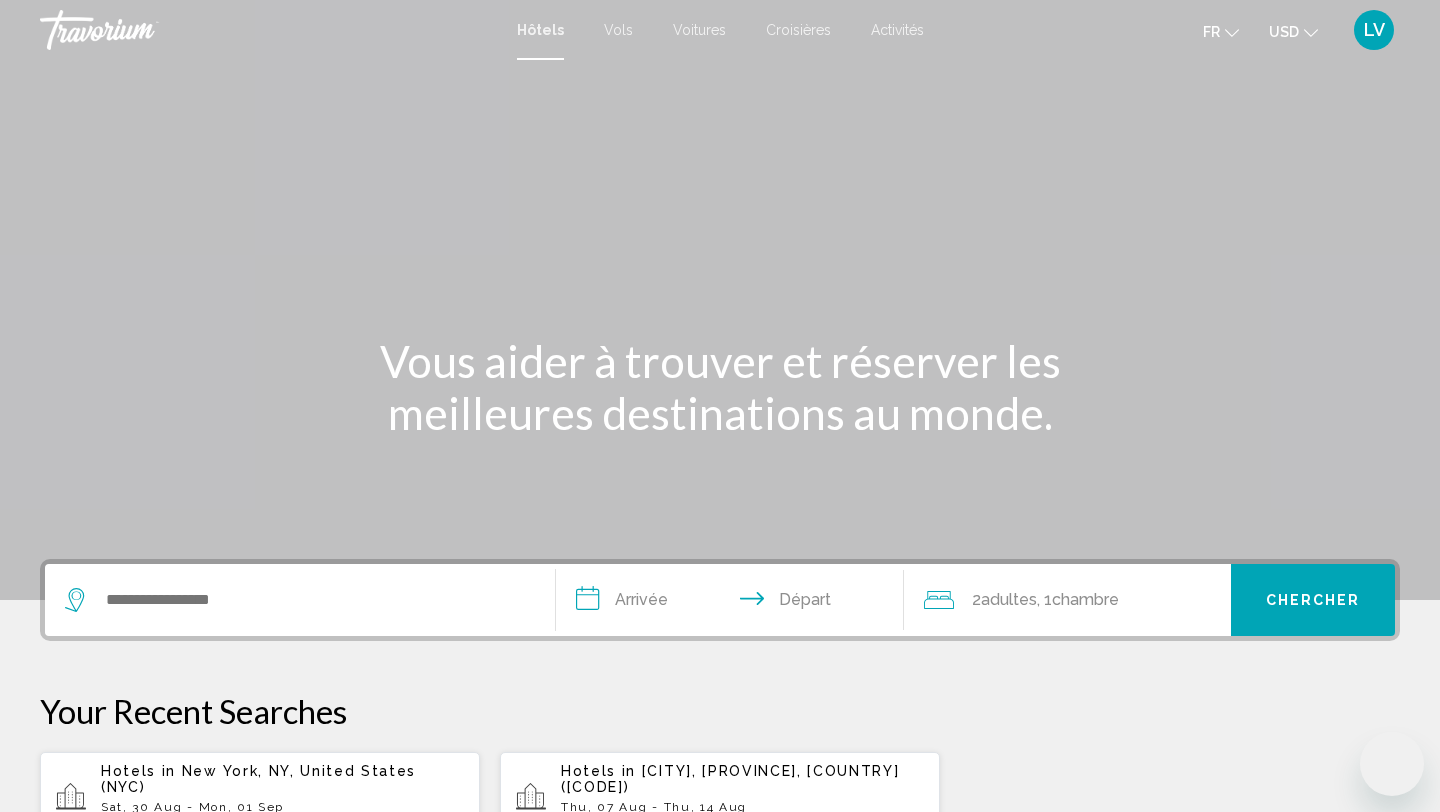 scroll, scrollTop: 0, scrollLeft: 0, axis: both 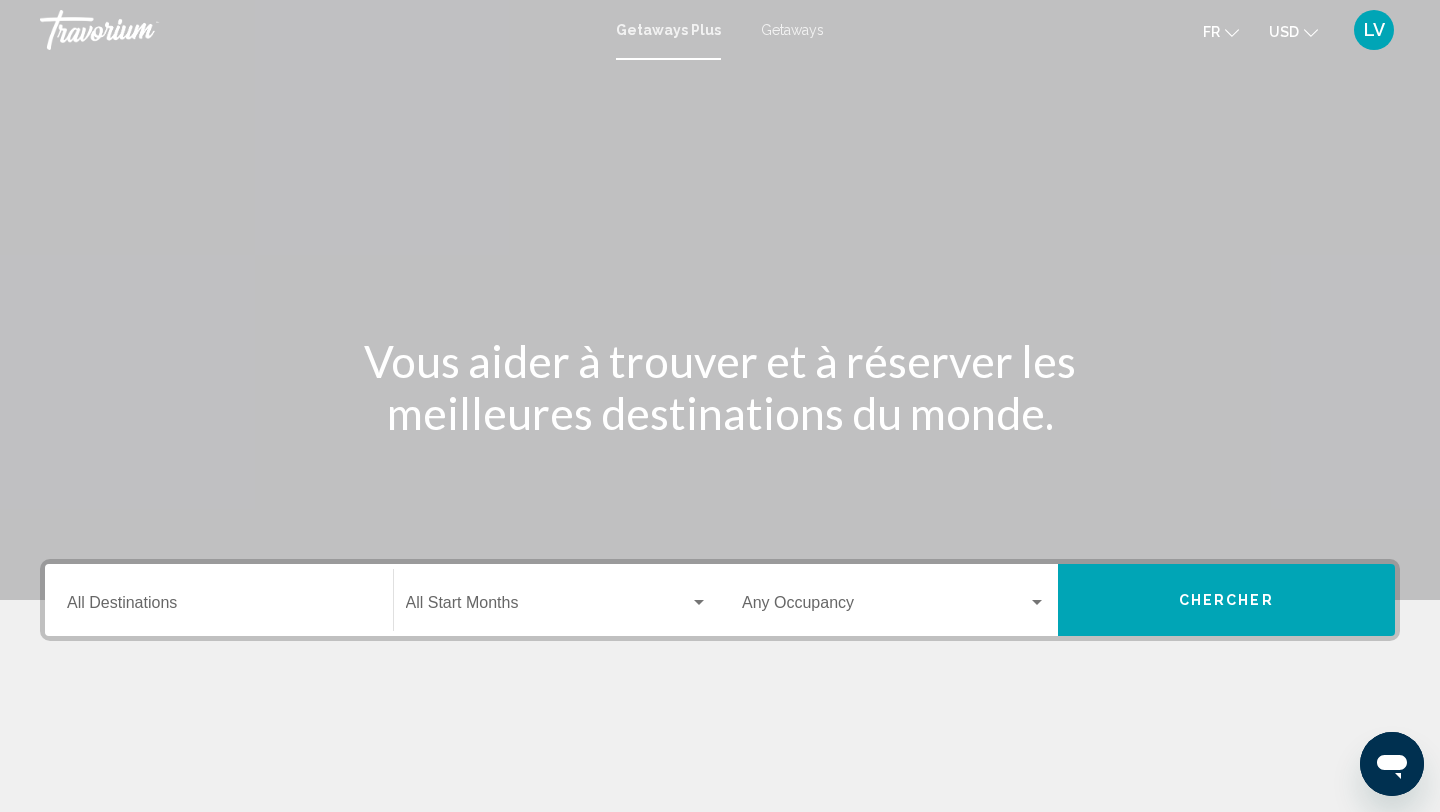 click on "Start Month All Start Months" 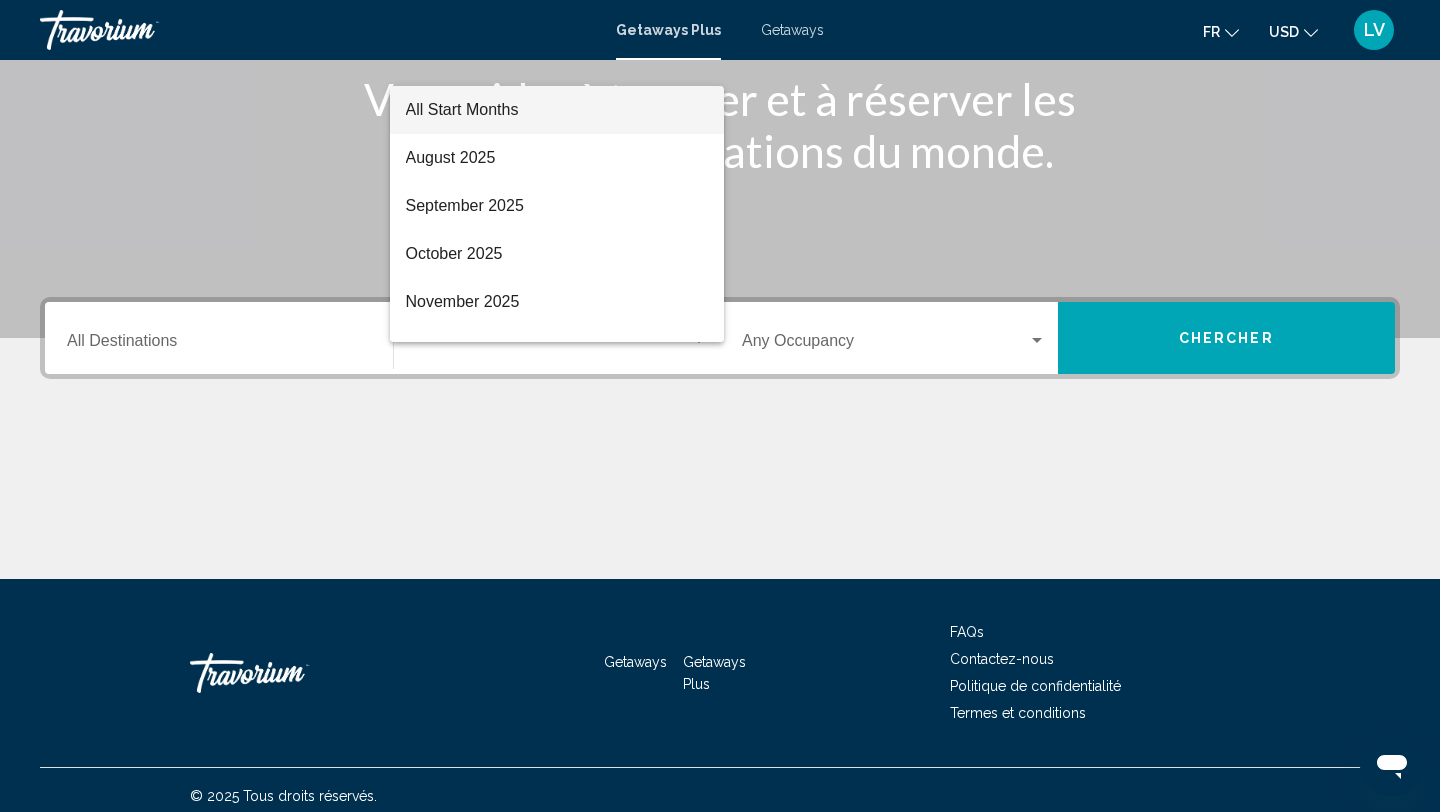 scroll, scrollTop: 274, scrollLeft: 0, axis: vertical 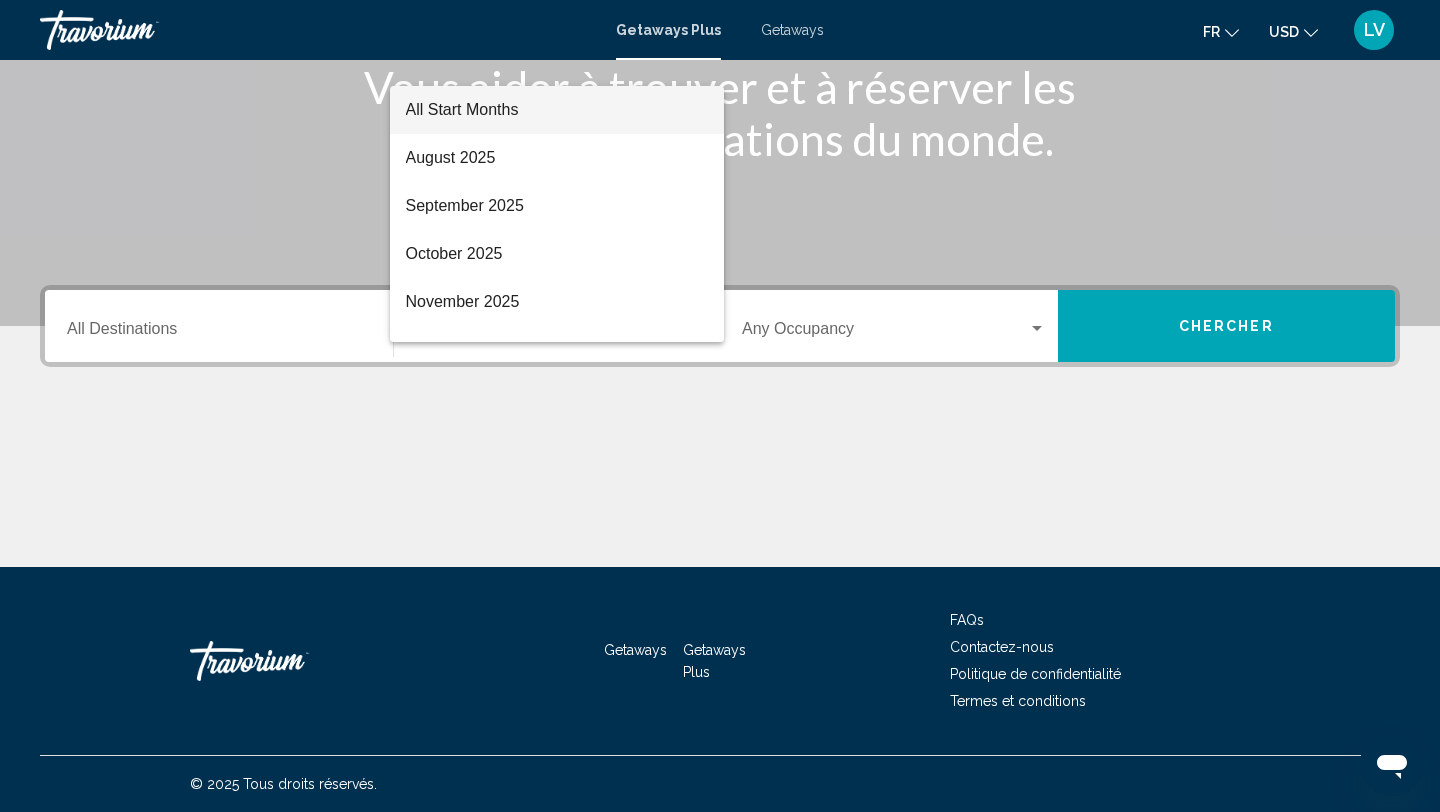 click at bounding box center (720, 406) 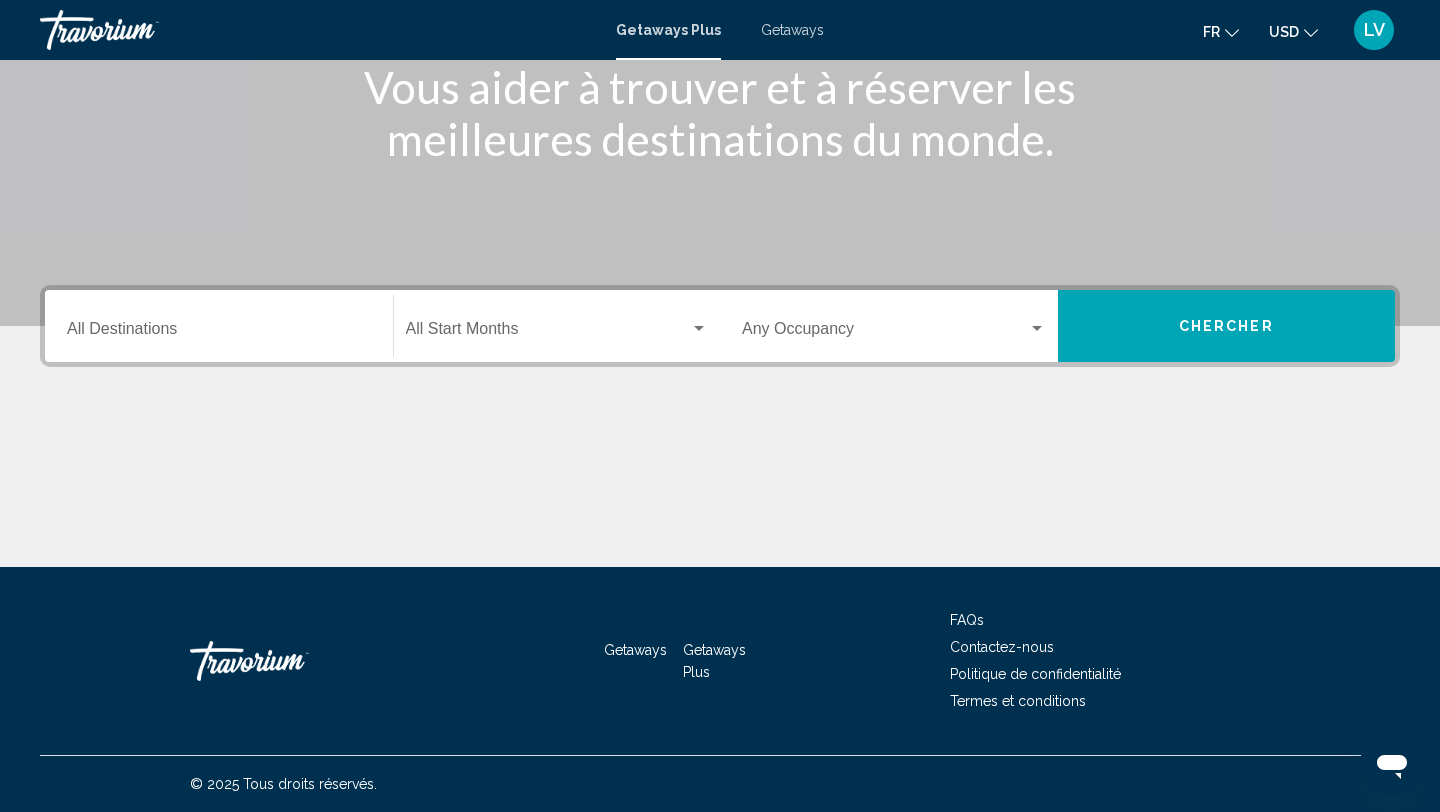 click on "Destination All Destinations" at bounding box center [219, 333] 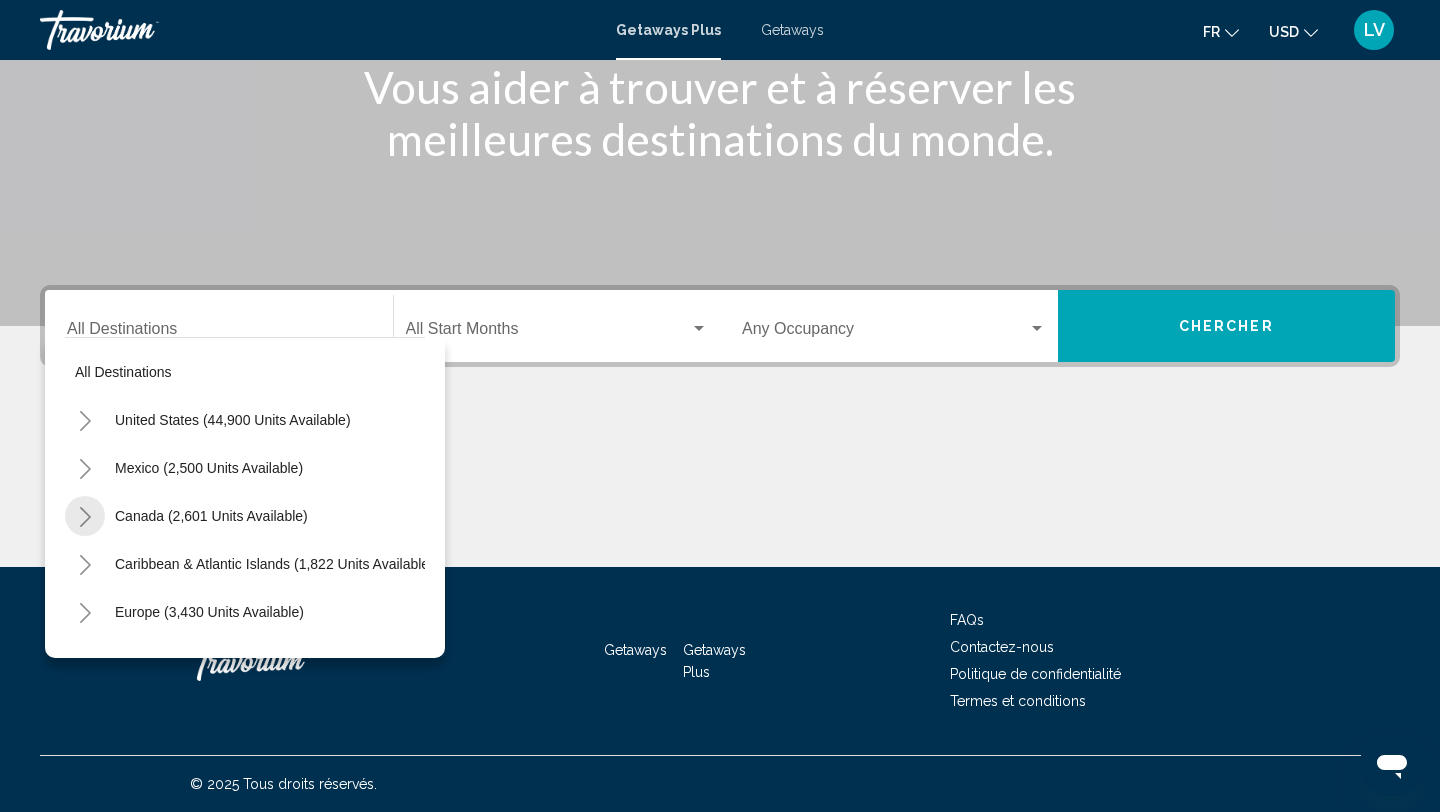 click 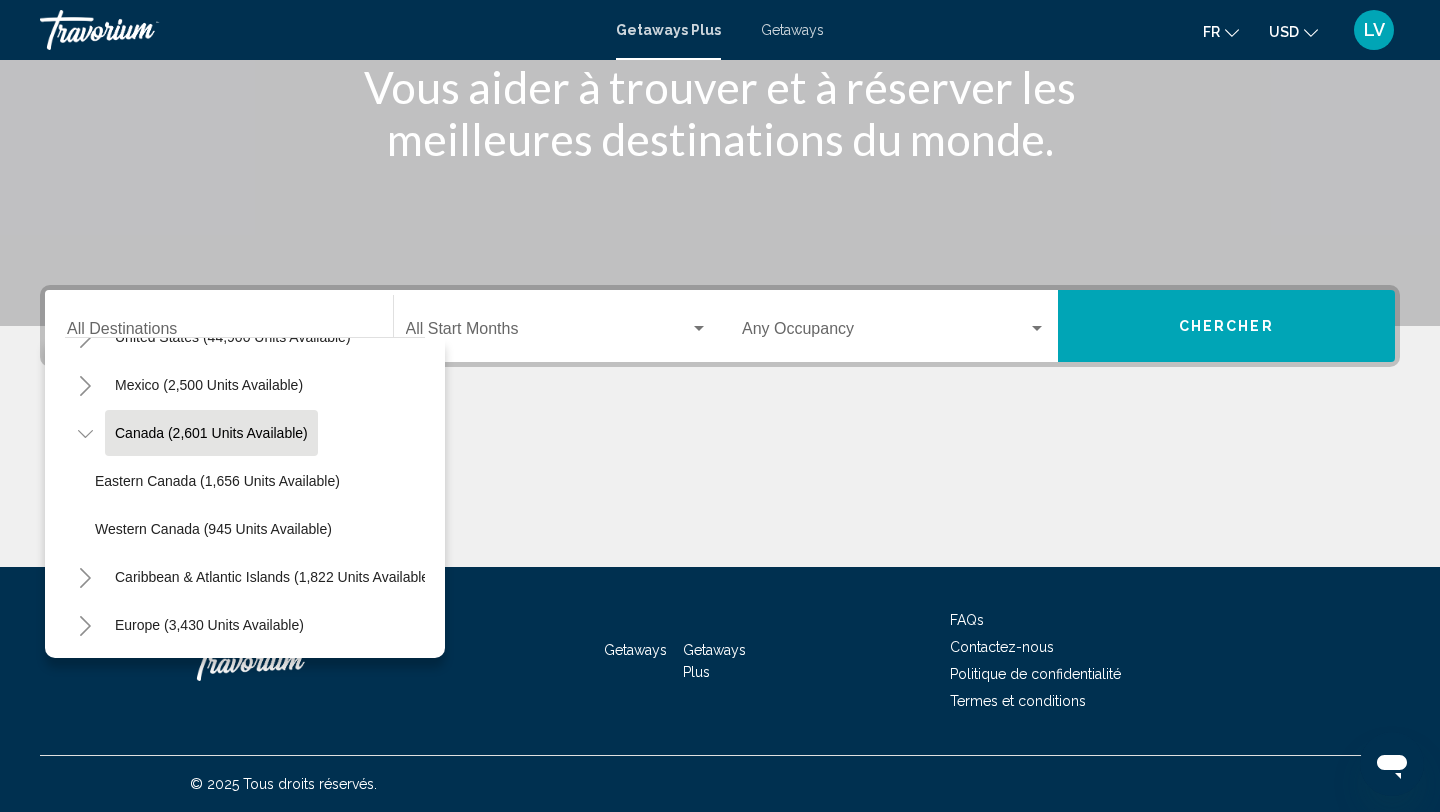 scroll, scrollTop: 82, scrollLeft: 0, axis: vertical 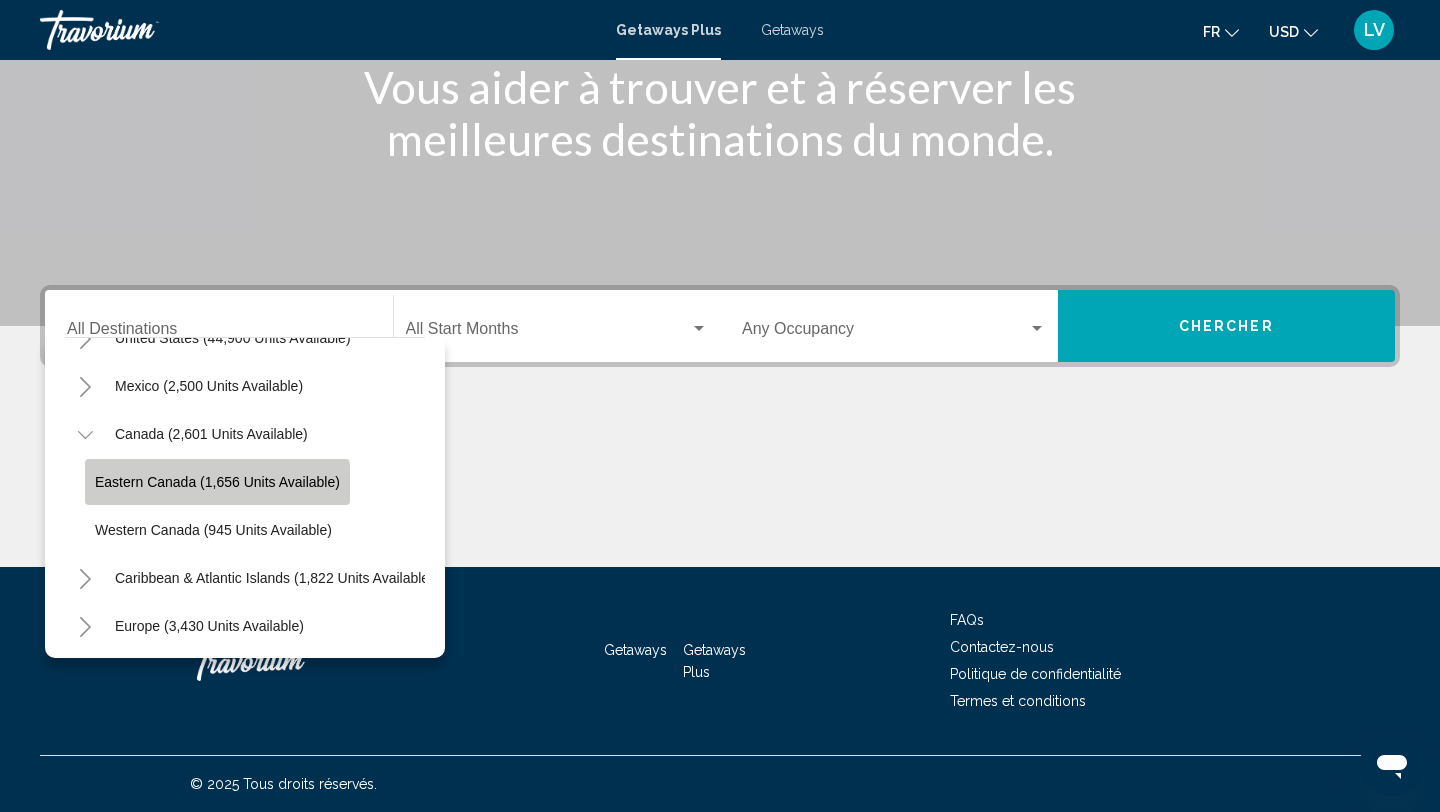 click on "Eastern Canada (1,656 units available)" 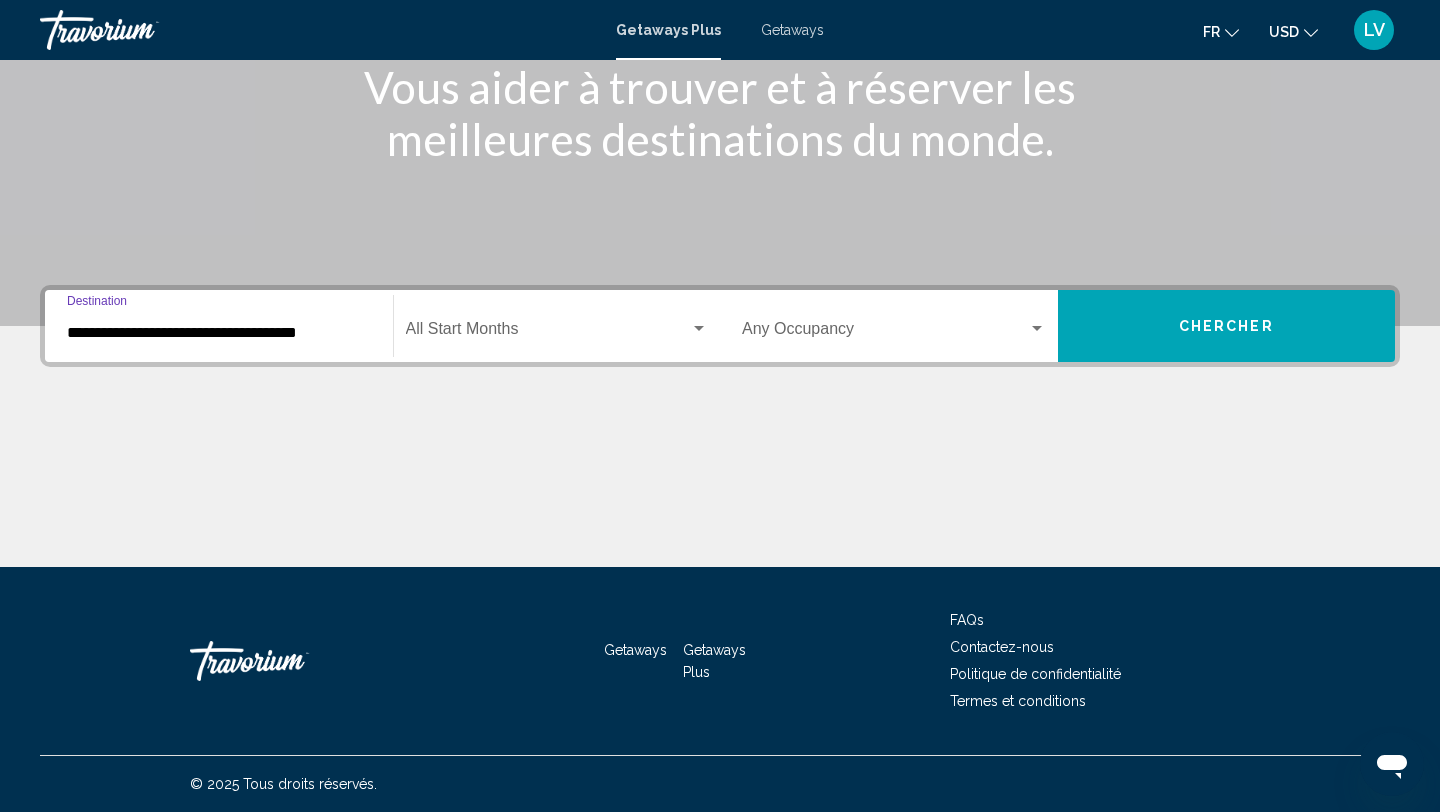 click on "Start Month All Start Months" 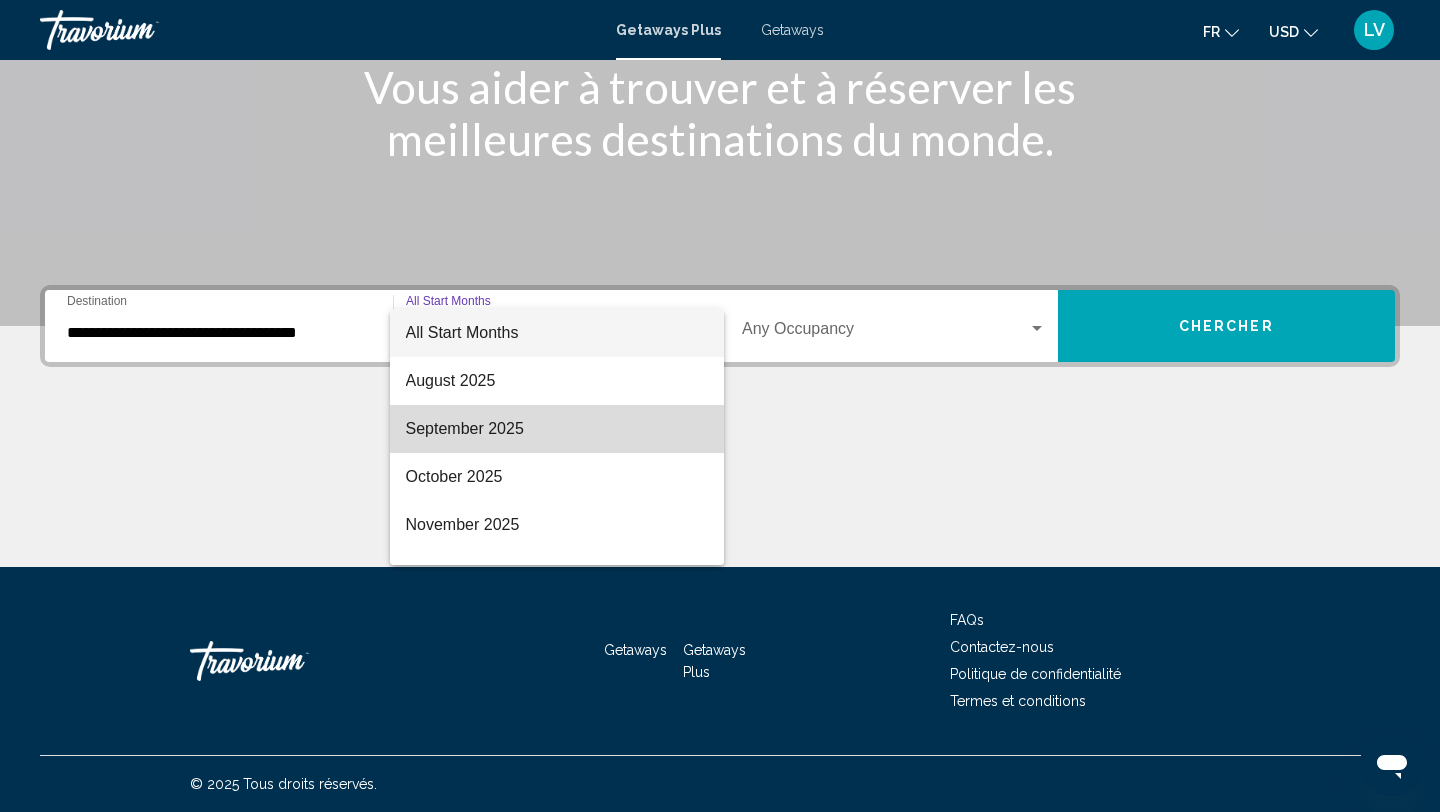 click on "September 2025" at bounding box center [557, 429] 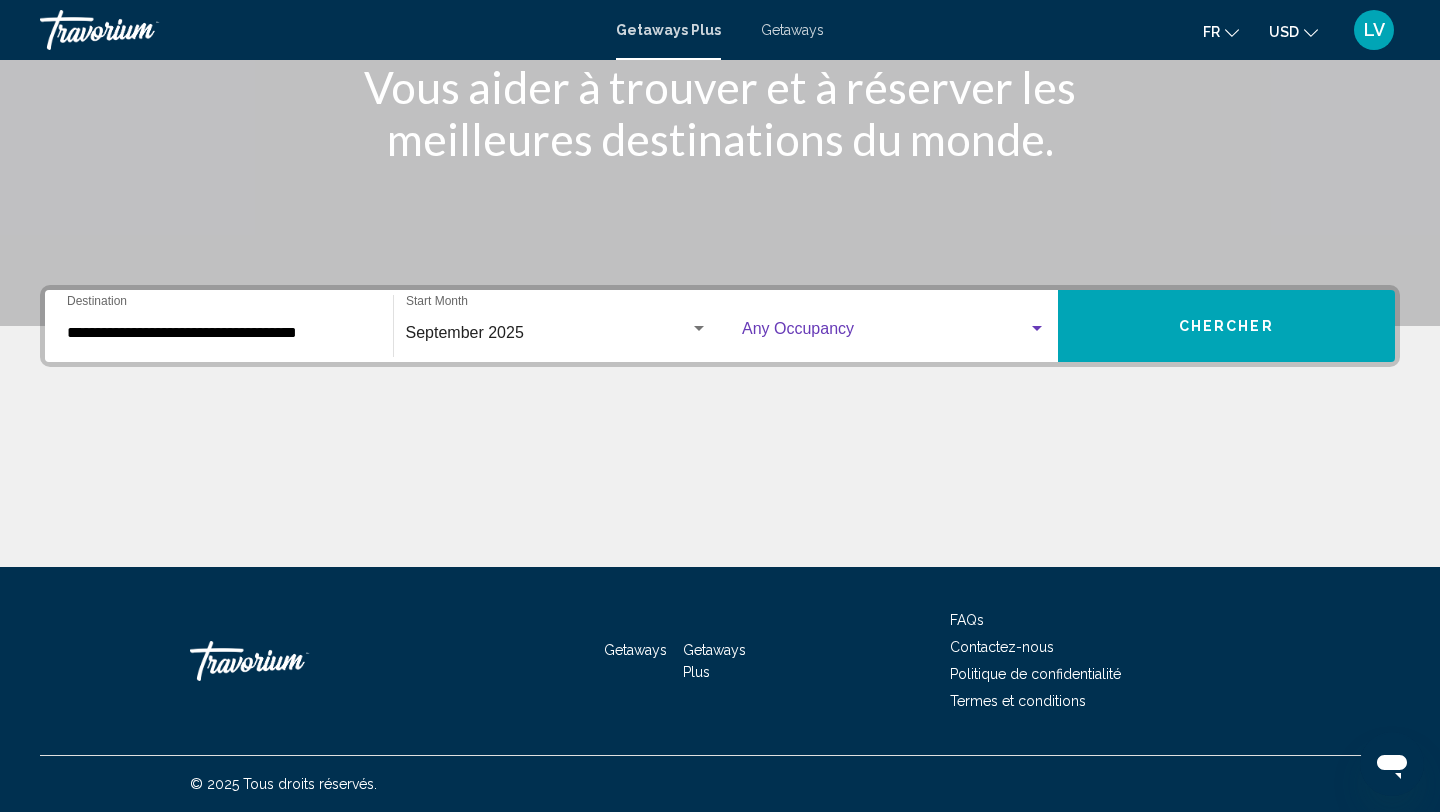 click at bounding box center (885, 333) 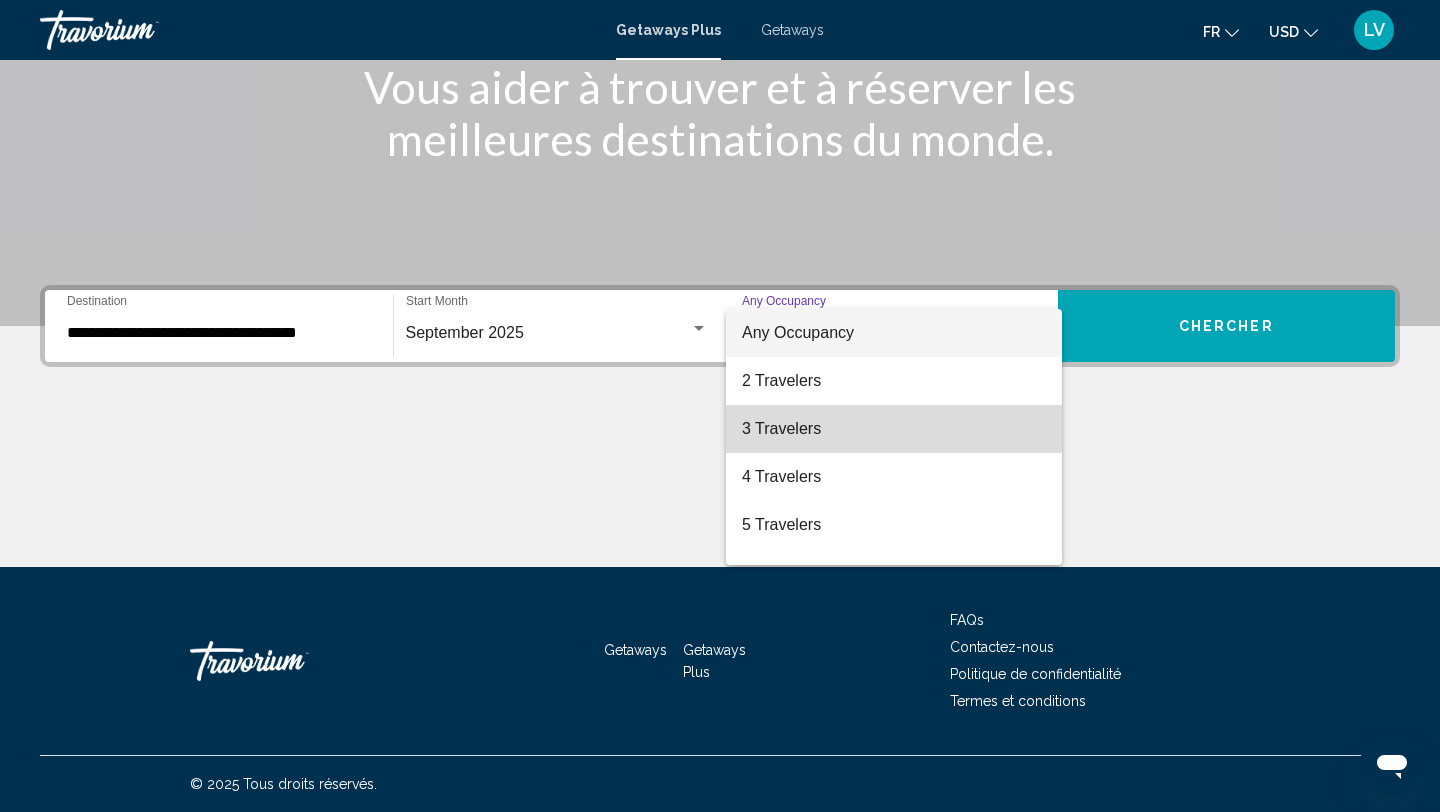 click on "3 Travelers" at bounding box center (894, 429) 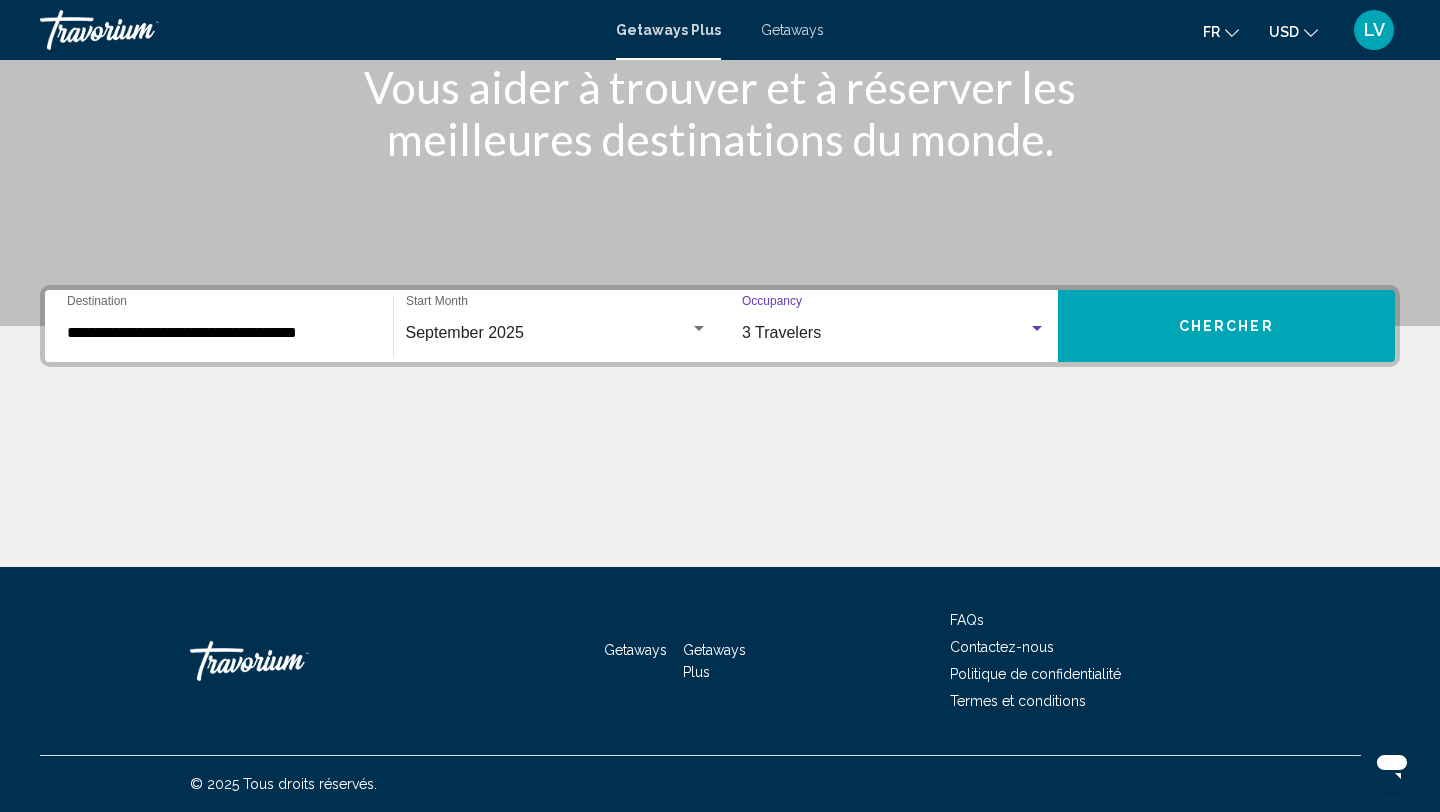click on "Chercher" at bounding box center (1227, 326) 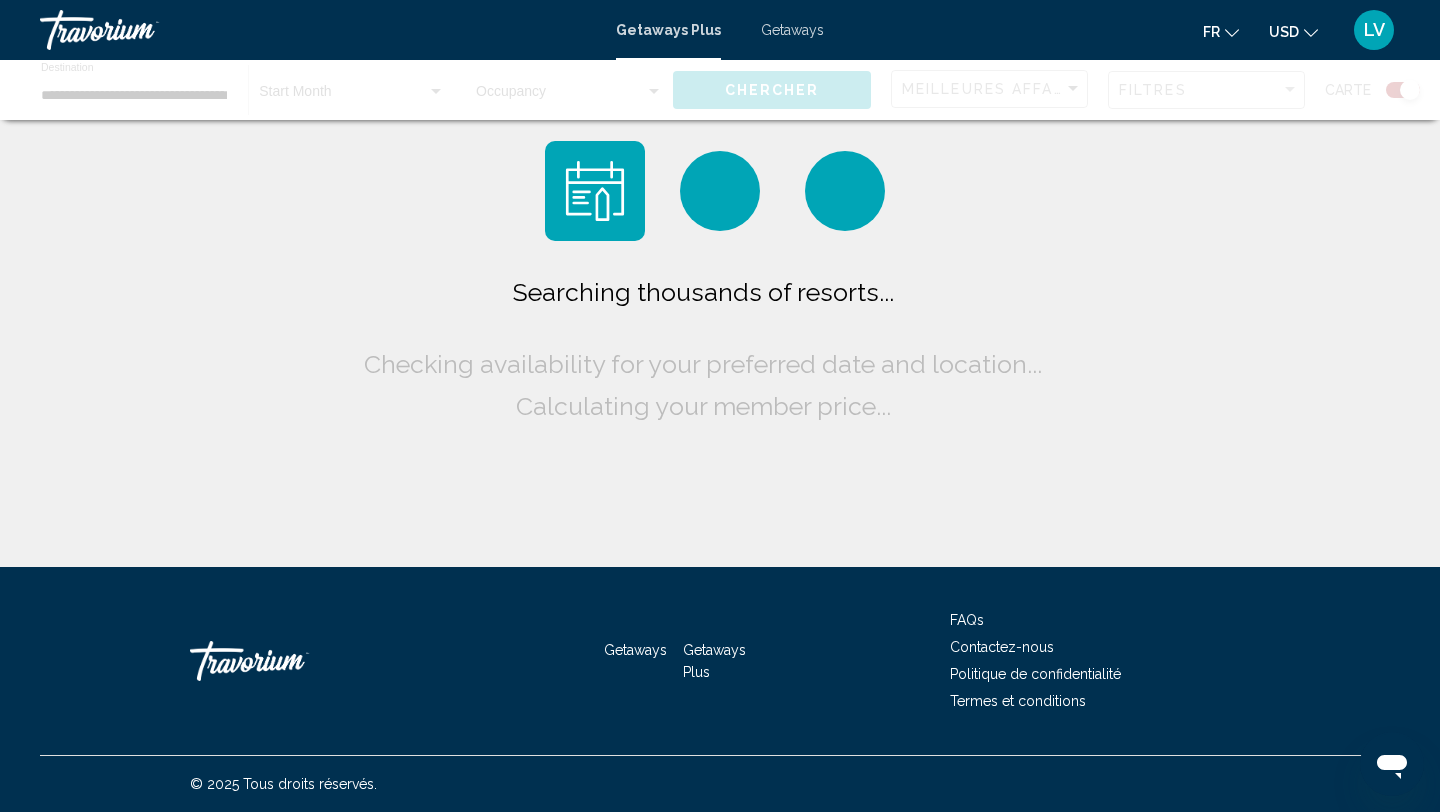 scroll, scrollTop: 0, scrollLeft: 0, axis: both 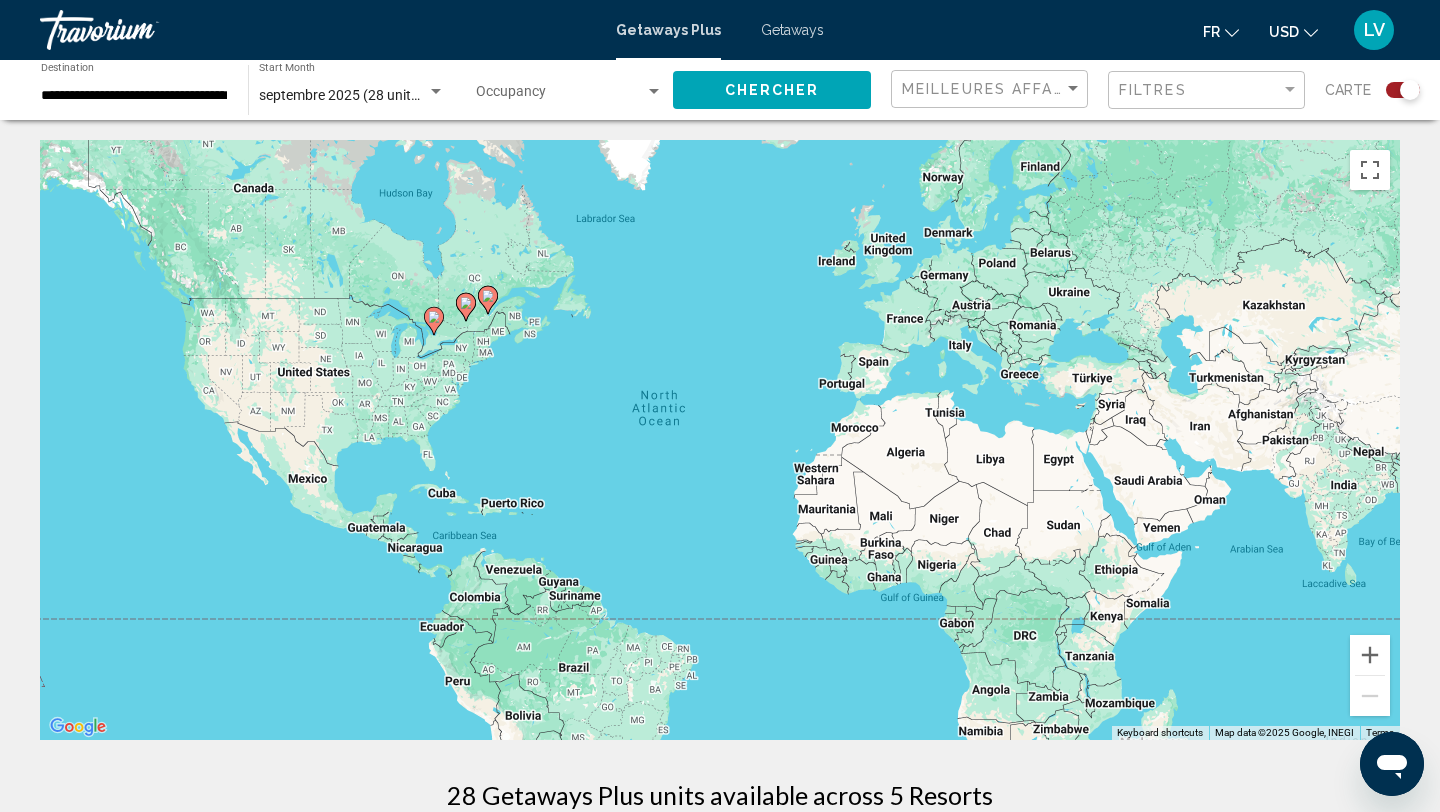 click on "To activate drag with keyboard, press Alt + Enter. Once in keyboard drag state, use the arrow keys to move the marker. To complete the drag, press the Enter key. To cancel, press Escape." at bounding box center (720, 440) 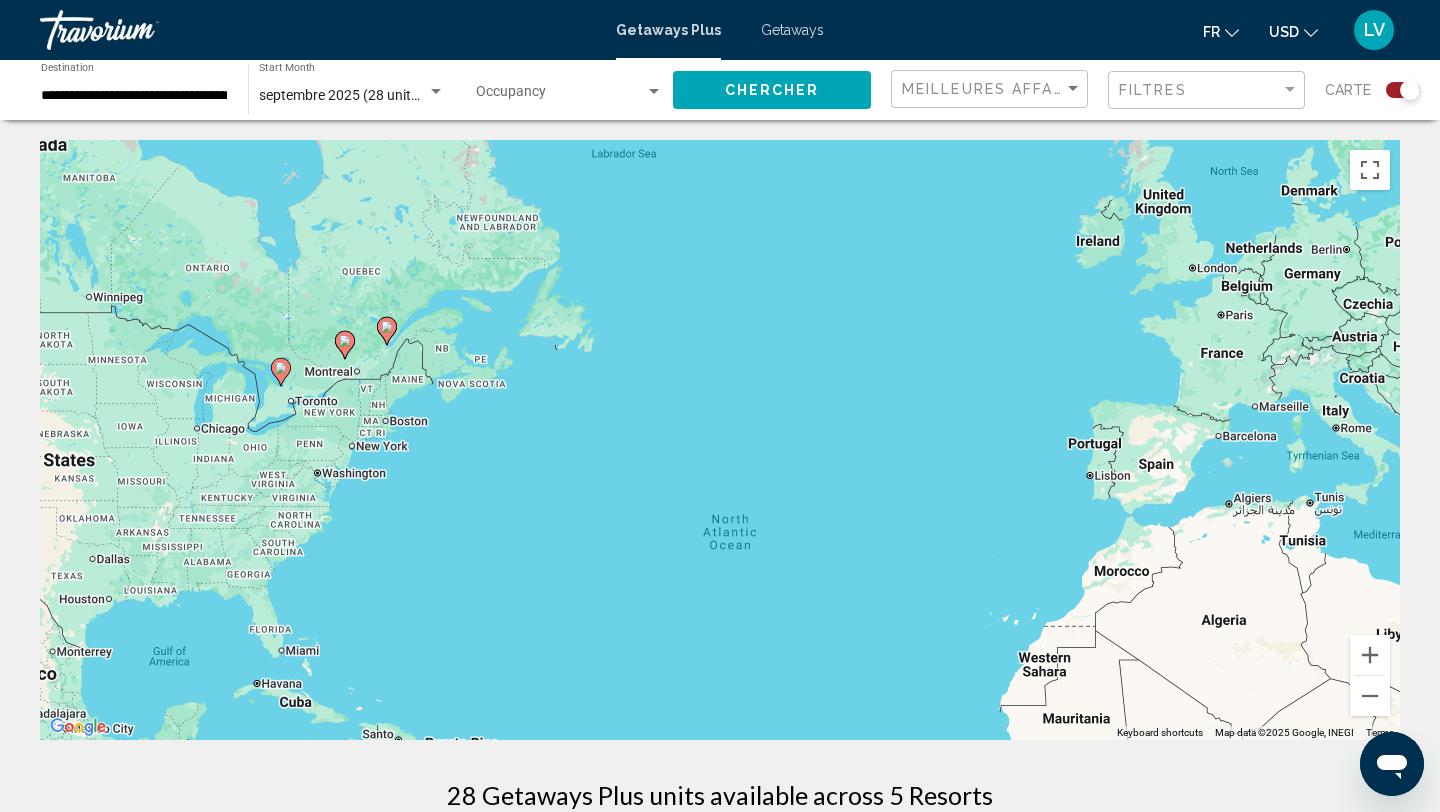 click on "To activate drag with keyboard, press Alt + Enter. Once in keyboard drag state, use the arrow keys to move the marker. To complete the drag, press the Enter key. To cancel, press Escape." at bounding box center [720, 440] 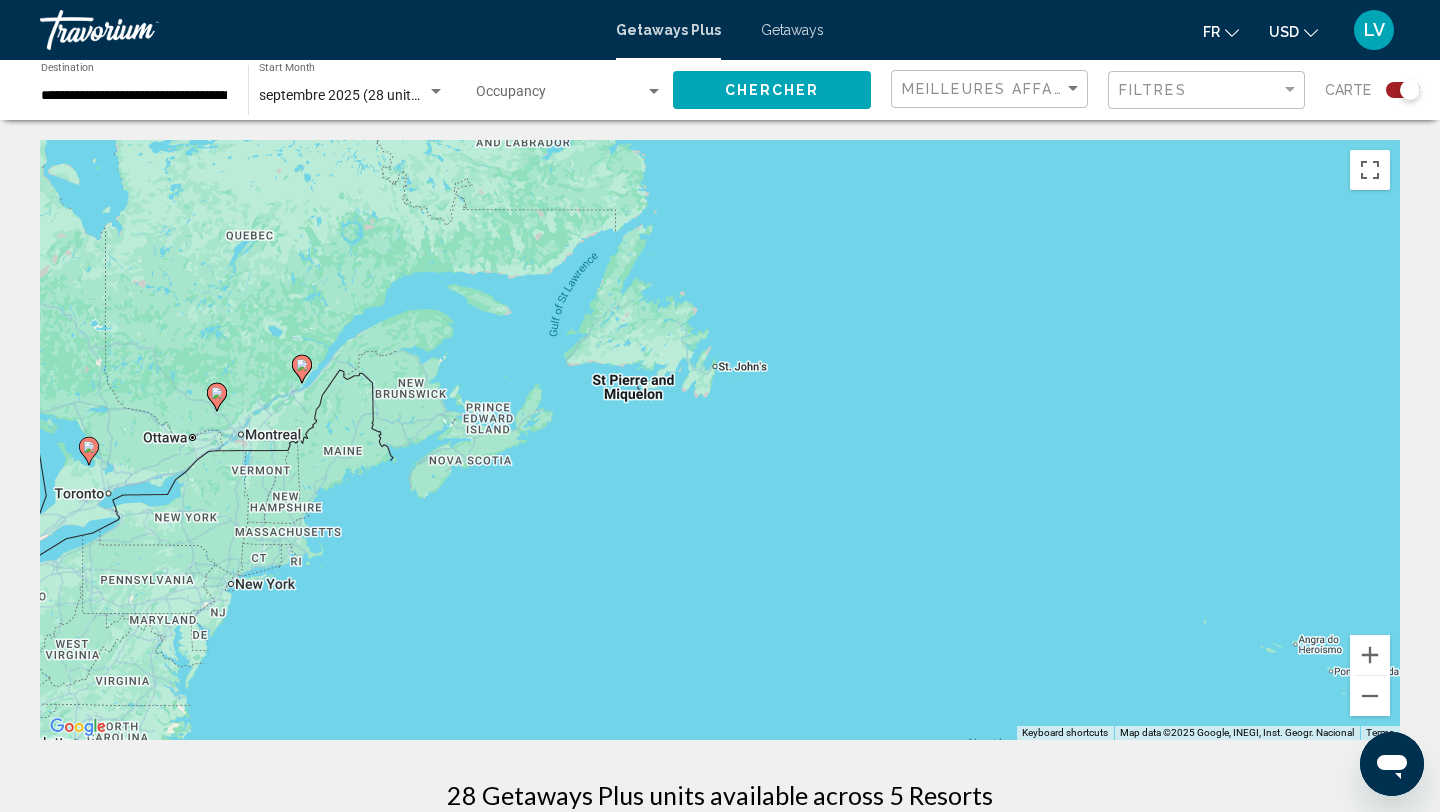 click on "To activate drag with keyboard, press Alt + Enter. Once in keyboard drag state, use the arrow keys to move the marker. To complete the drag, press the Enter key. To cancel, press Escape." at bounding box center [720, 440] 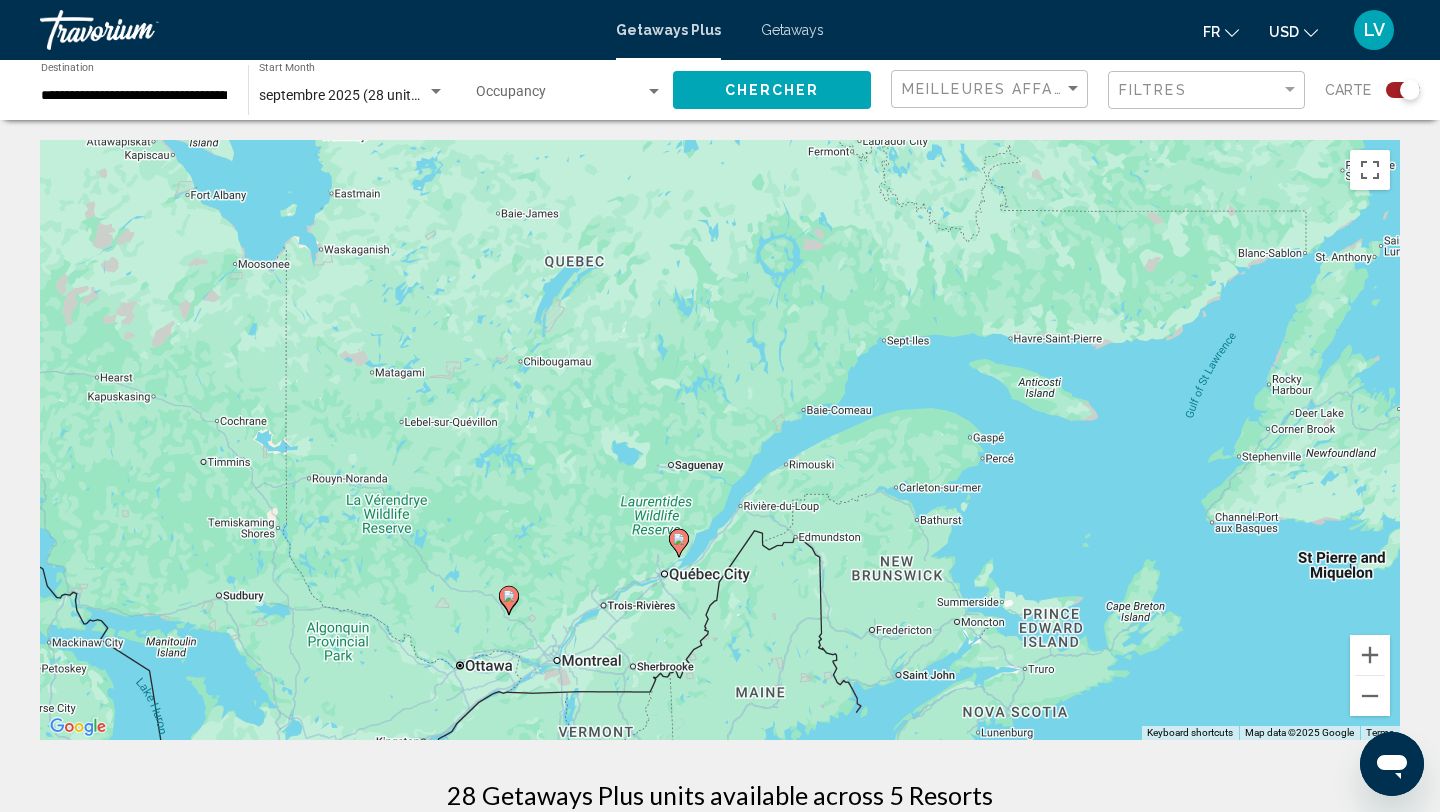 drag, startPoint x: 330, startPoint y: 353, endPoint x: 861, endPoint y: 468, distance: 543.31024 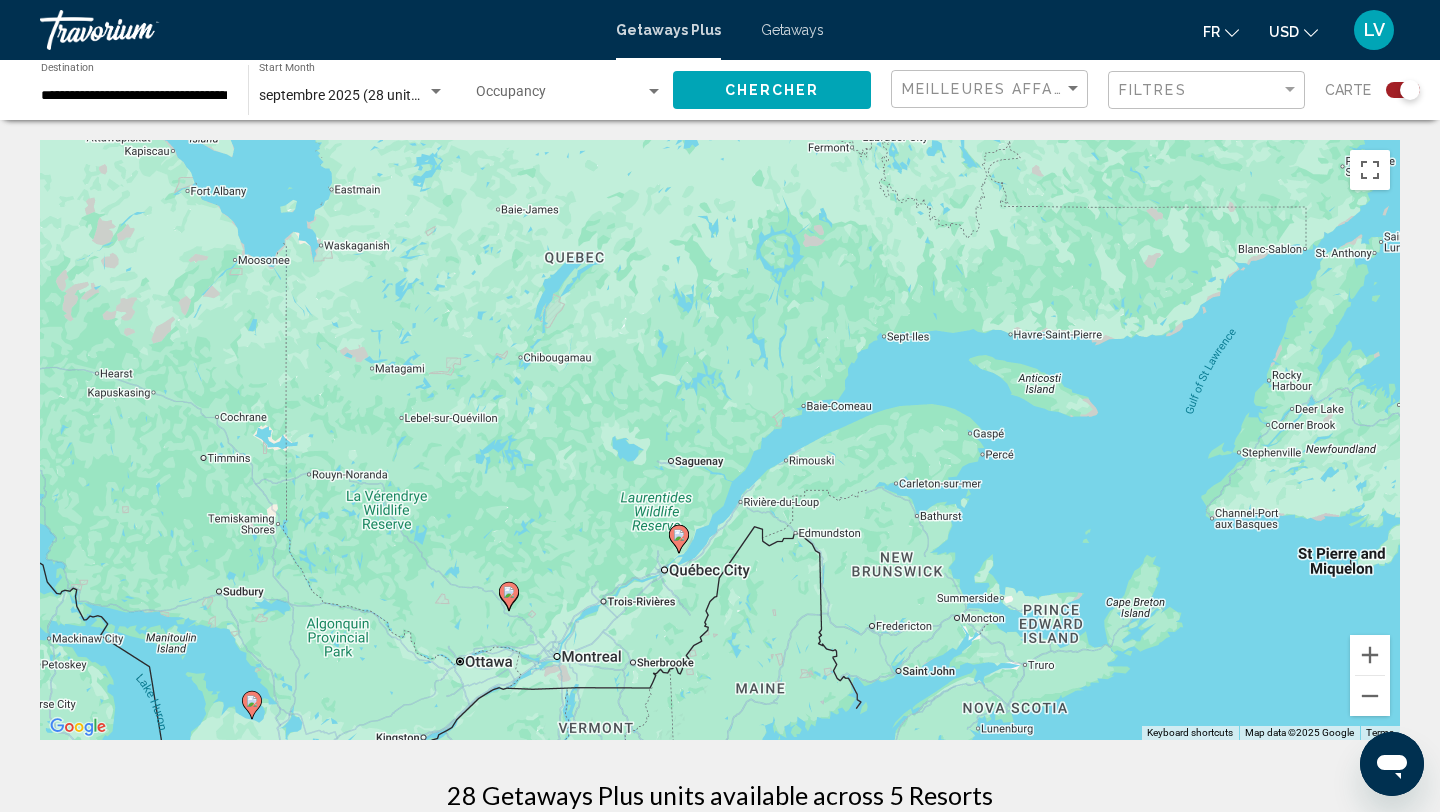 click on "To activate drag with keyboard, press Alt + Enter. Once in keyboard drag state, use the arrow keys to move the marker. To complete the drag, press the Enter key. To cancel, press Escape." at bounding box center (720, 440) 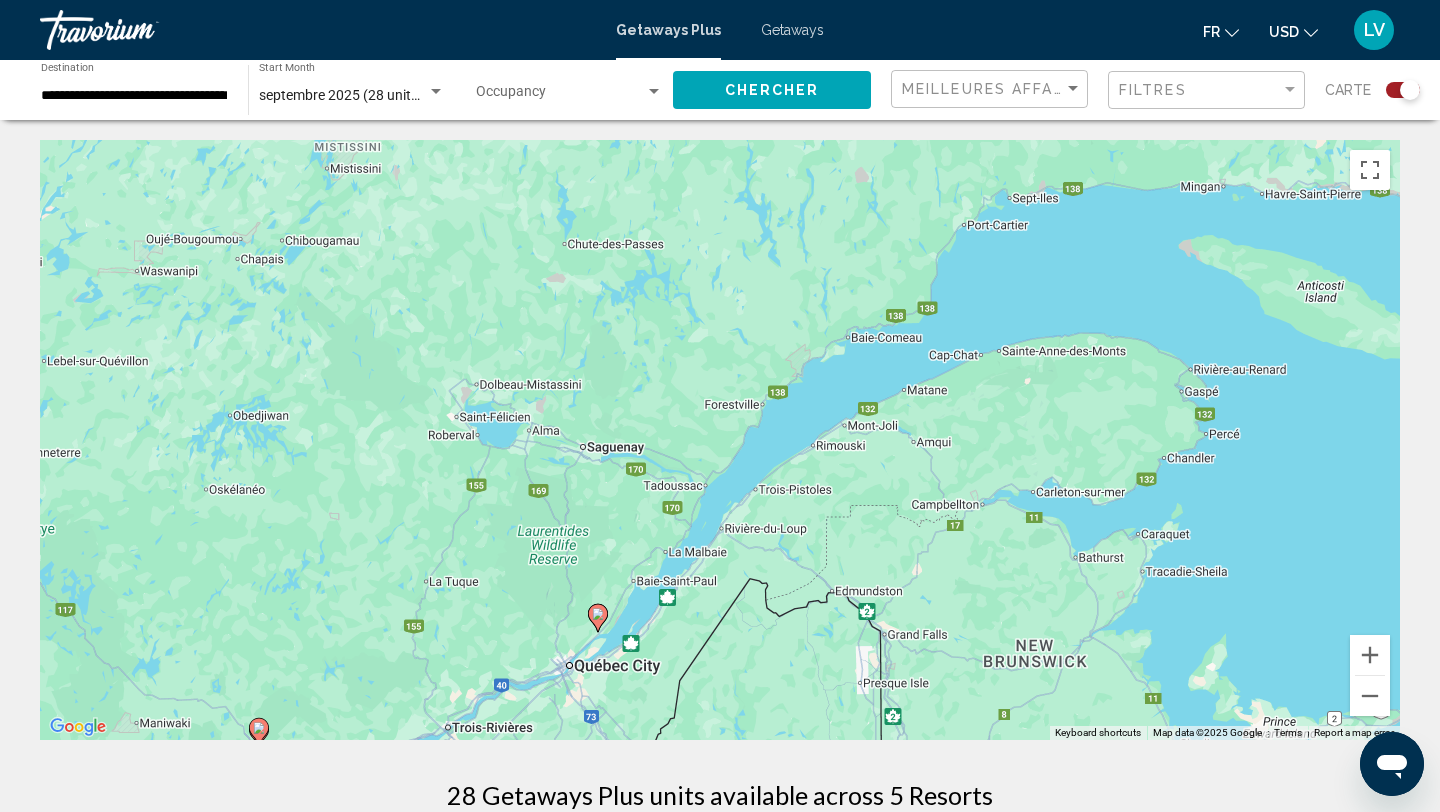 click on "To activate drag with keyboard, press Alt + Enter. Once in keyboard drag state, use the arrow keys to move the marker. To complete the drag, press the Enter key. To cancel, press Escape." at bounding box center (720, 440) 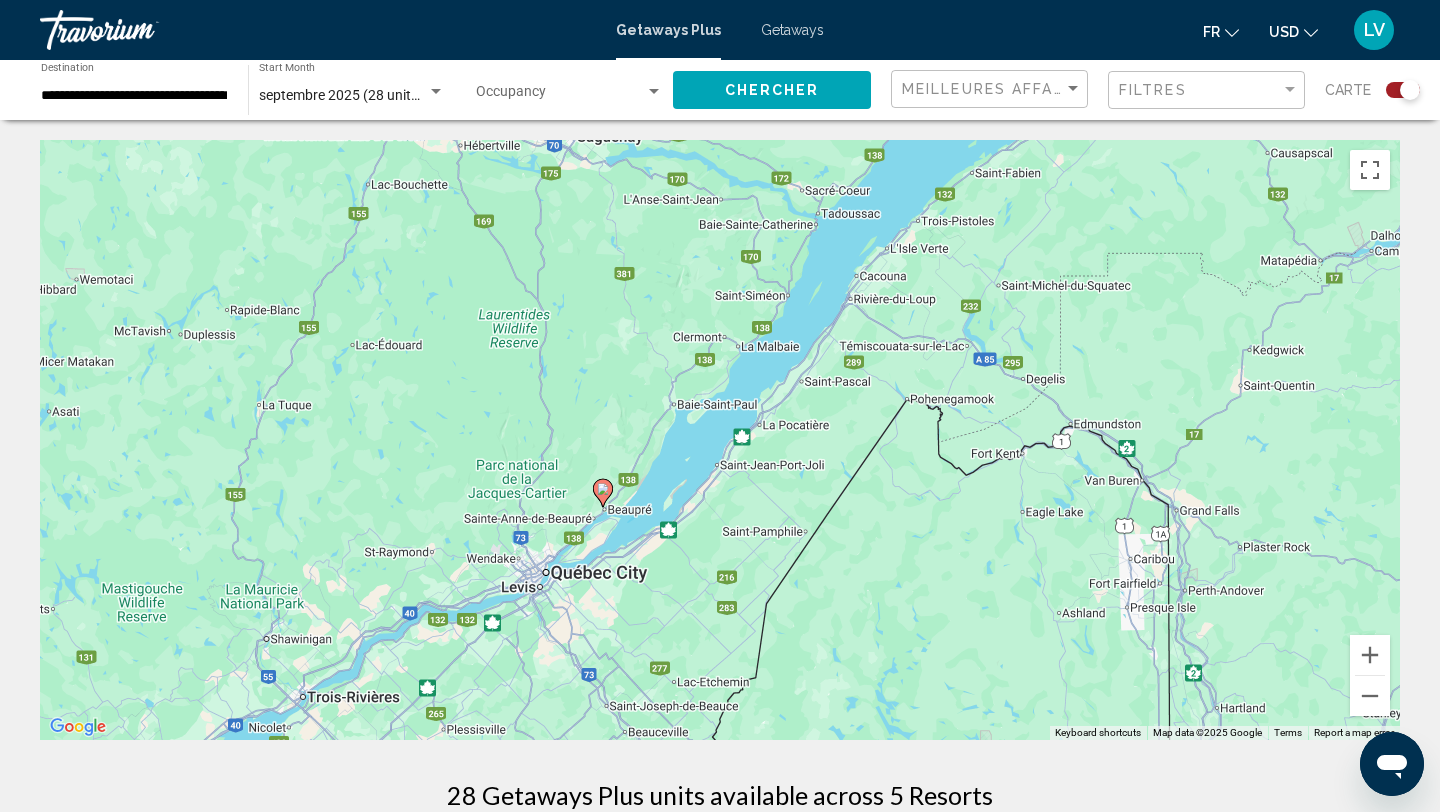 drag, startPoint x: 602, startPoint y: 599, endPoint x: 646, endPoint y: 390, distance: 213.58136 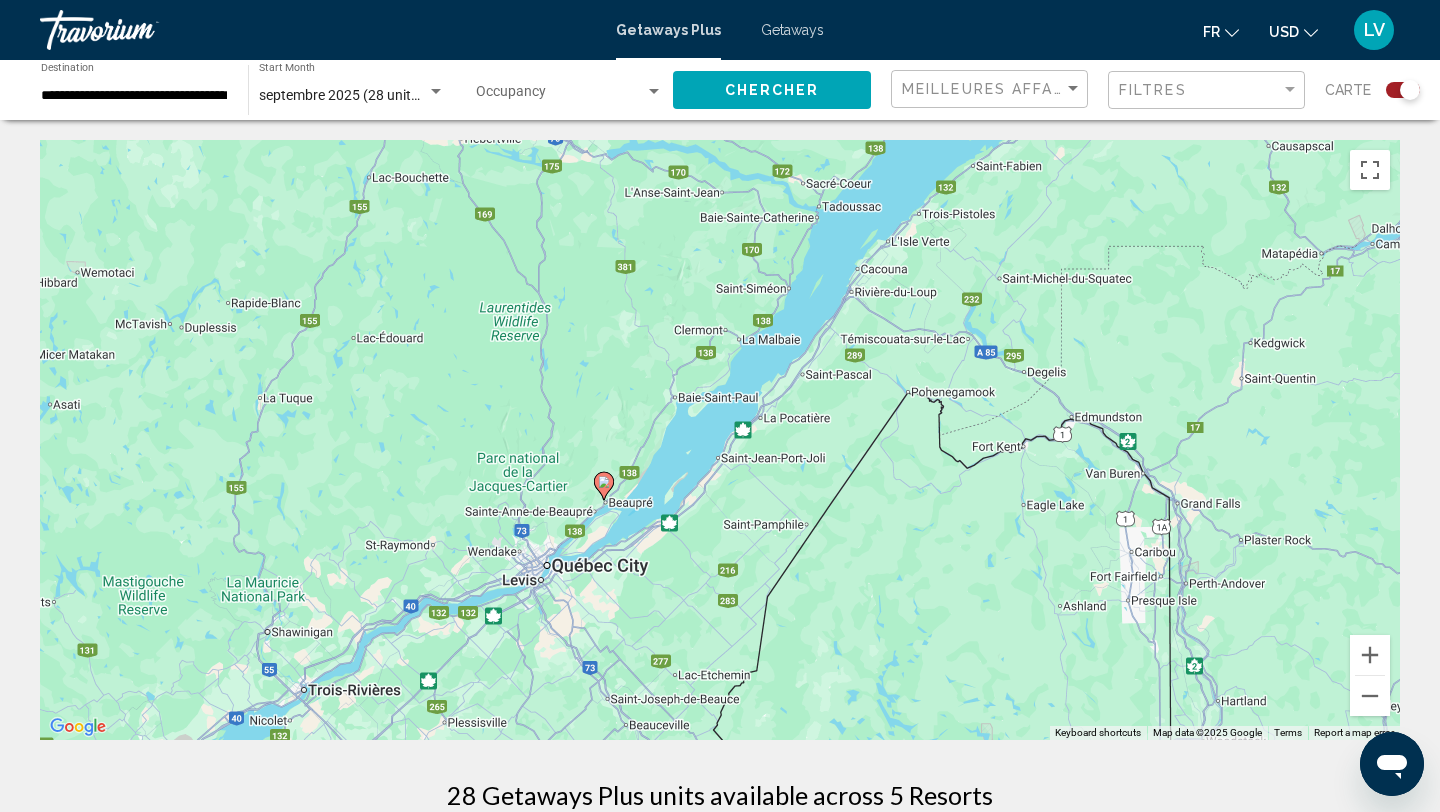 click on "To activate drag with keyboard, press Alt + Enter. Once in keyboard drag state, use the arrow keys to move the marker. To complete the drag, press the Enter key. To cancel, press Escape." at bounding box center (720, 440) 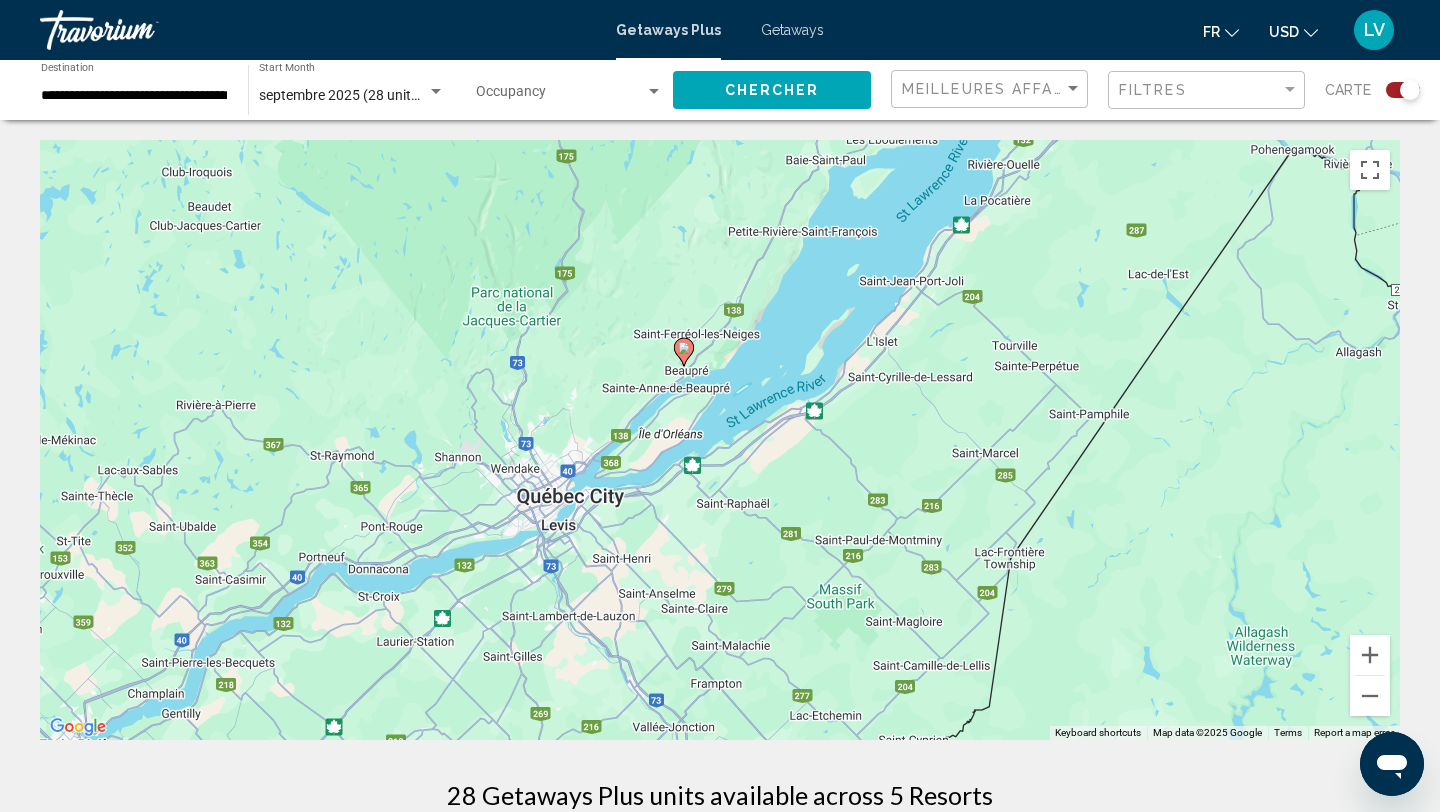 drag, startPoint x: 550, startPoint y: 562, endPoint x: 597, endPoint y: 377, distance: 190.87692 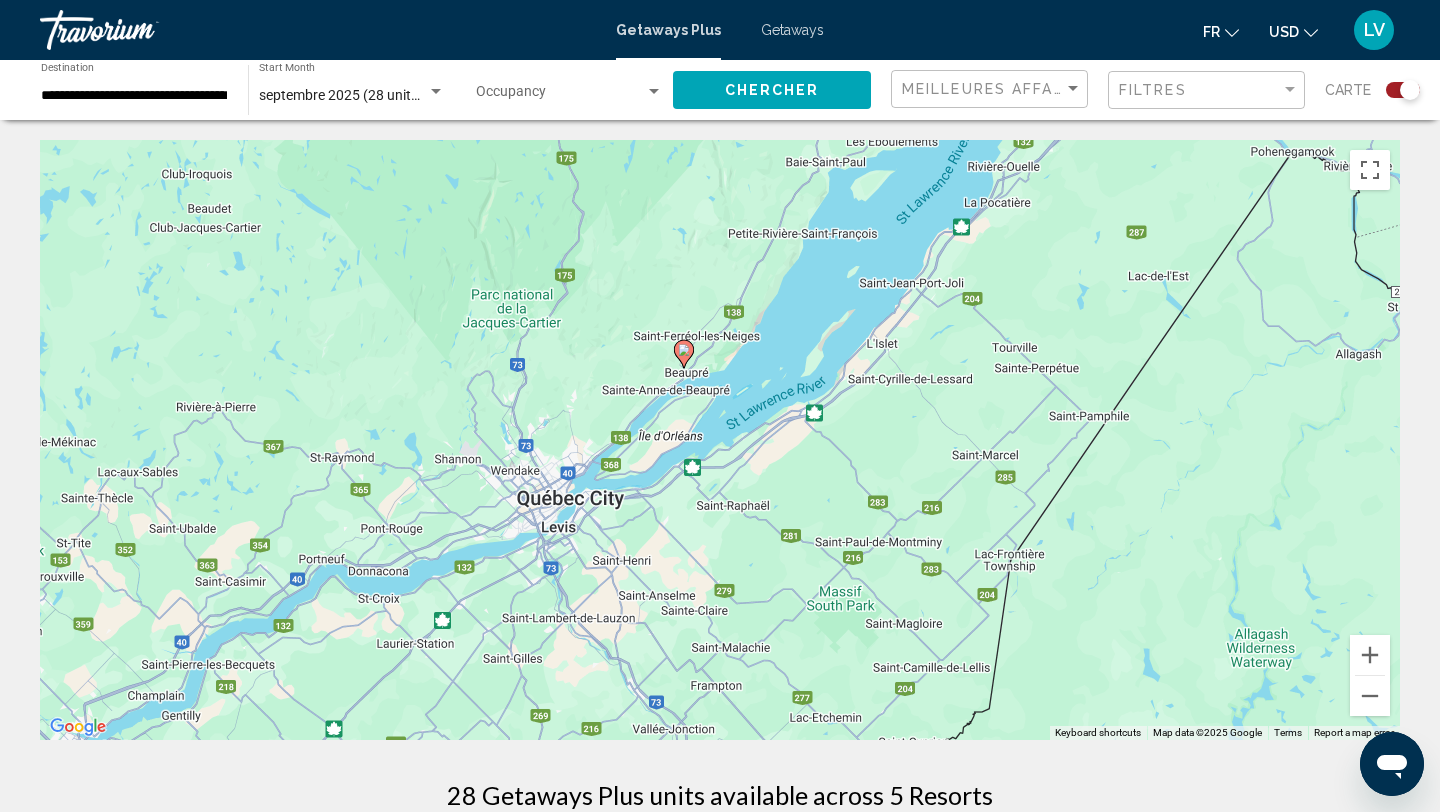 click 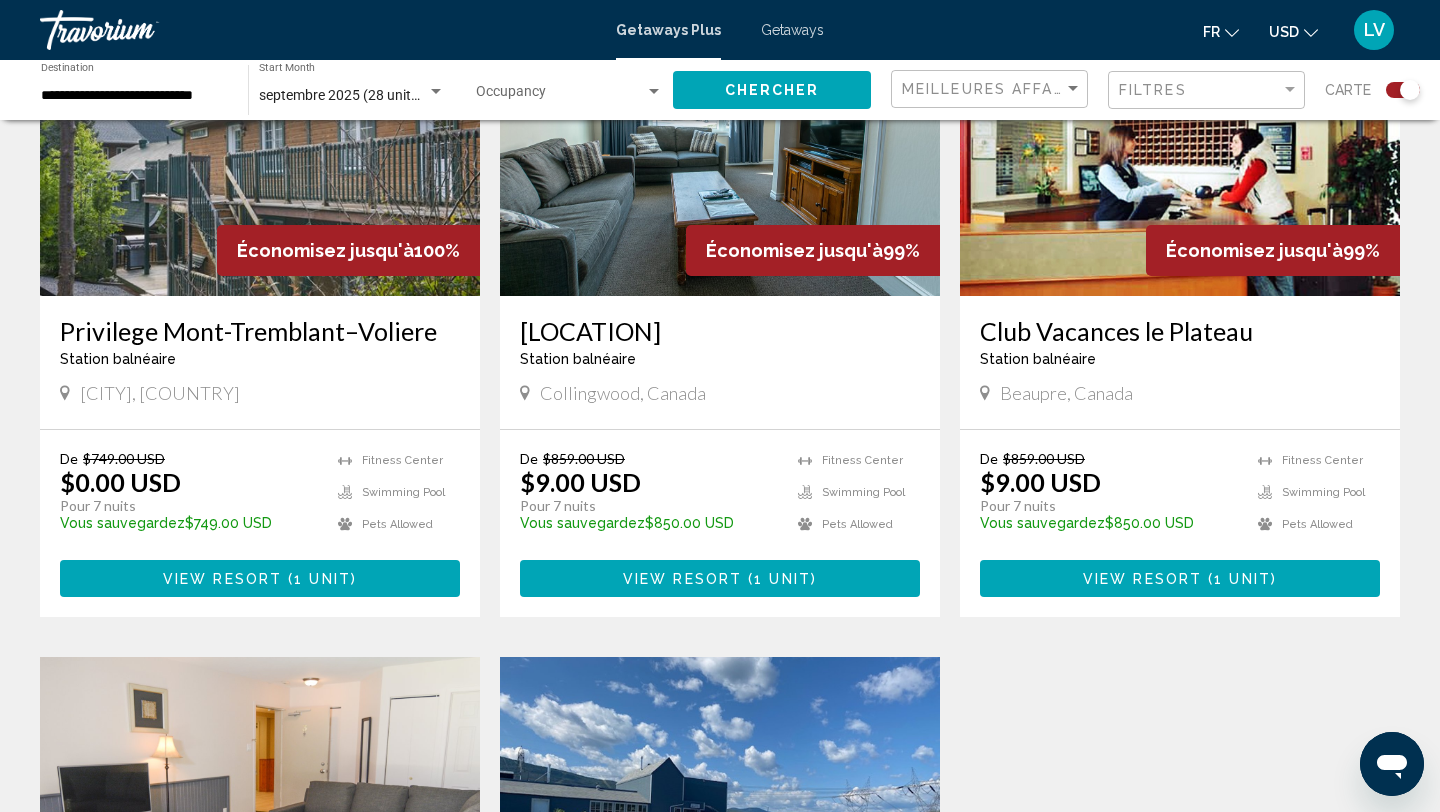 scroll, scrollTop: 749, scrollLeft: 0, axis: vertical 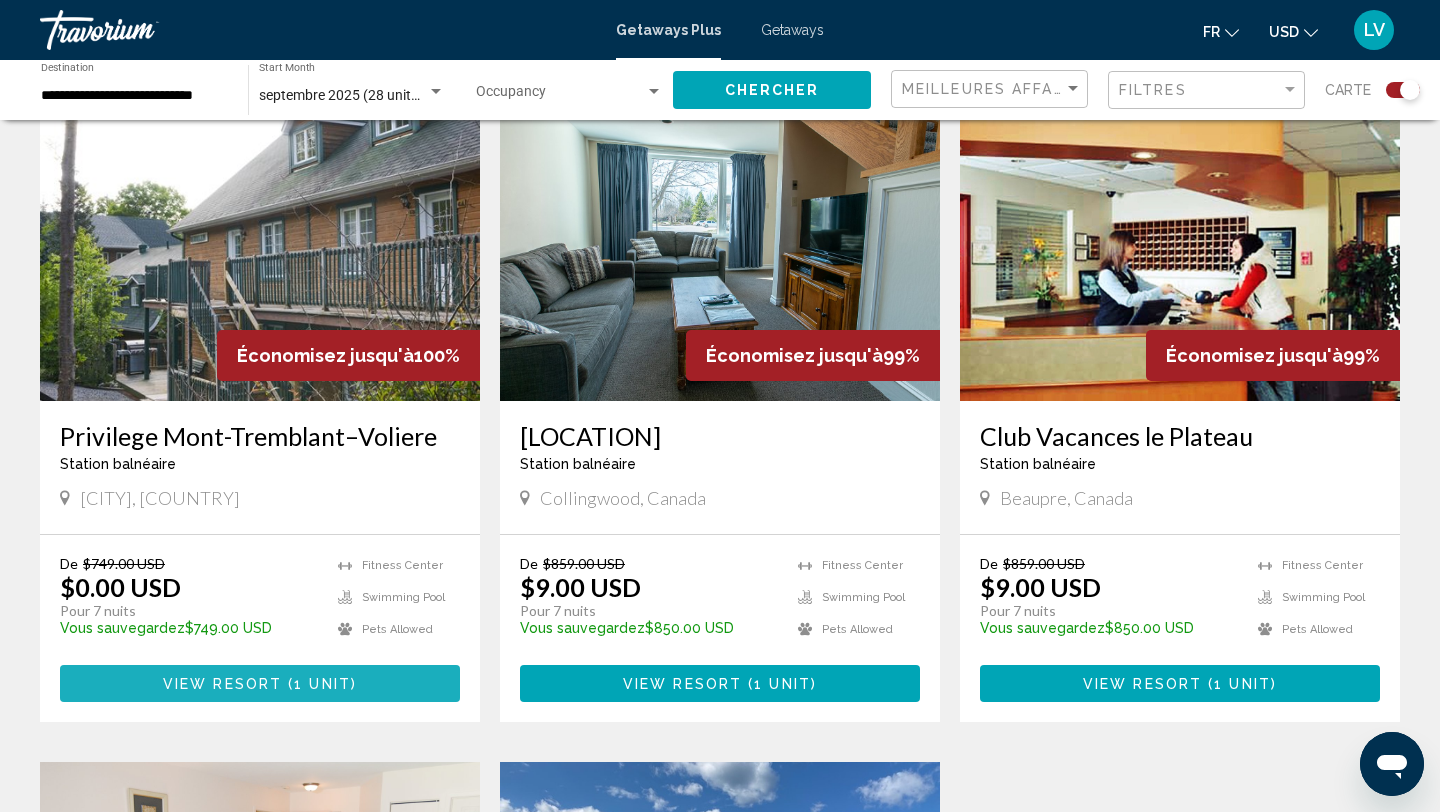 click on "1 unit" at bounding box center (322, 684) 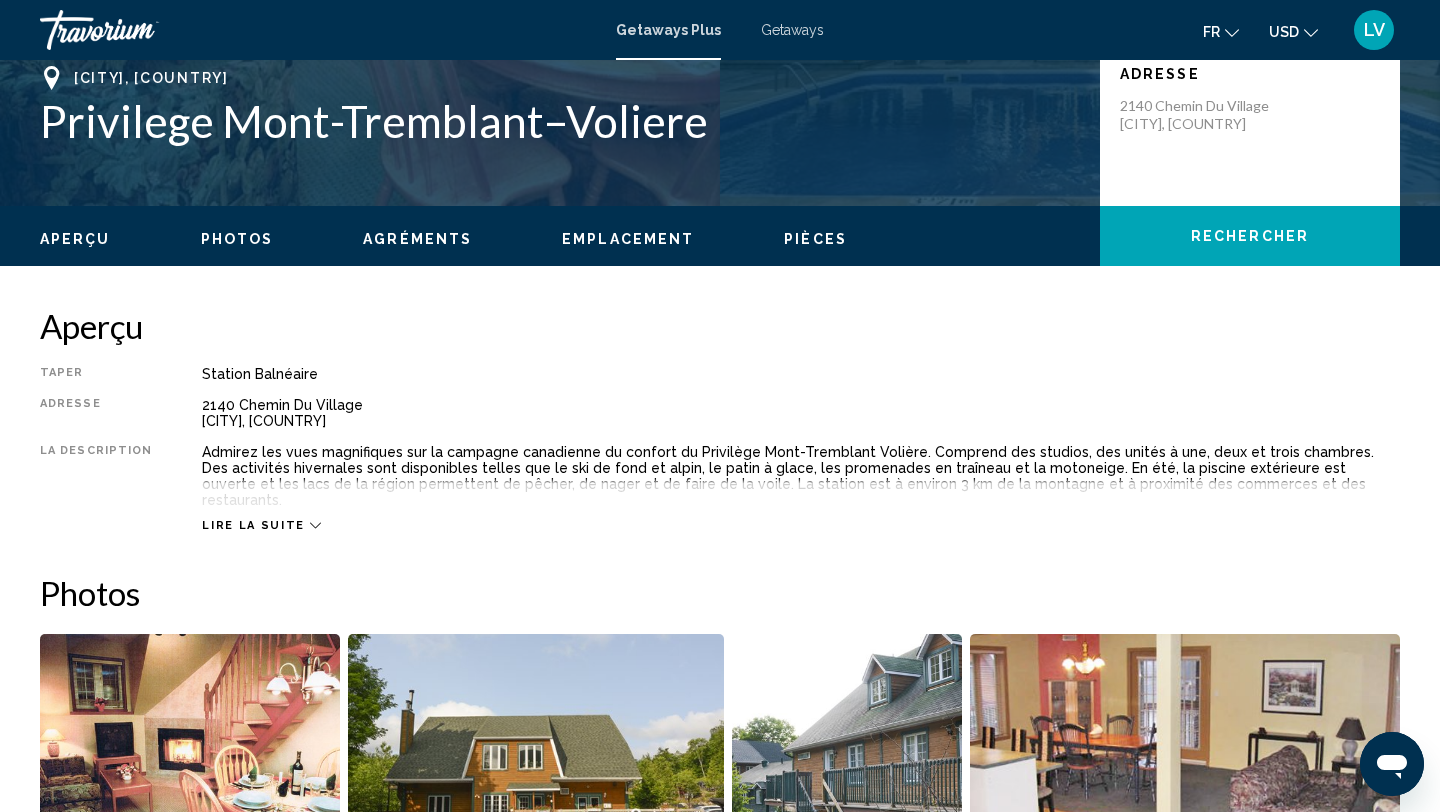 scroll, scrollTop: 453, scrollLeft: 0, axis: vertical 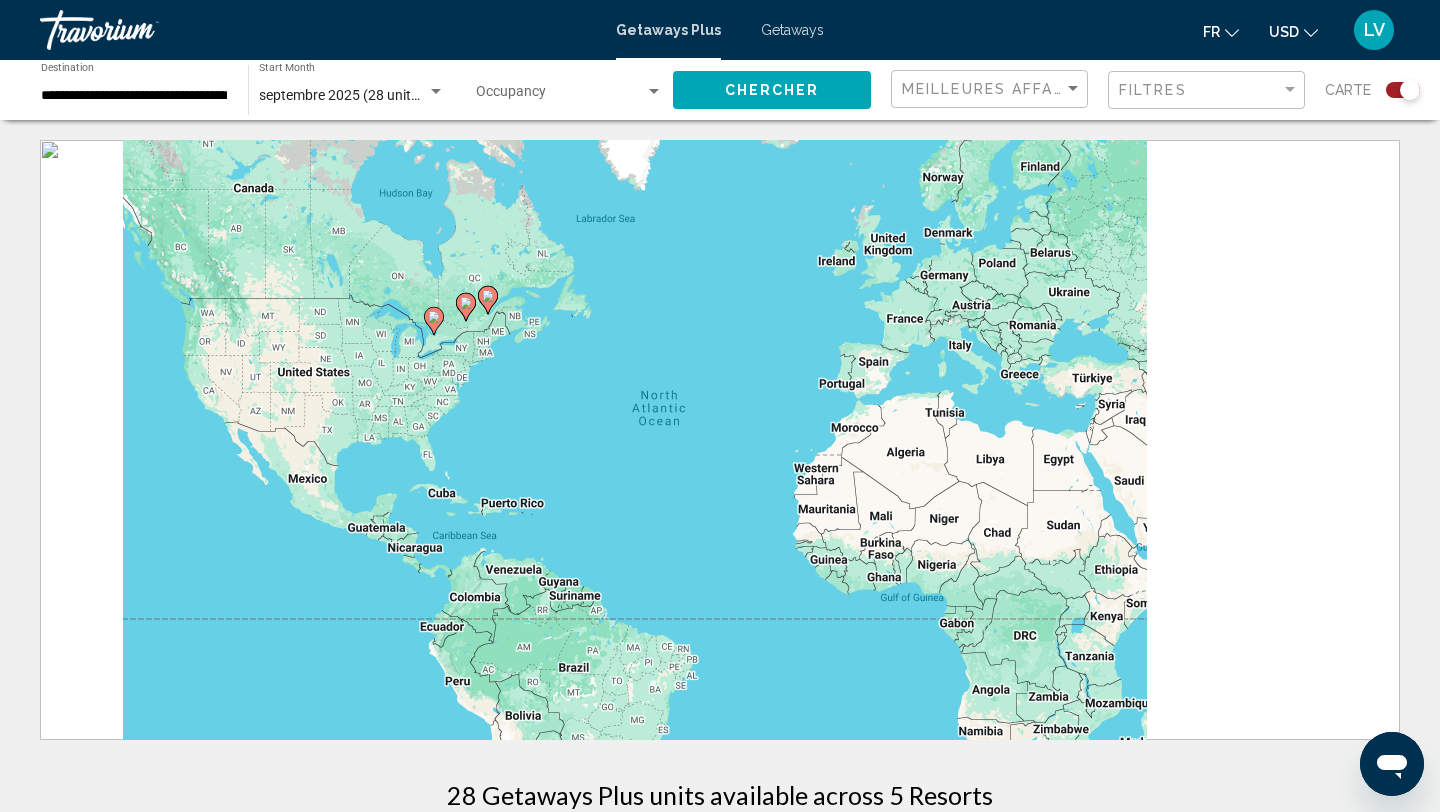 click at bounding box center (654, 92) 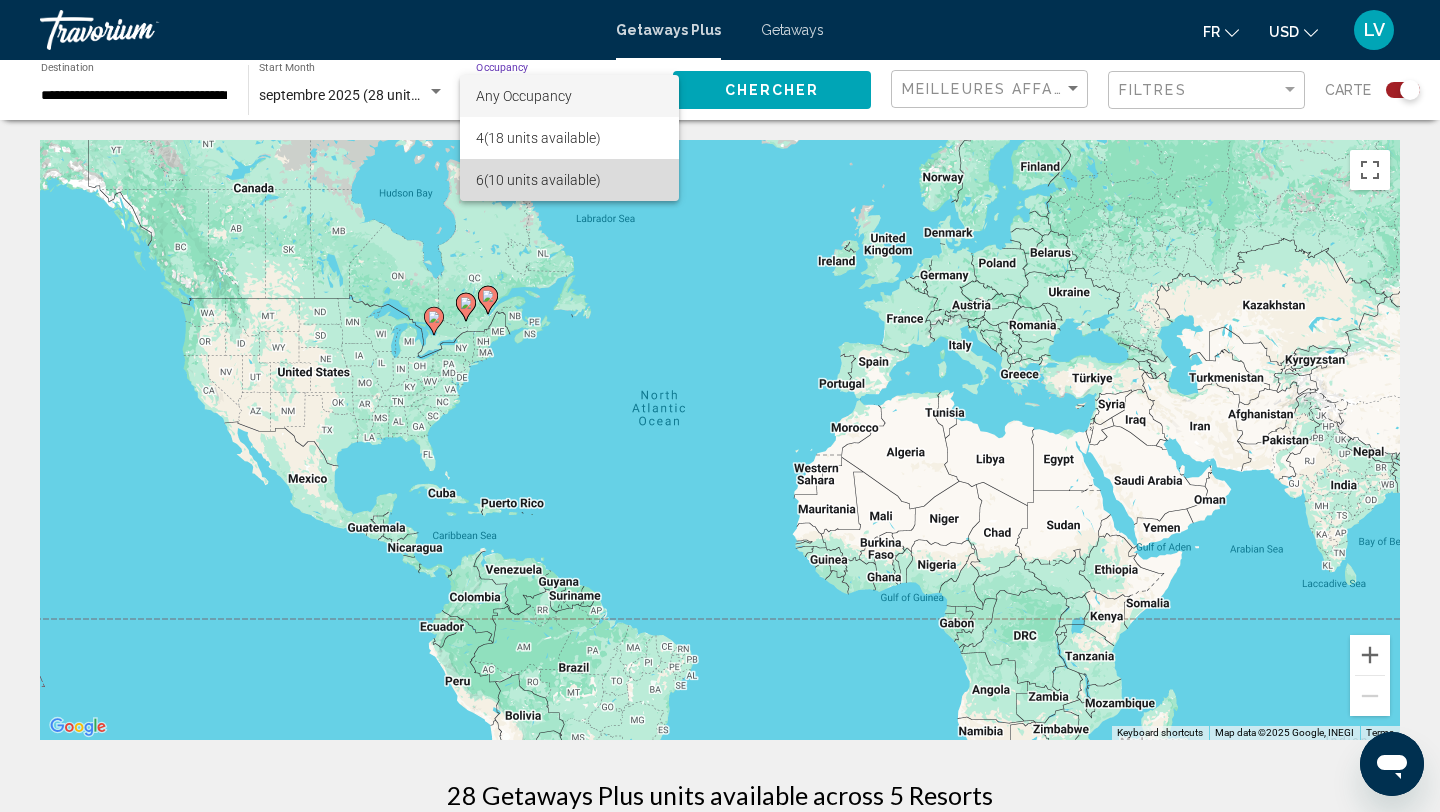 click on "6  (10 units available)" at bounding box center [569, 180] 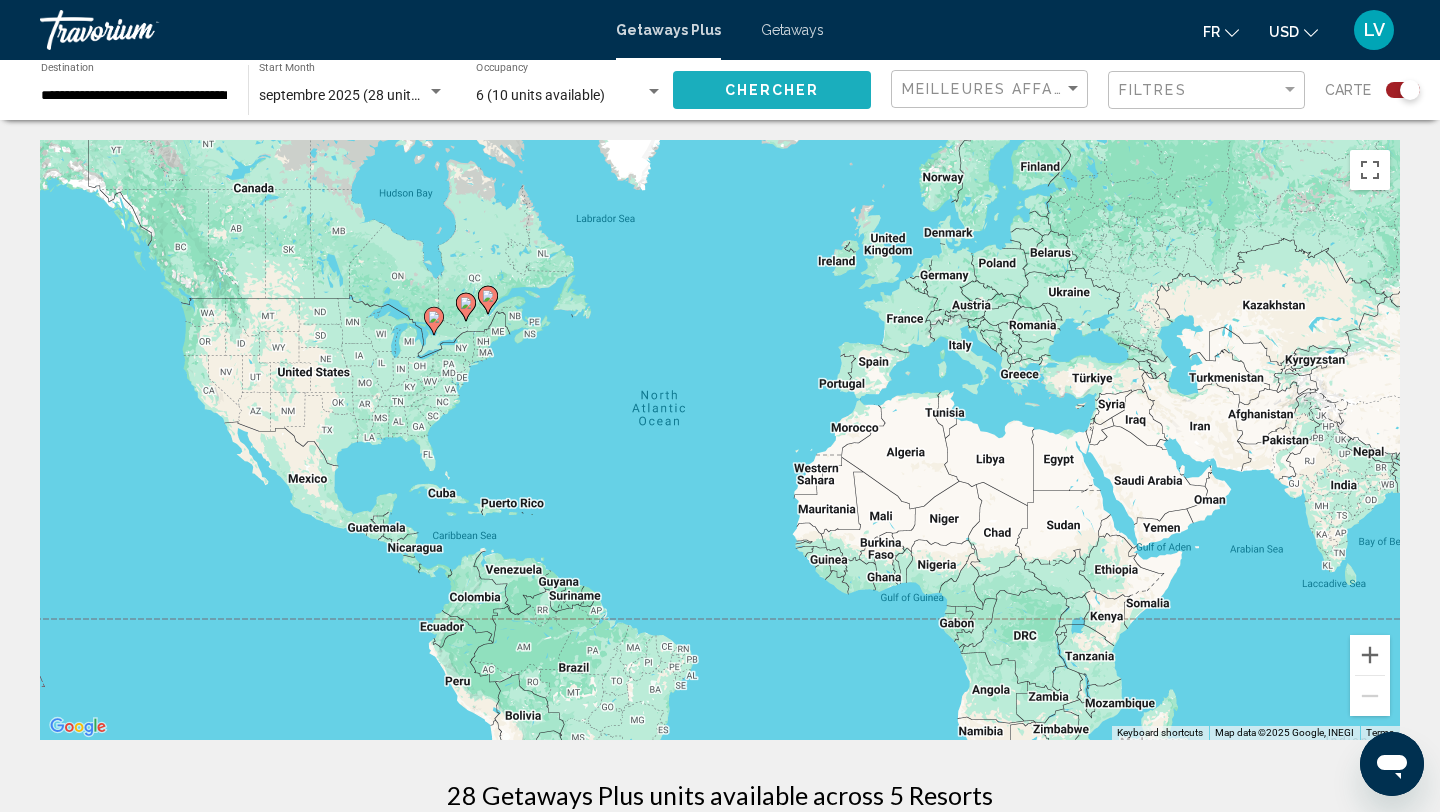 click on "Chercher" 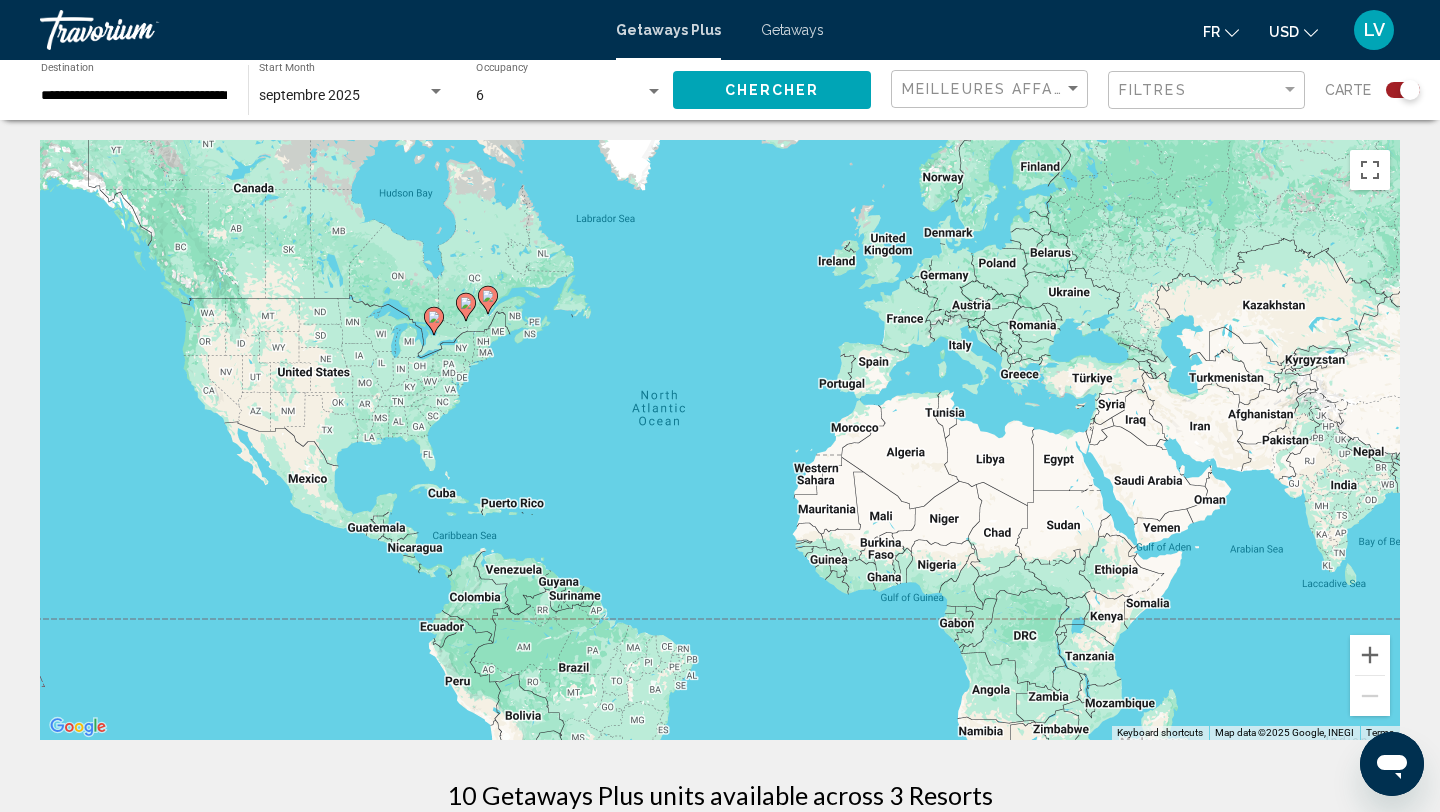 click on "To activate drag with keyboard, press Alt + Enter. Once in keyboard drag state, use the arrow keys to move the marker. To complete the drag, press the Enter key. To cancel, press Escape." at bounding box center [720, 440] 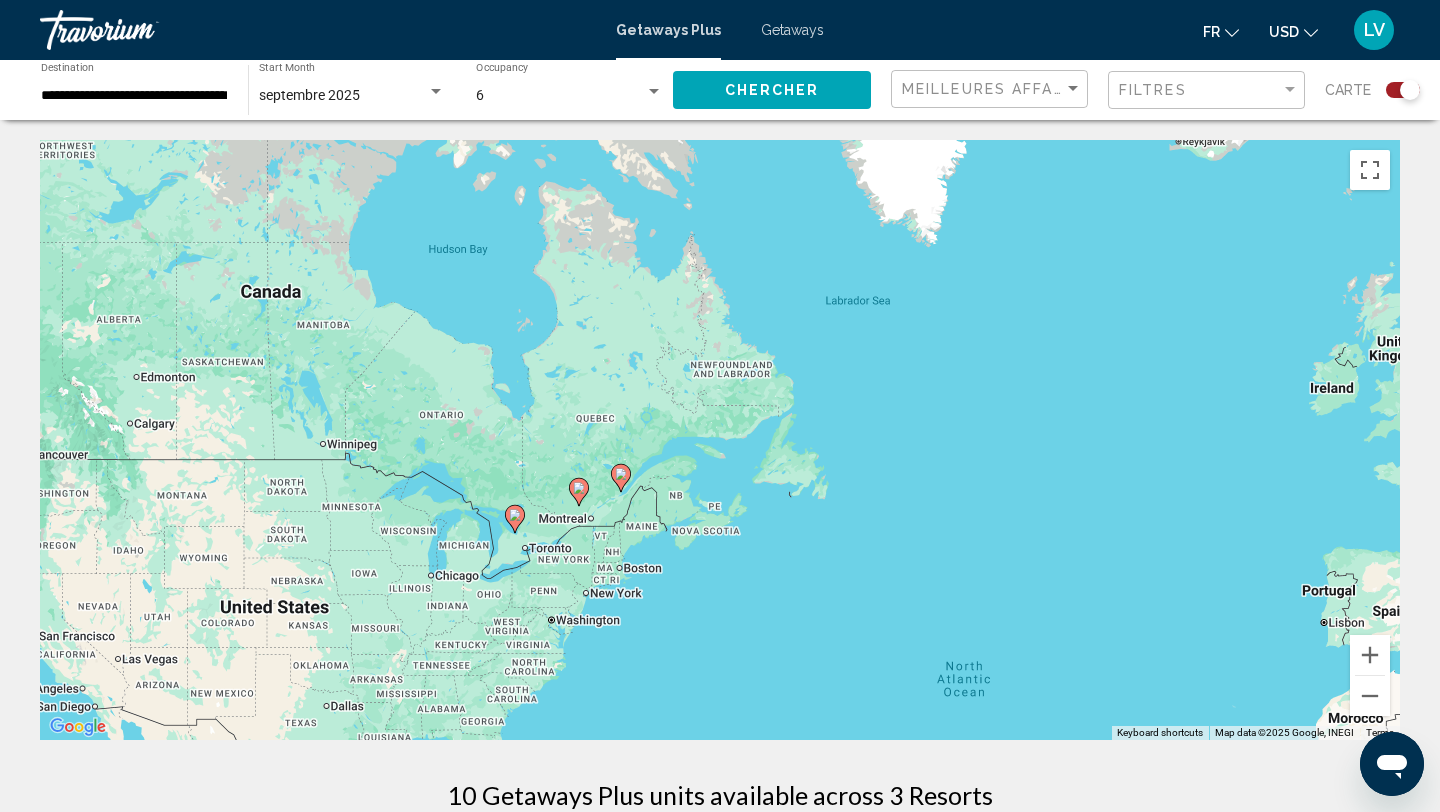 drag, startPoint x: 414, startPoint y: 350, endPoint x: 704, endPoint y: 593, distance: 378.35037 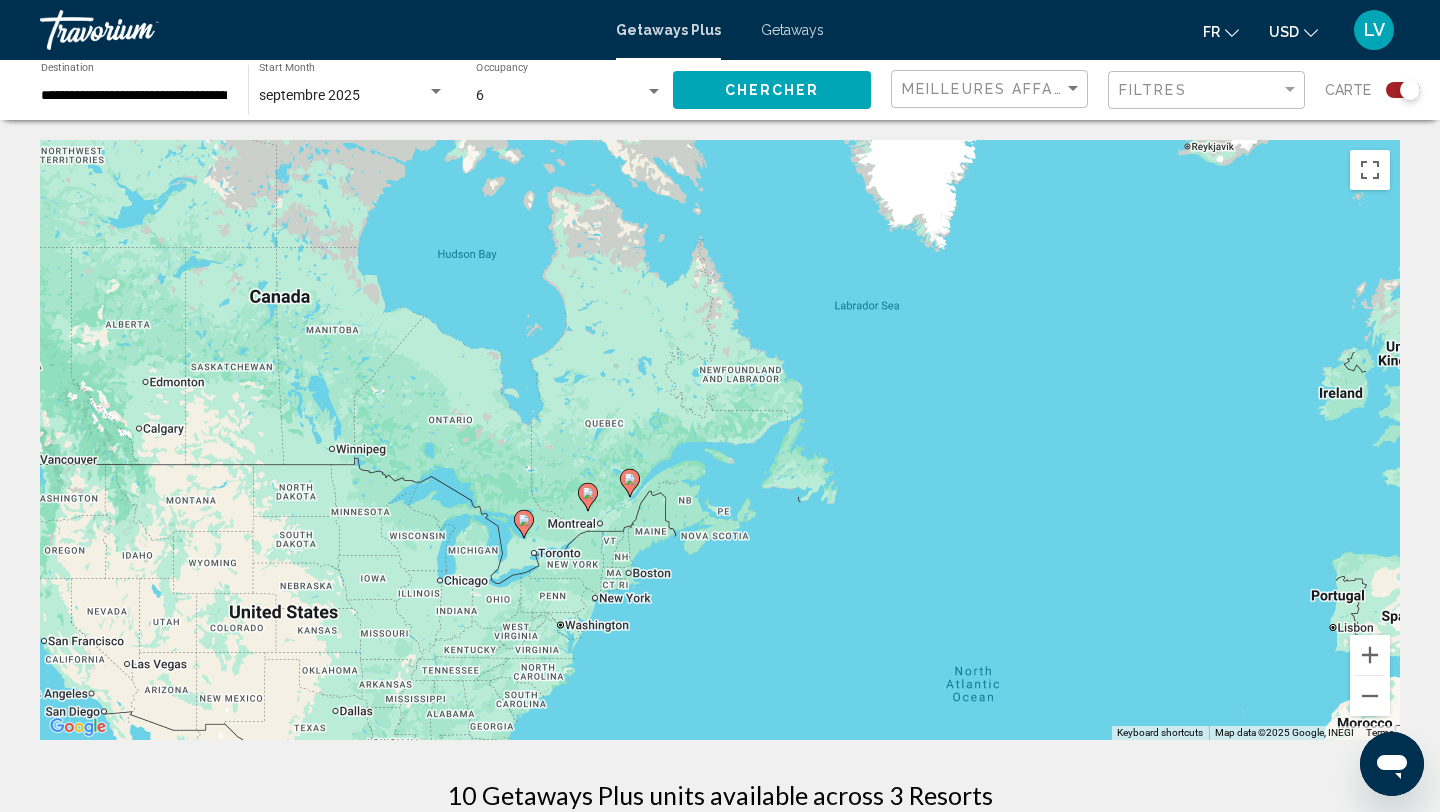 click on "To activate drag with keyboard, press Alt + Enter. Once in keyboard drag state, use the arrow keys to move the marker. To complete the drag, press the Enter key. To cancel, press Escape." at bounding box center [720, 440] 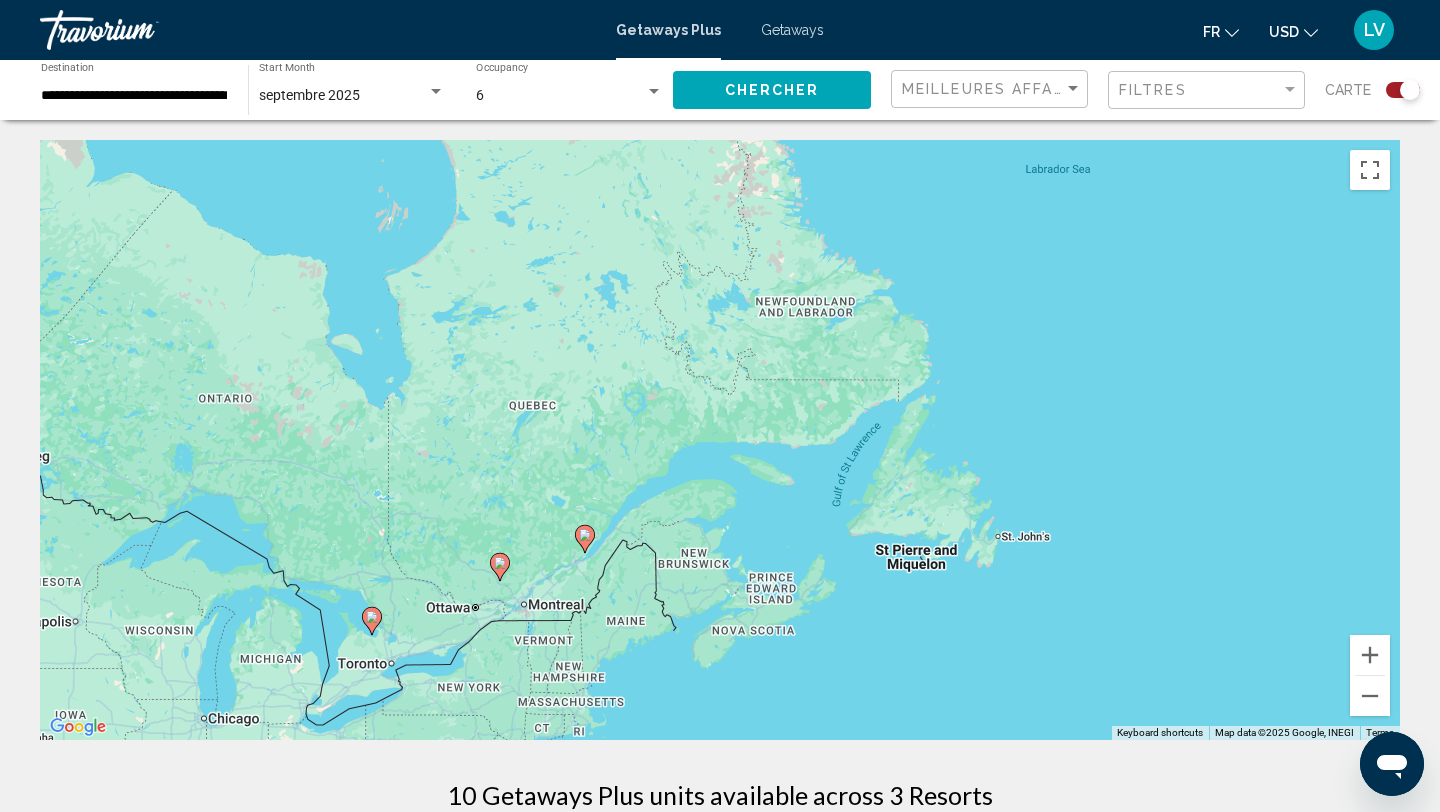 click on "To activate drag with keyboard, press Alt + Enter. Once in keyboard drag state, use the arrow keys to move the marker. To complete the drag, press the Enter key. To cancel, press Escape." at bounding box center [720, 440] 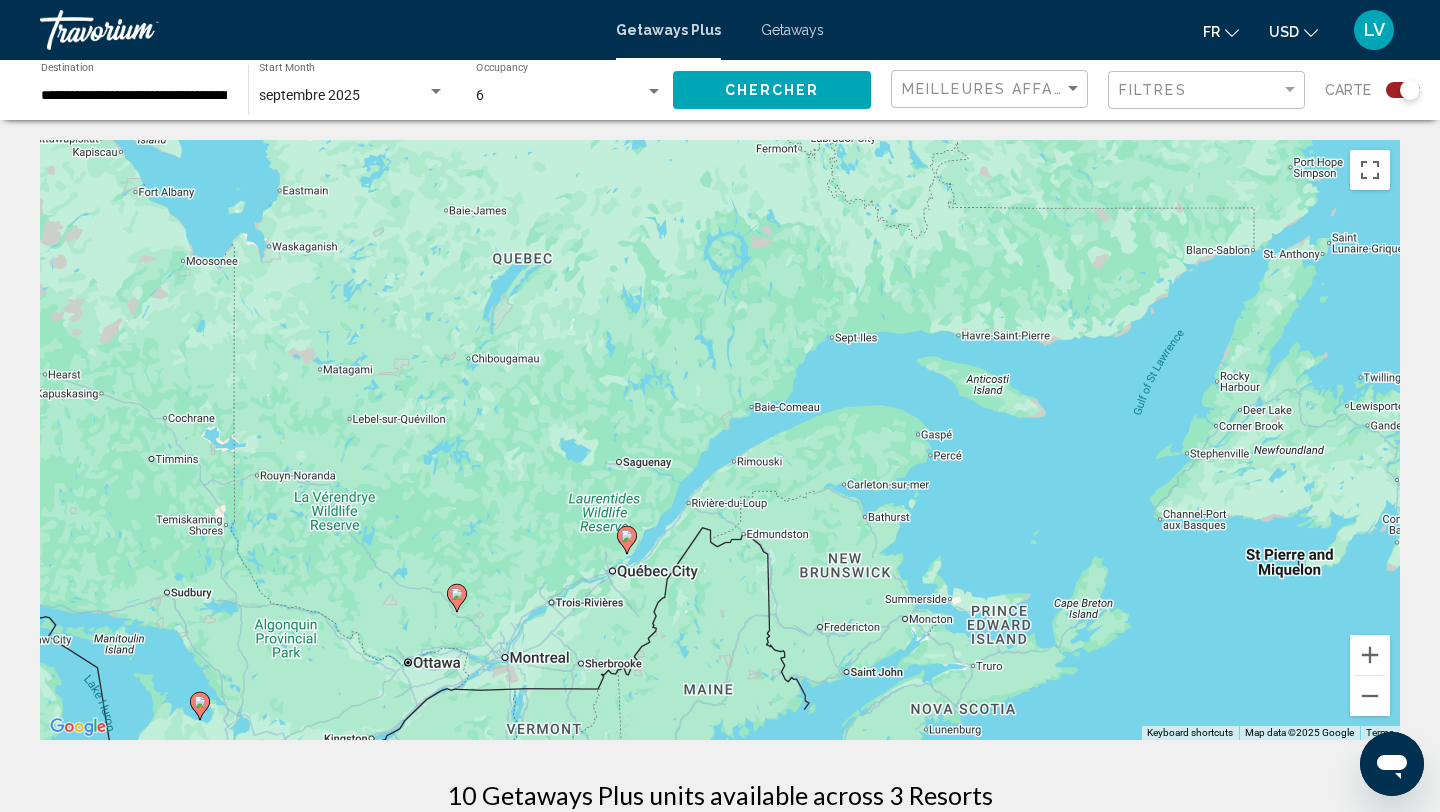 drag, startPoint x: 519, startPoint y: 578, endPoint x: 505, endPoint y: 504, distance: 75.31268 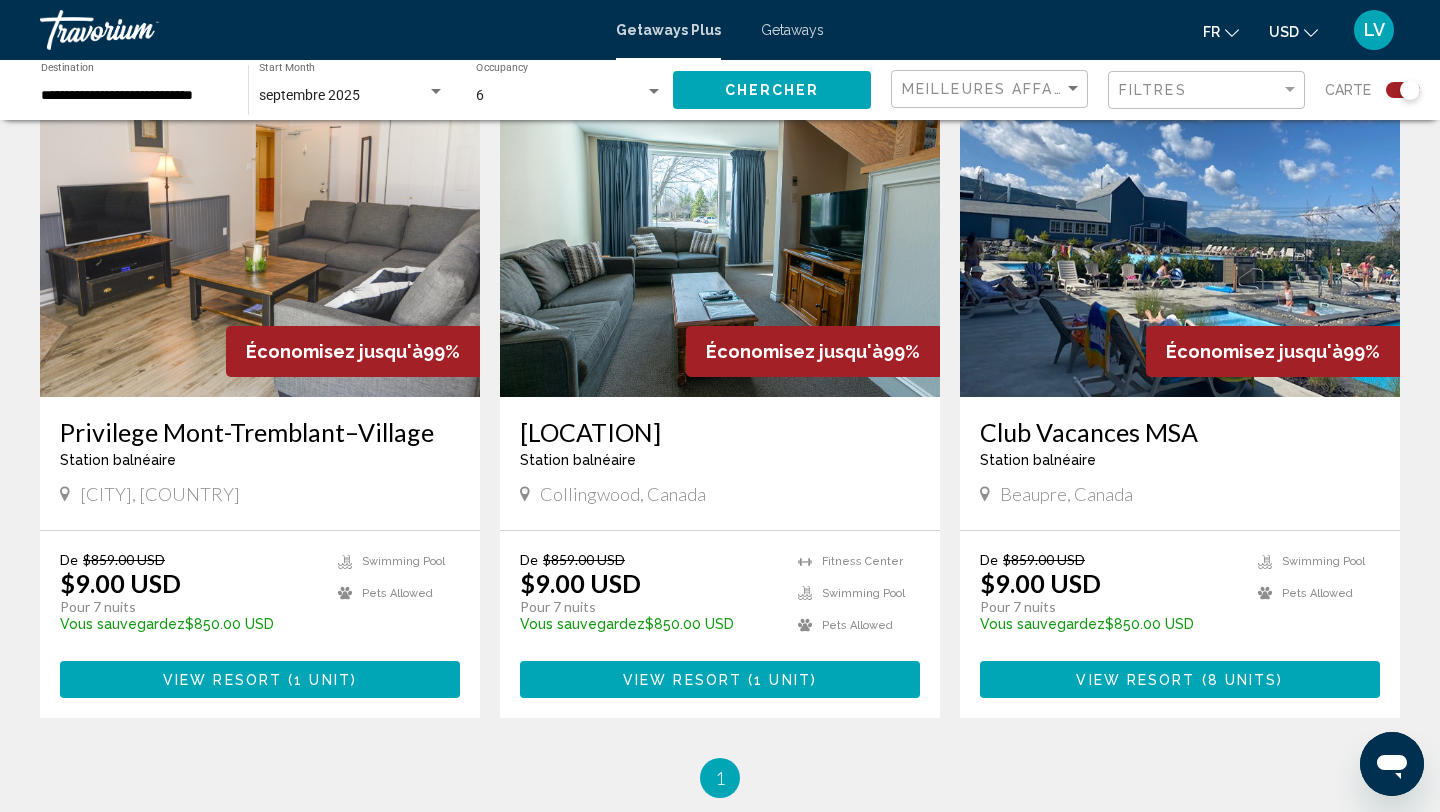 scroll, scrollTop: 823, scrollLeft: 0, axis: vertical 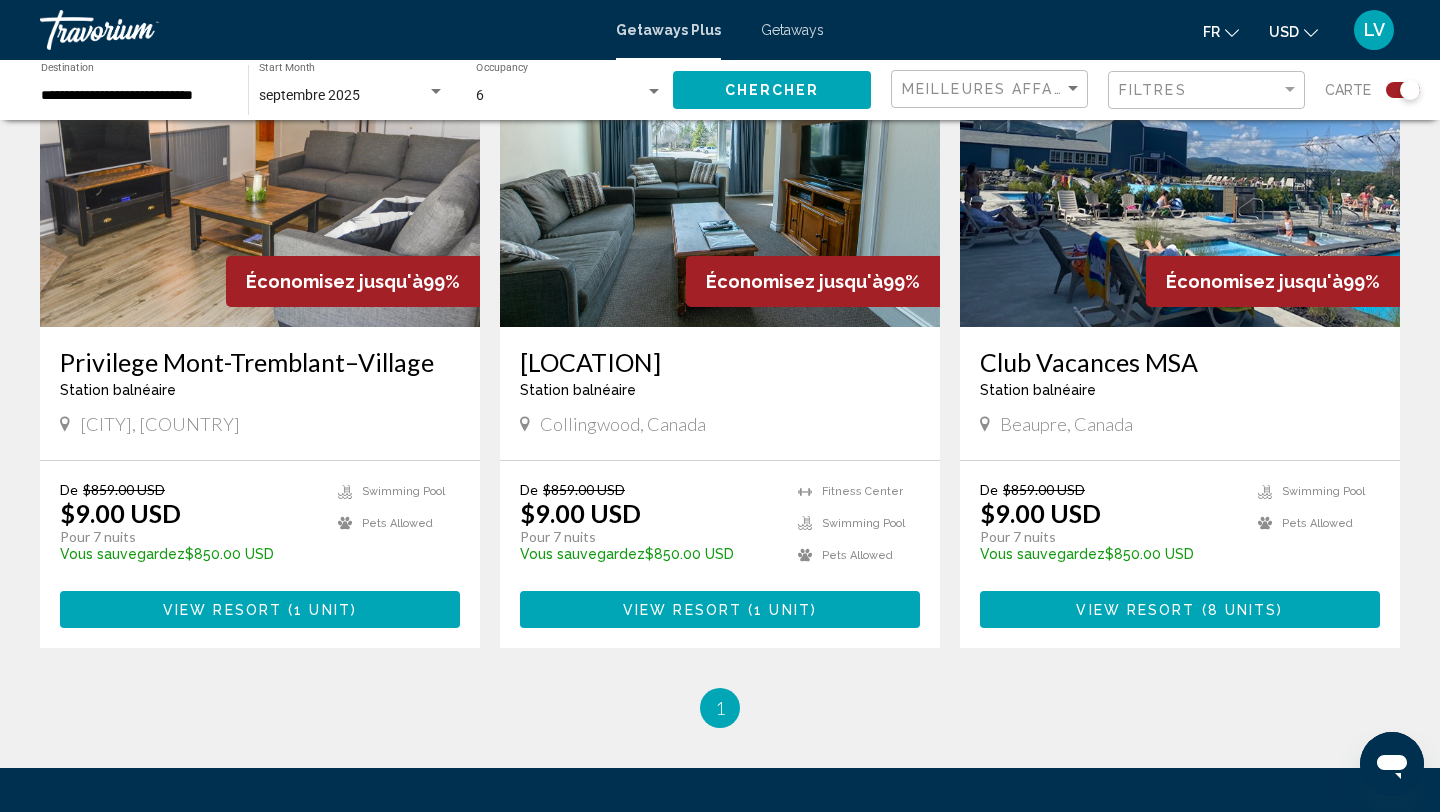click on "View Resort" at bounding box center [222, 610] 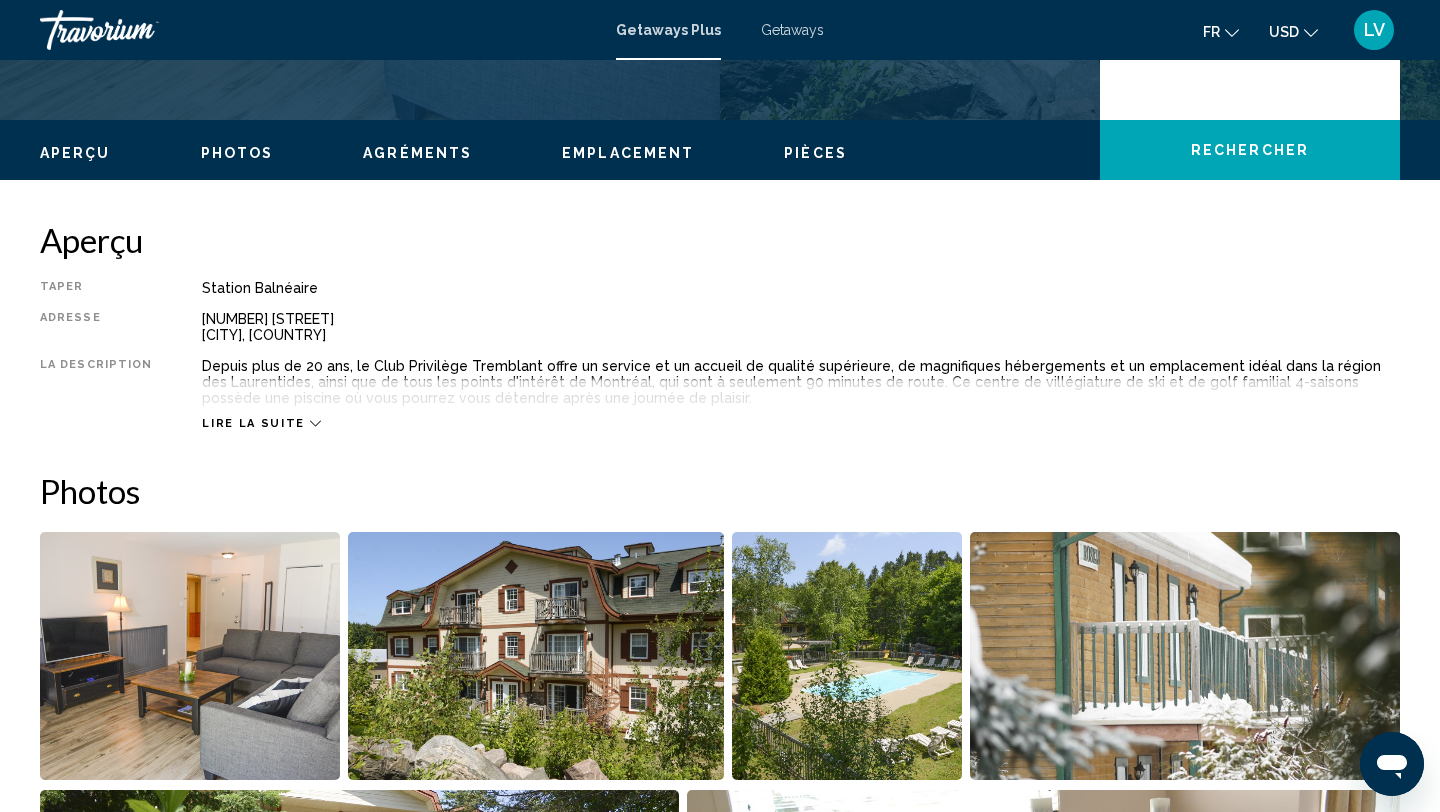 scroll, scrollTop: 544, scrollLeft: 0, axis: vertical 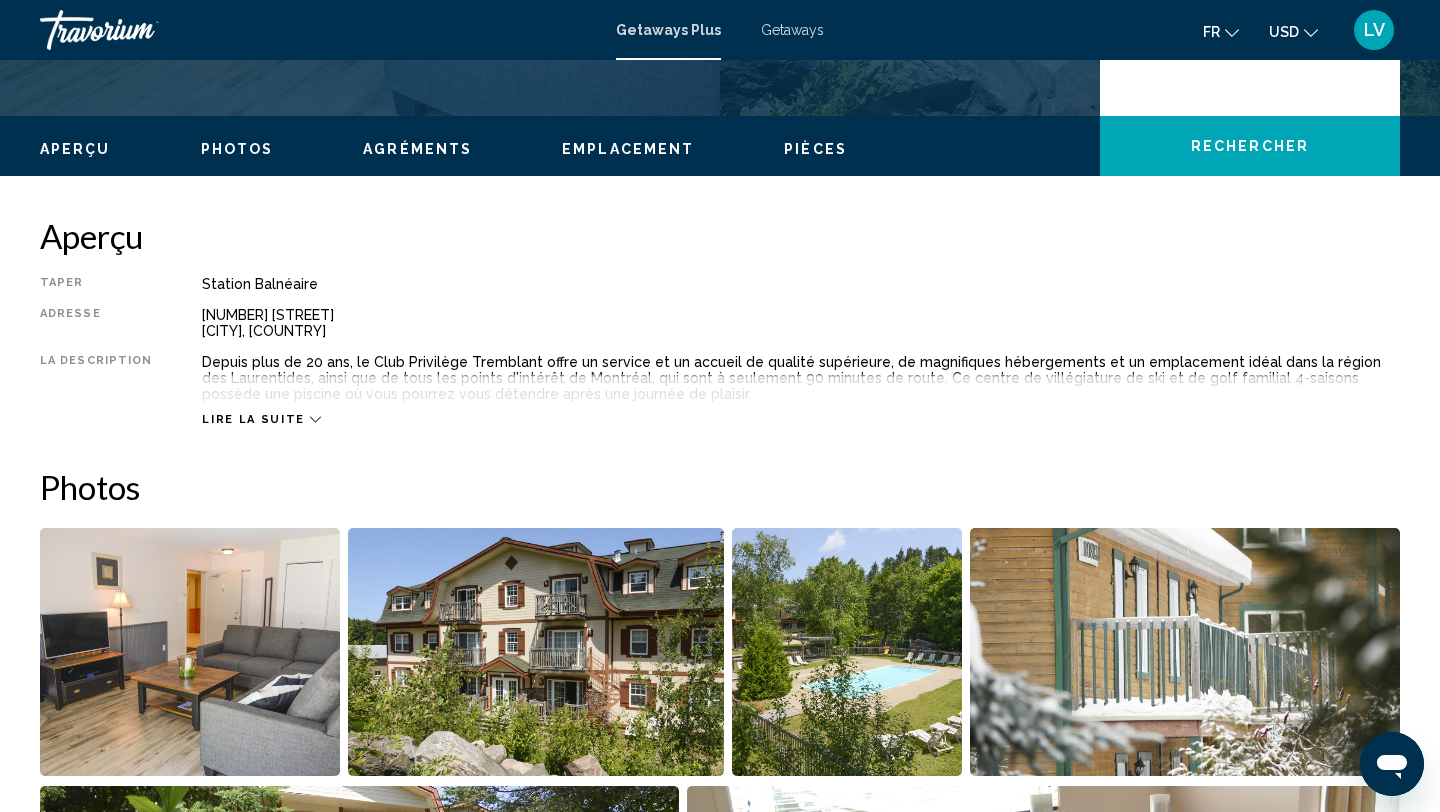 click on "Lire la suite" at bounding box center (253, 419) 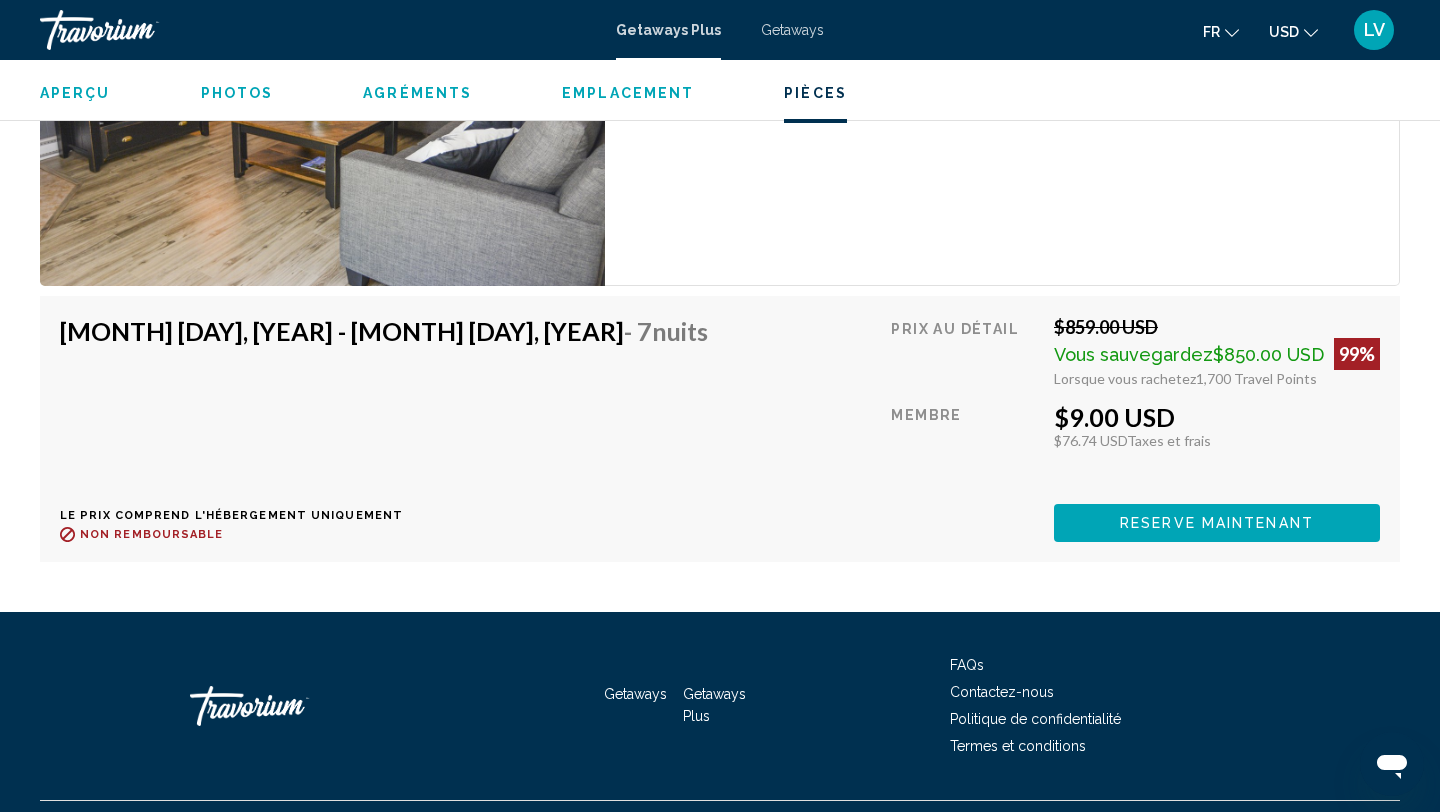 scroll, scrollTop: 4022, scrollLeft: 0, axis: vertical 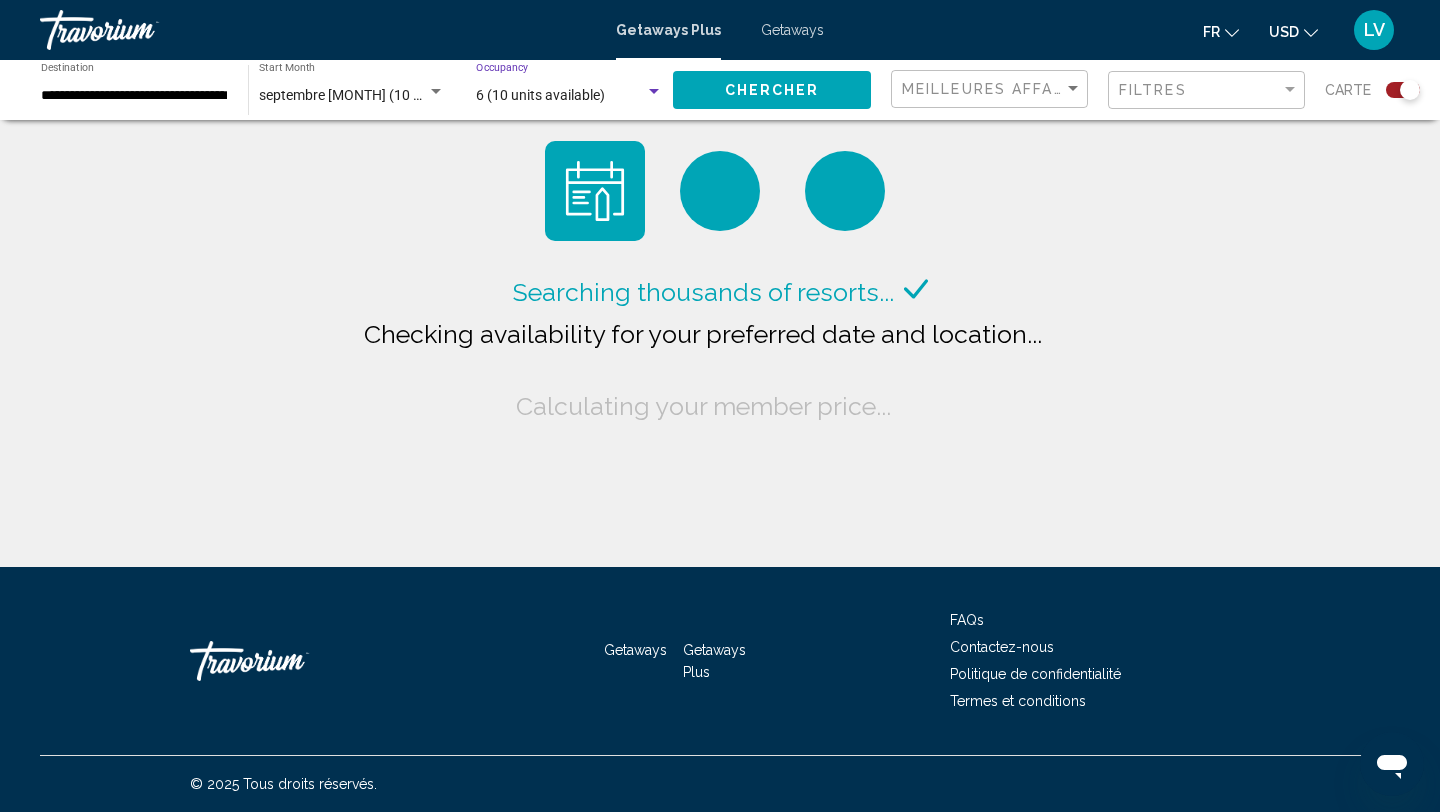 click at bounding box center (654, 92) 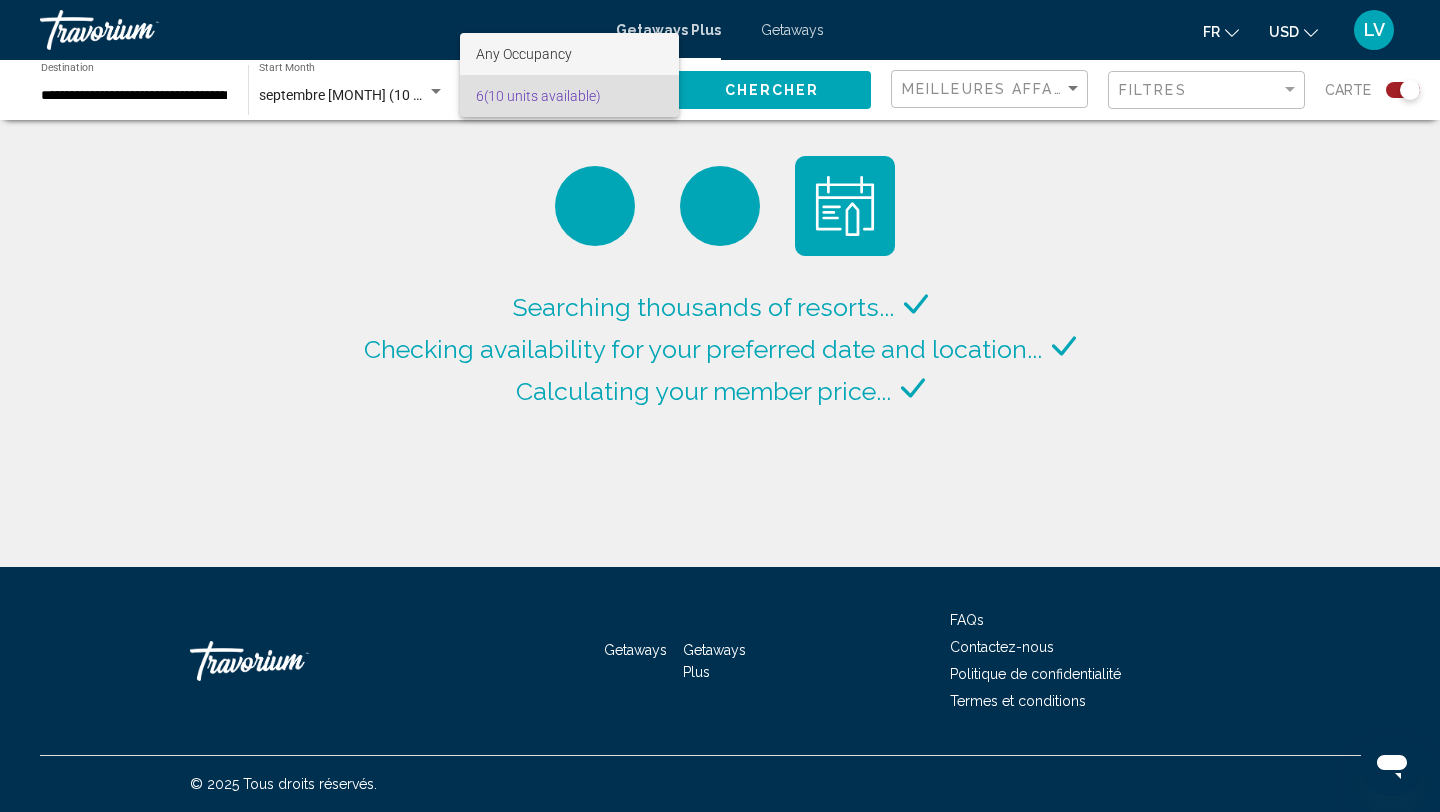click on "Any Occupancy" at bounding box center [569, 54] 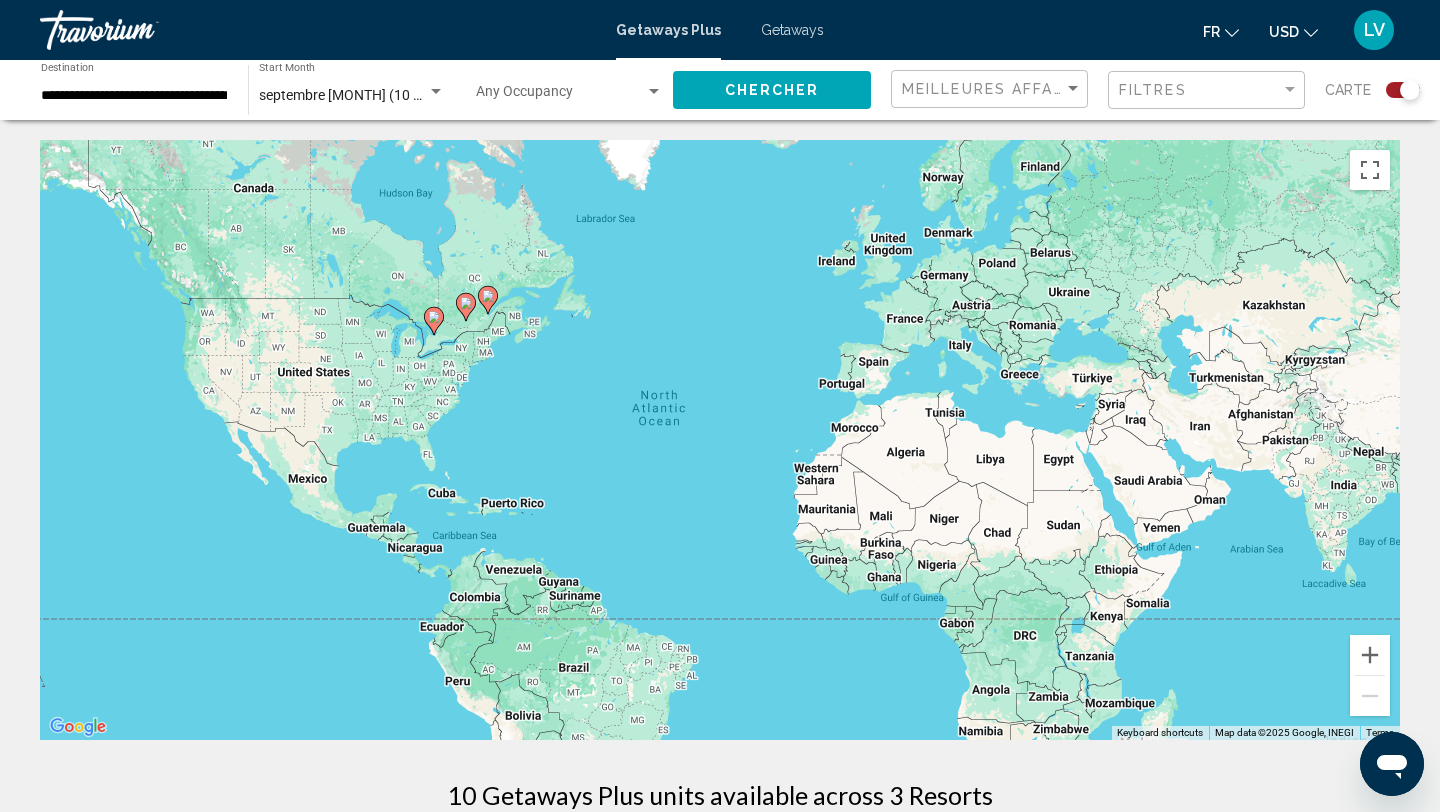 click 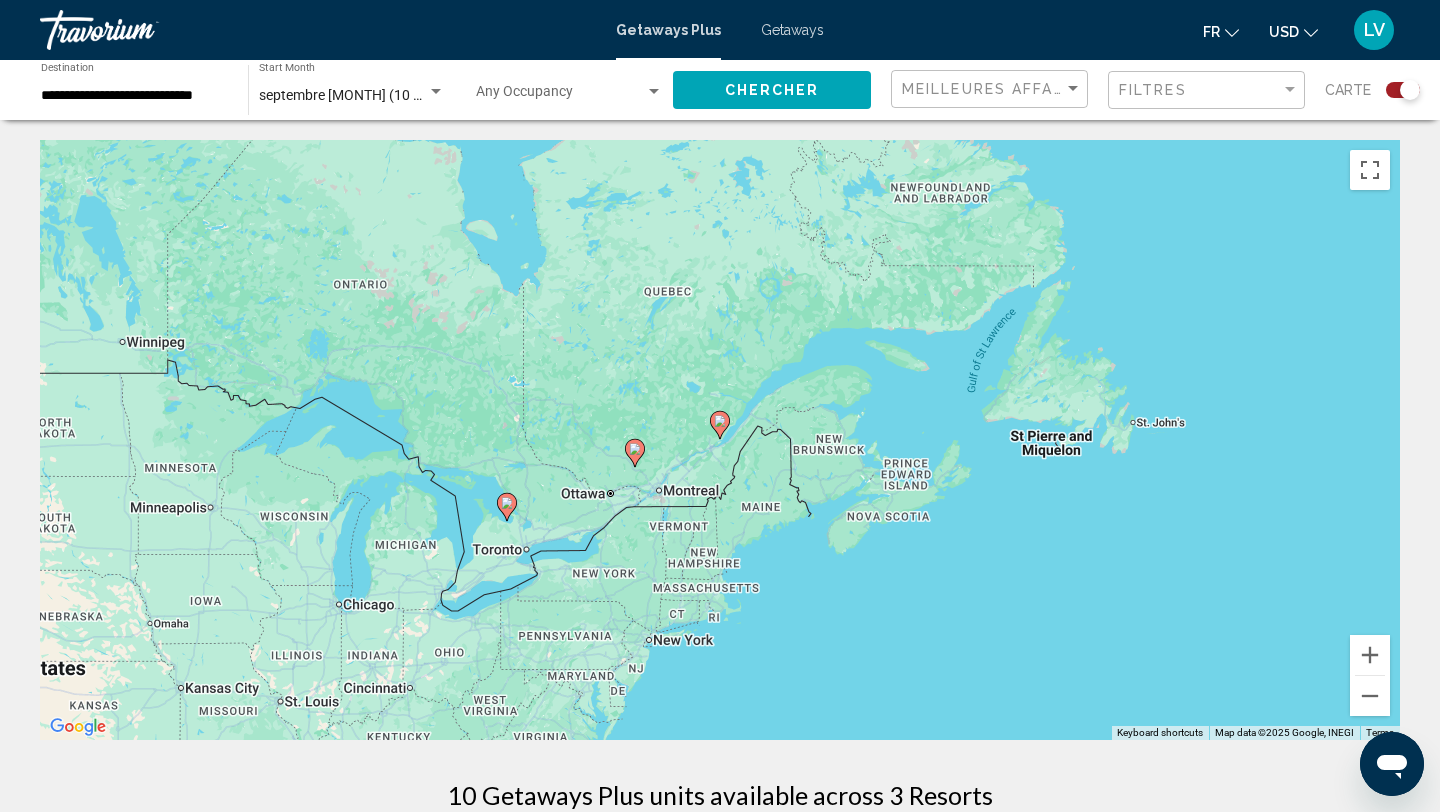 click 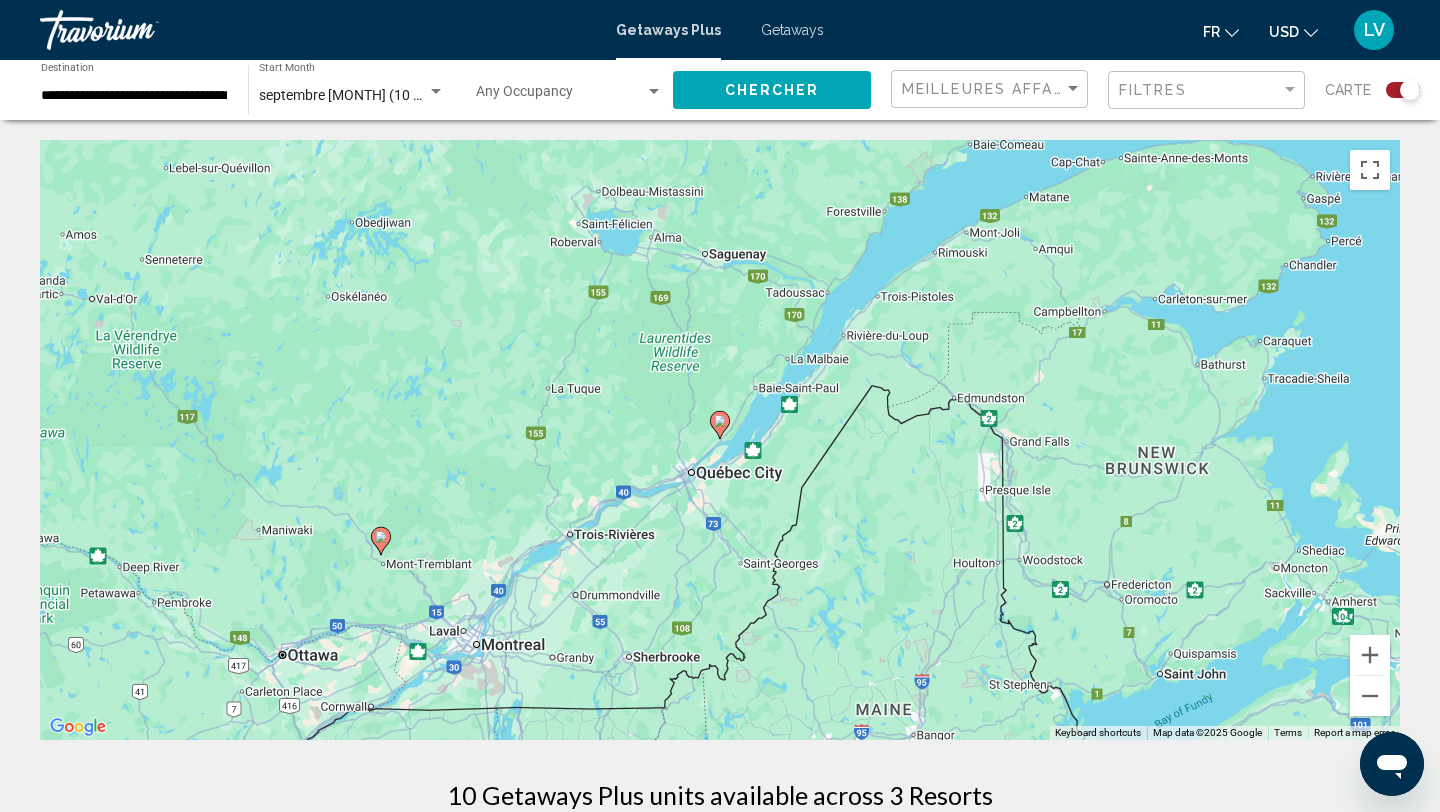 click 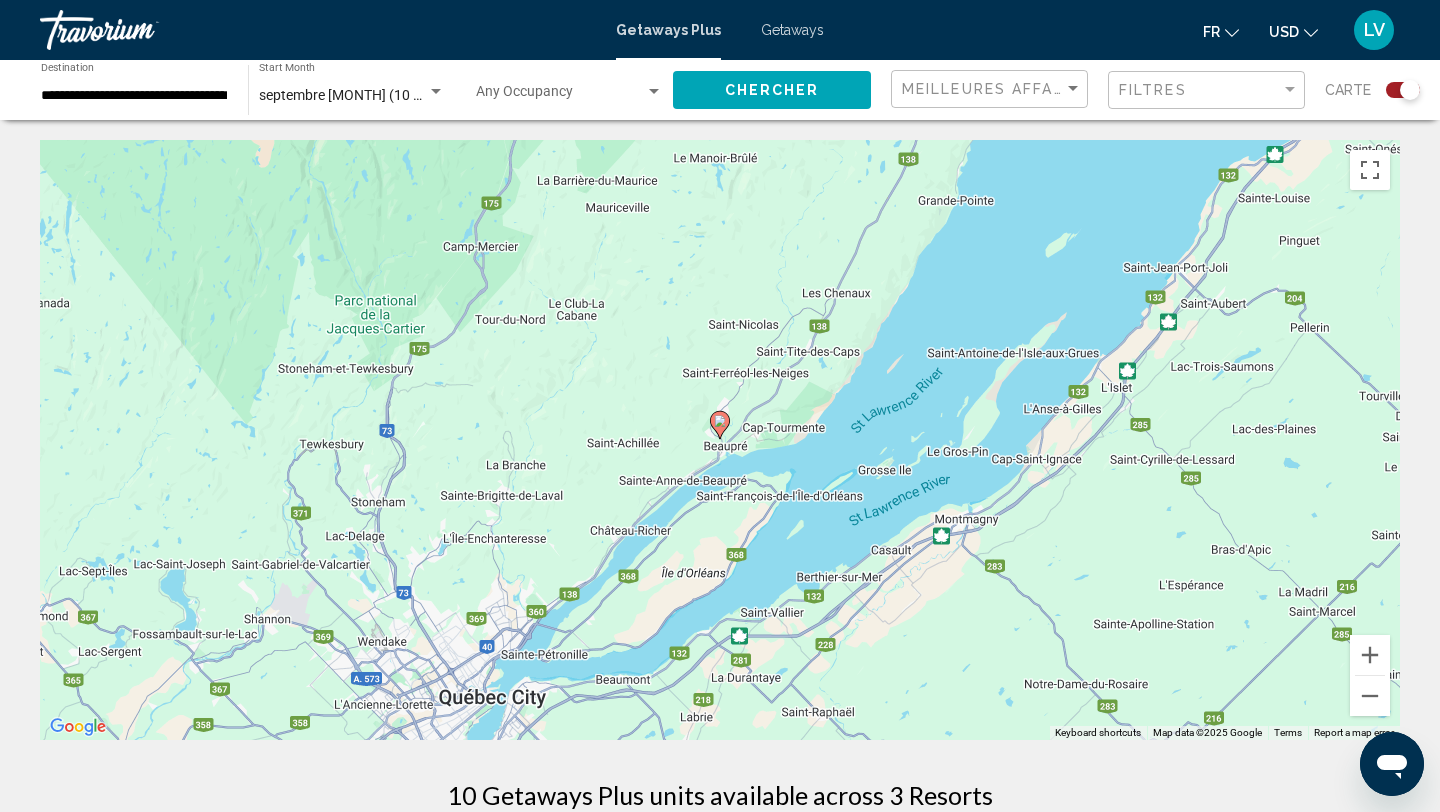 click 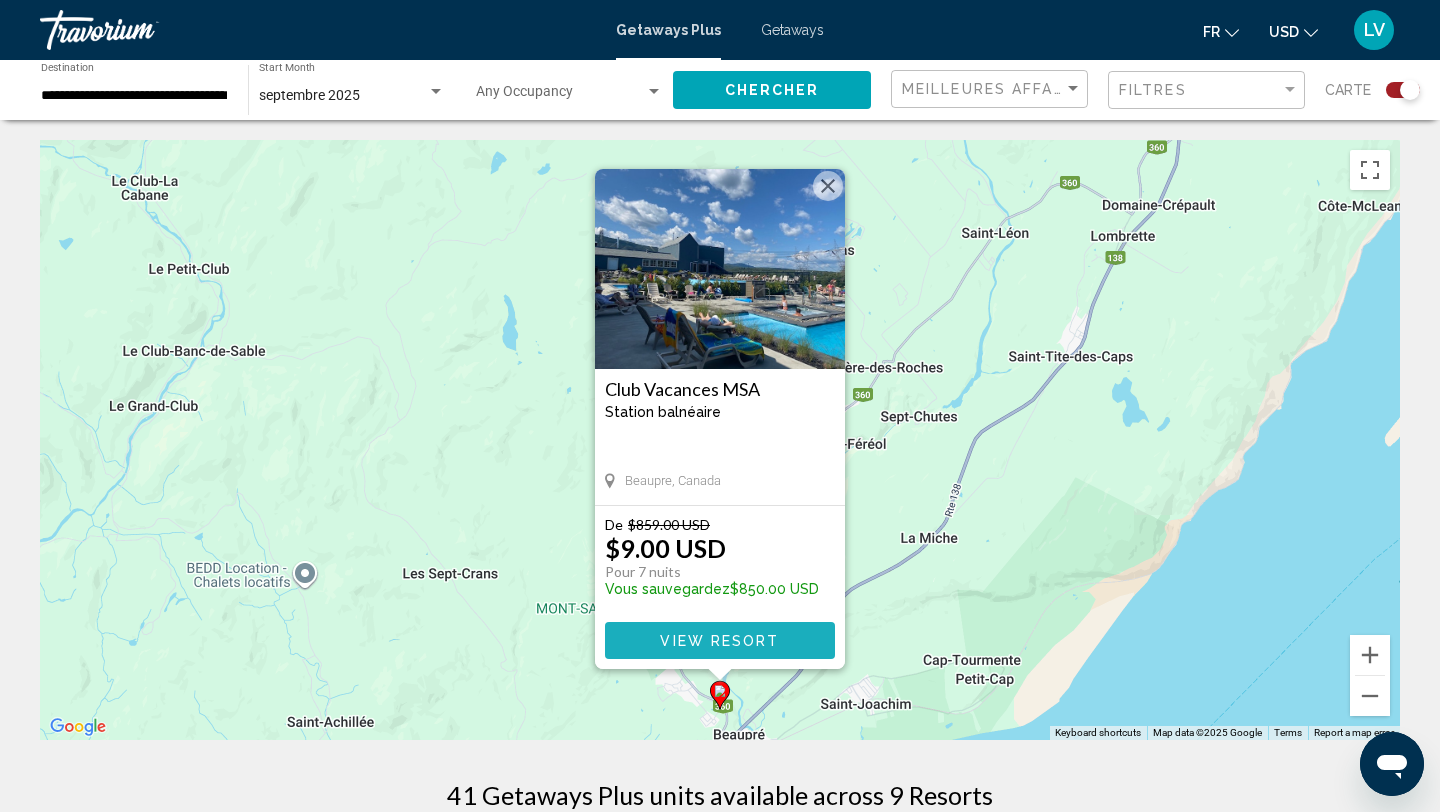 click on "View Resort" at bounding box center [720, 640] 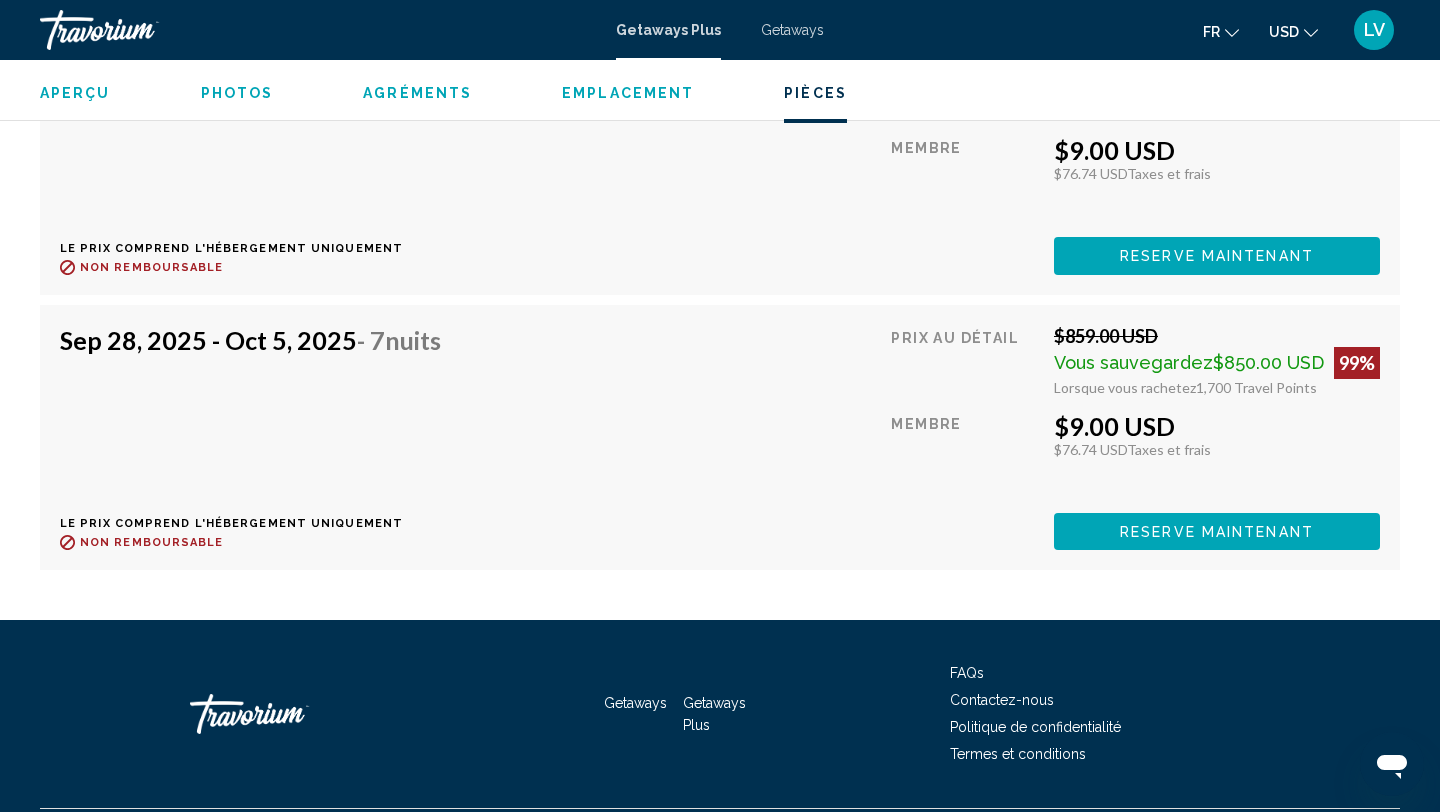 scroll, scrollTop: 7934, scrollLeft: 0, axis: vertical 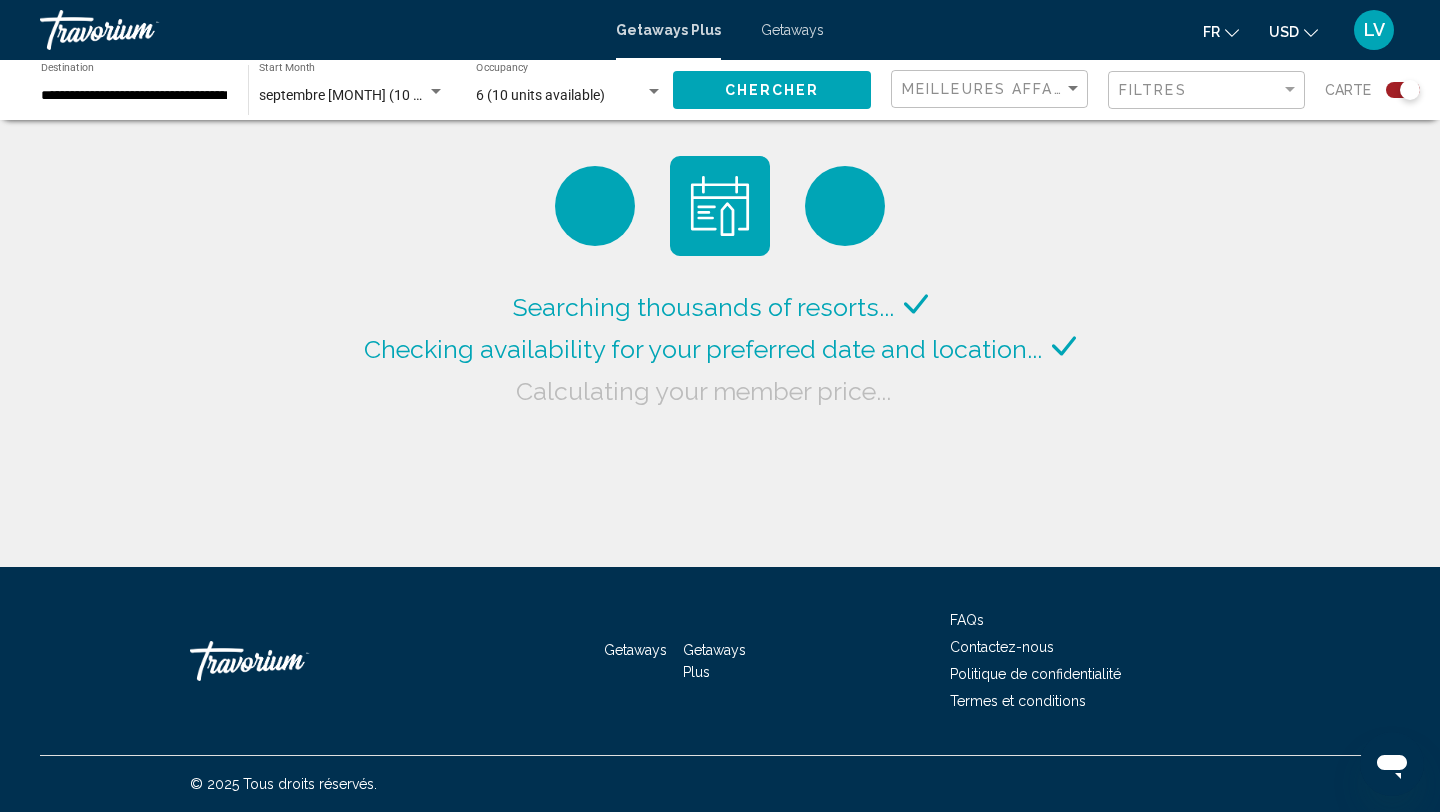 click at bounding box center [654, 91] 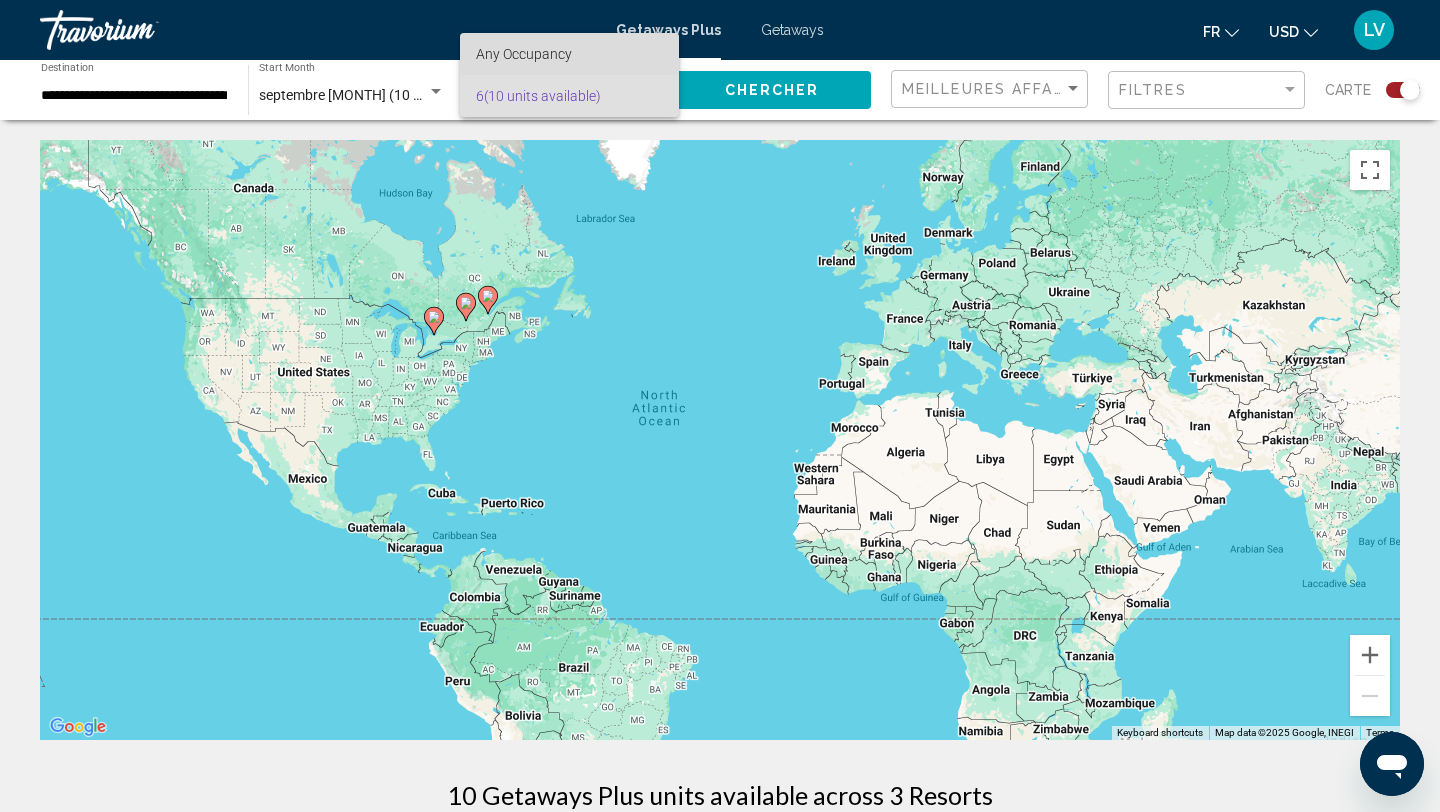 click on "Any Occupancy" at bounding box center (524, 54) 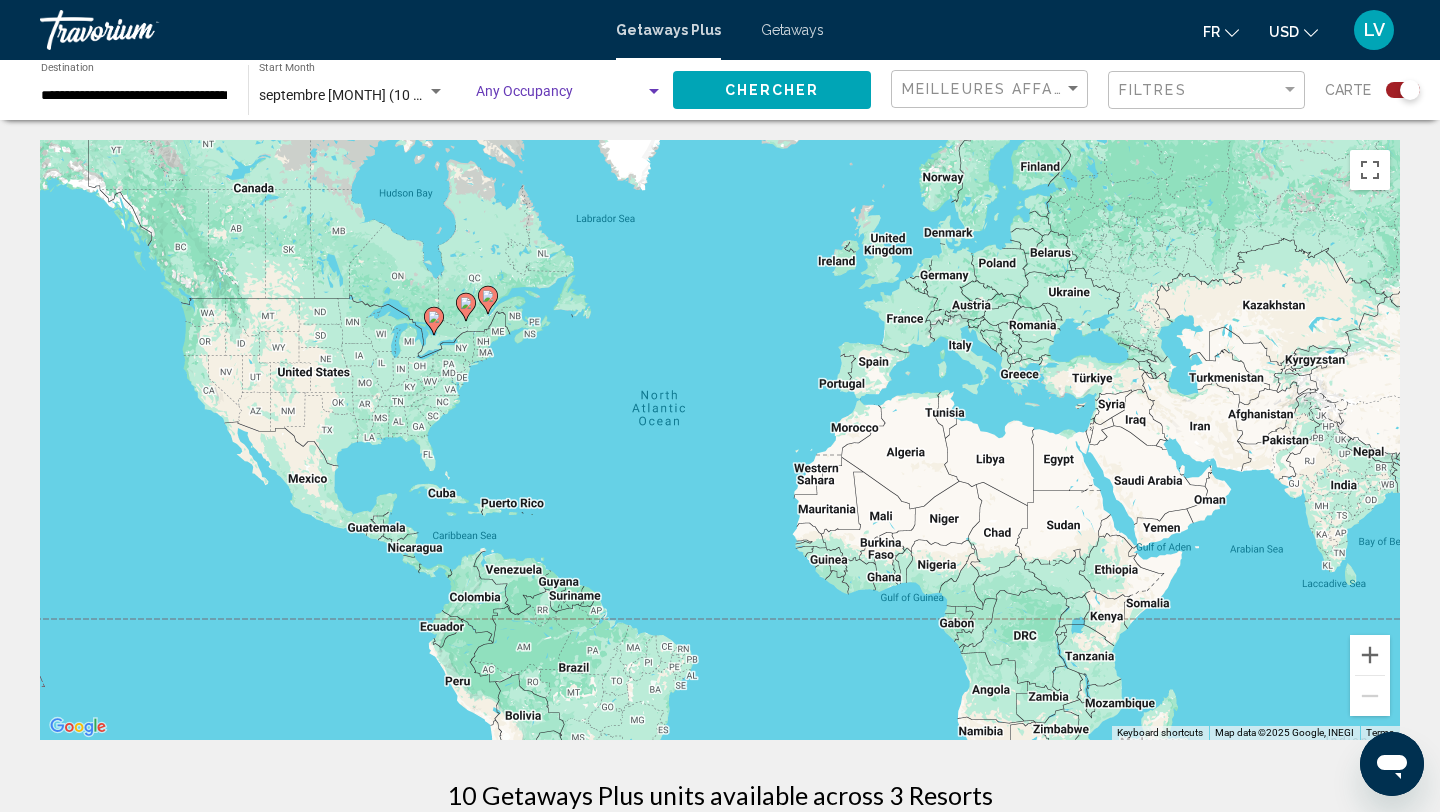 click 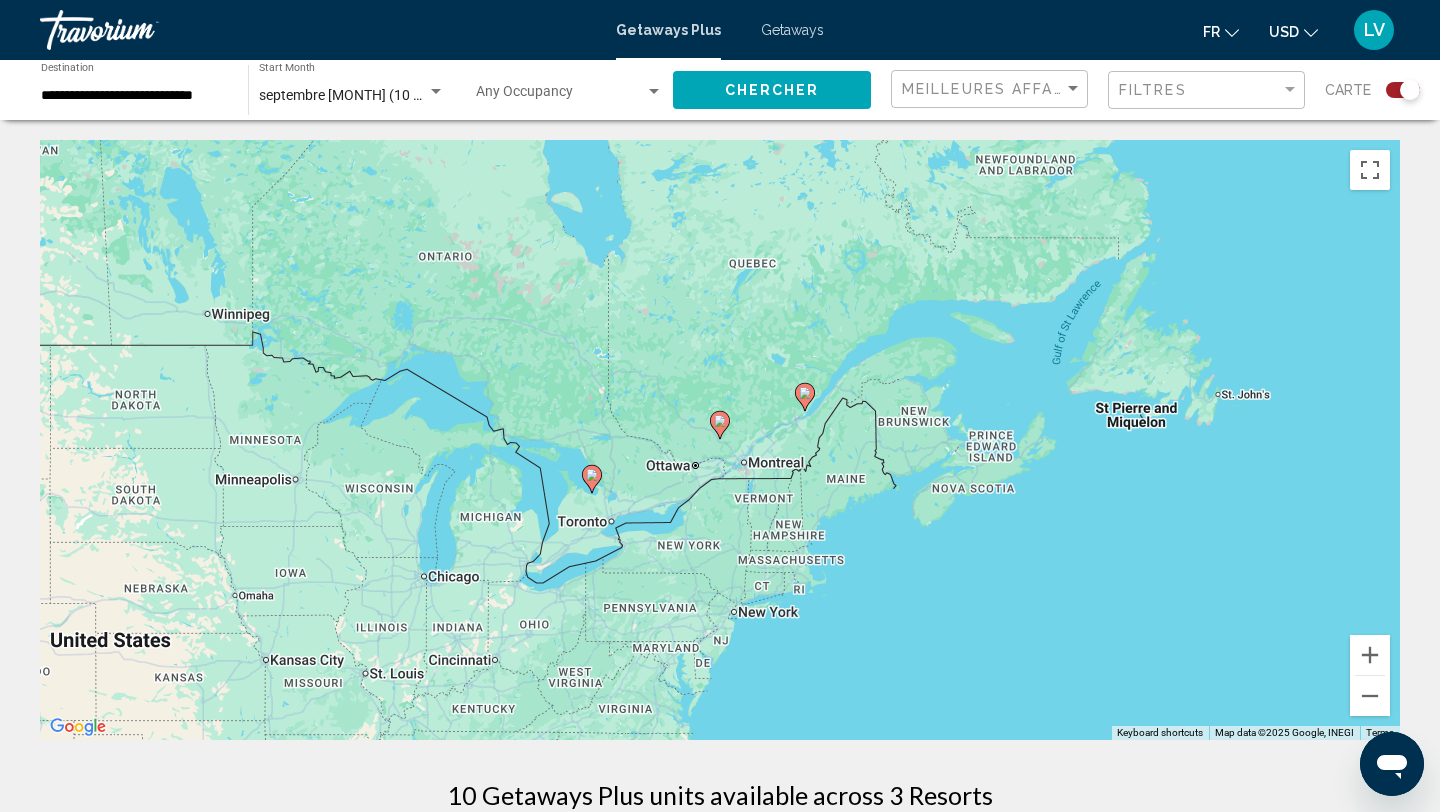click 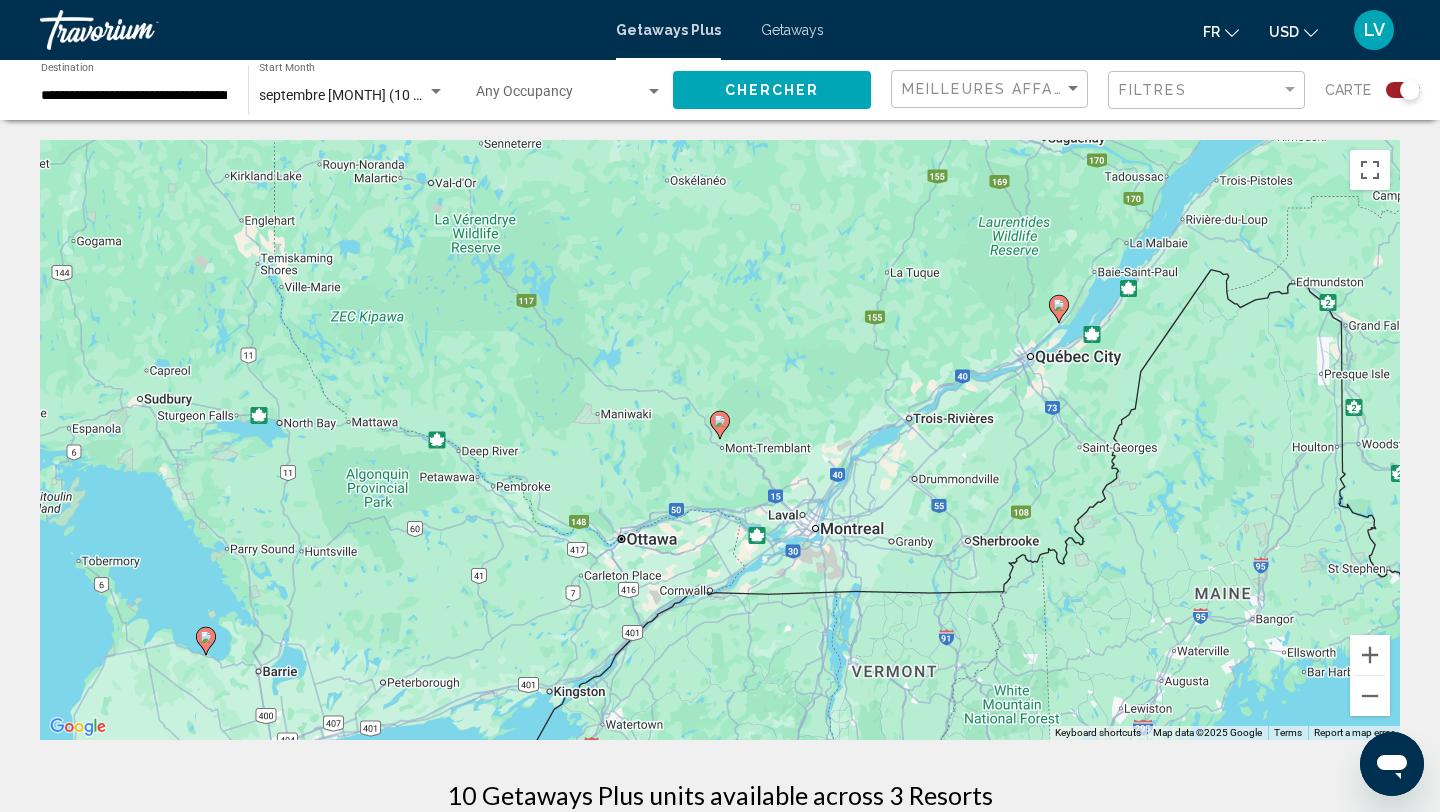 click 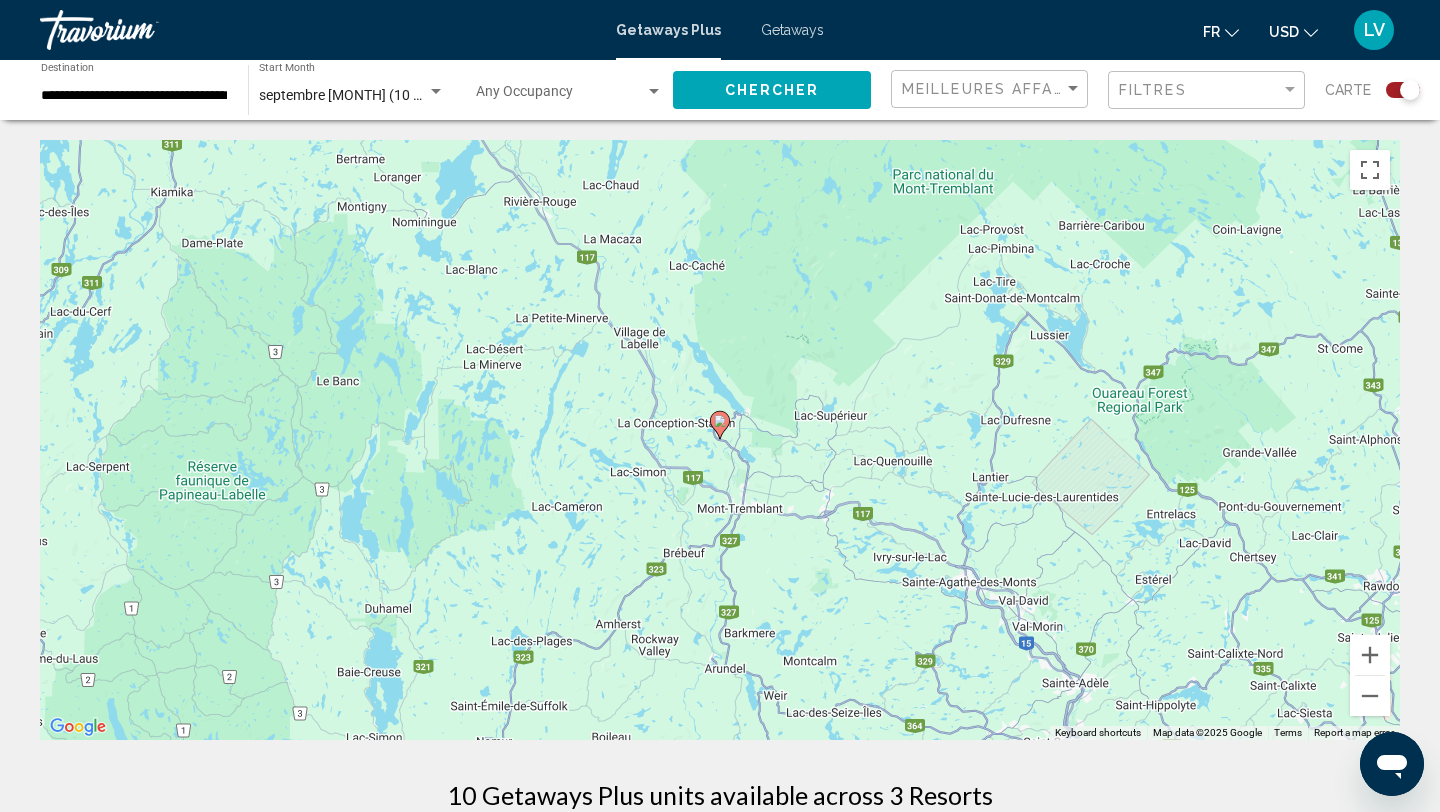 click at bounding box center (436, 91) 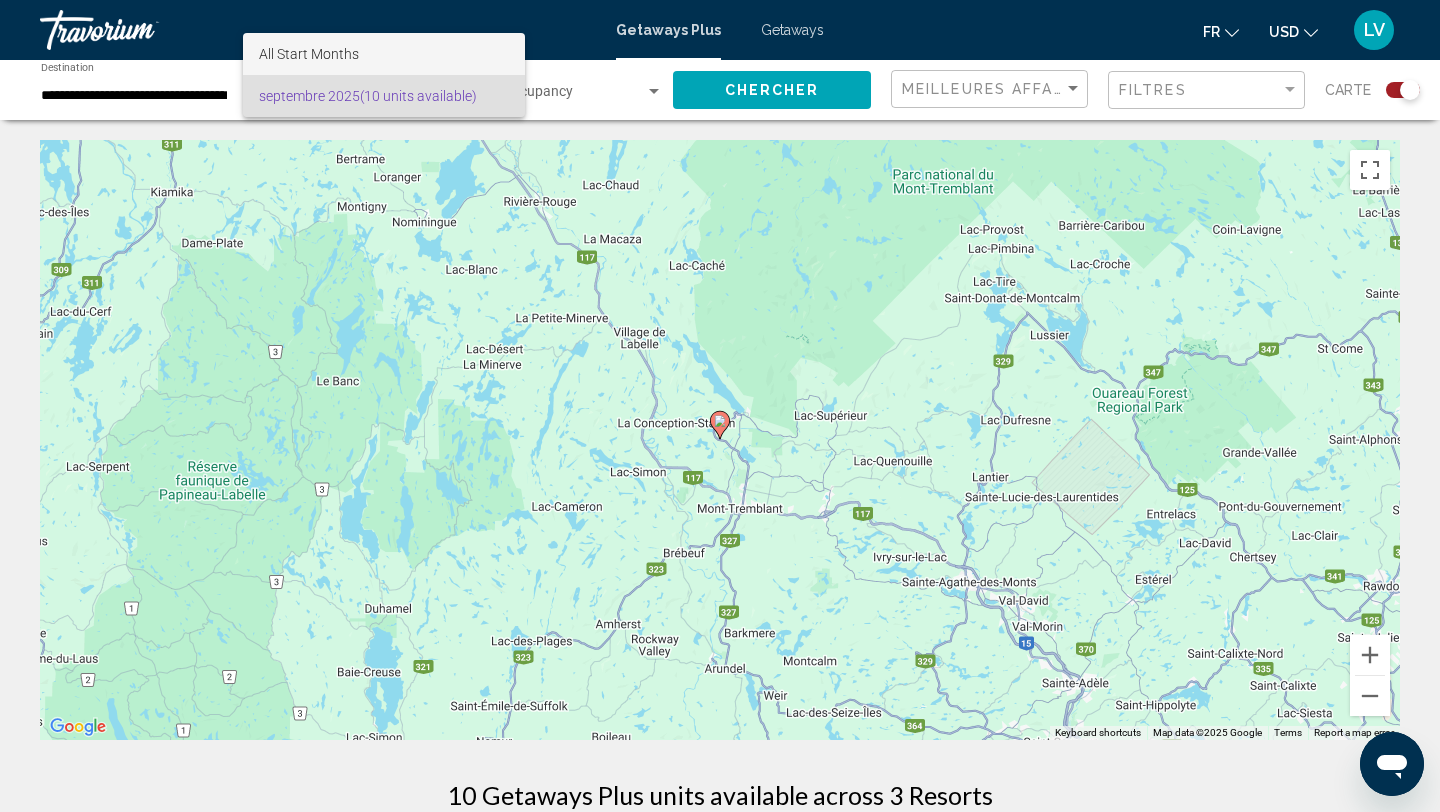 click on "All Start Months" at bounding box center [309, 54] 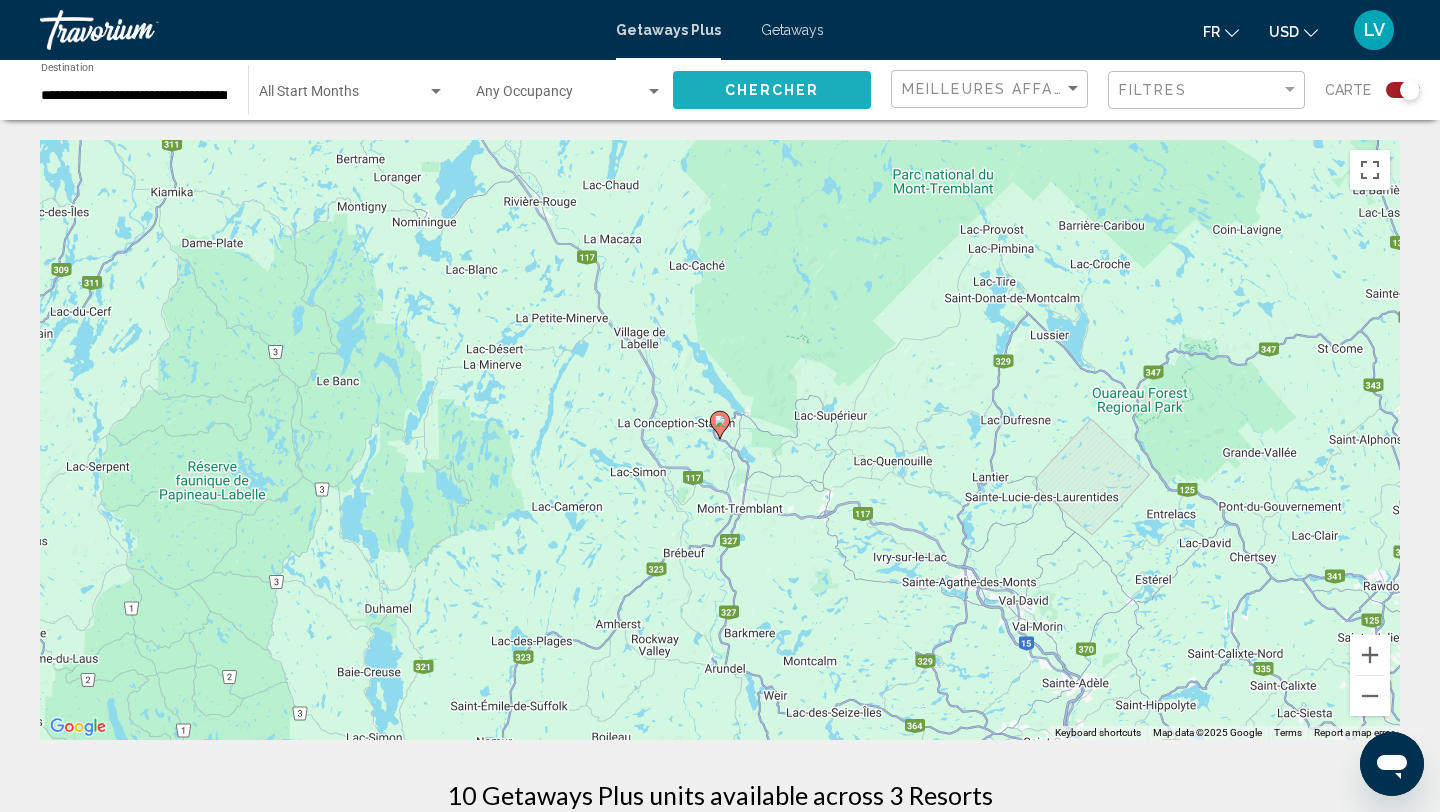 click on "Chercher" 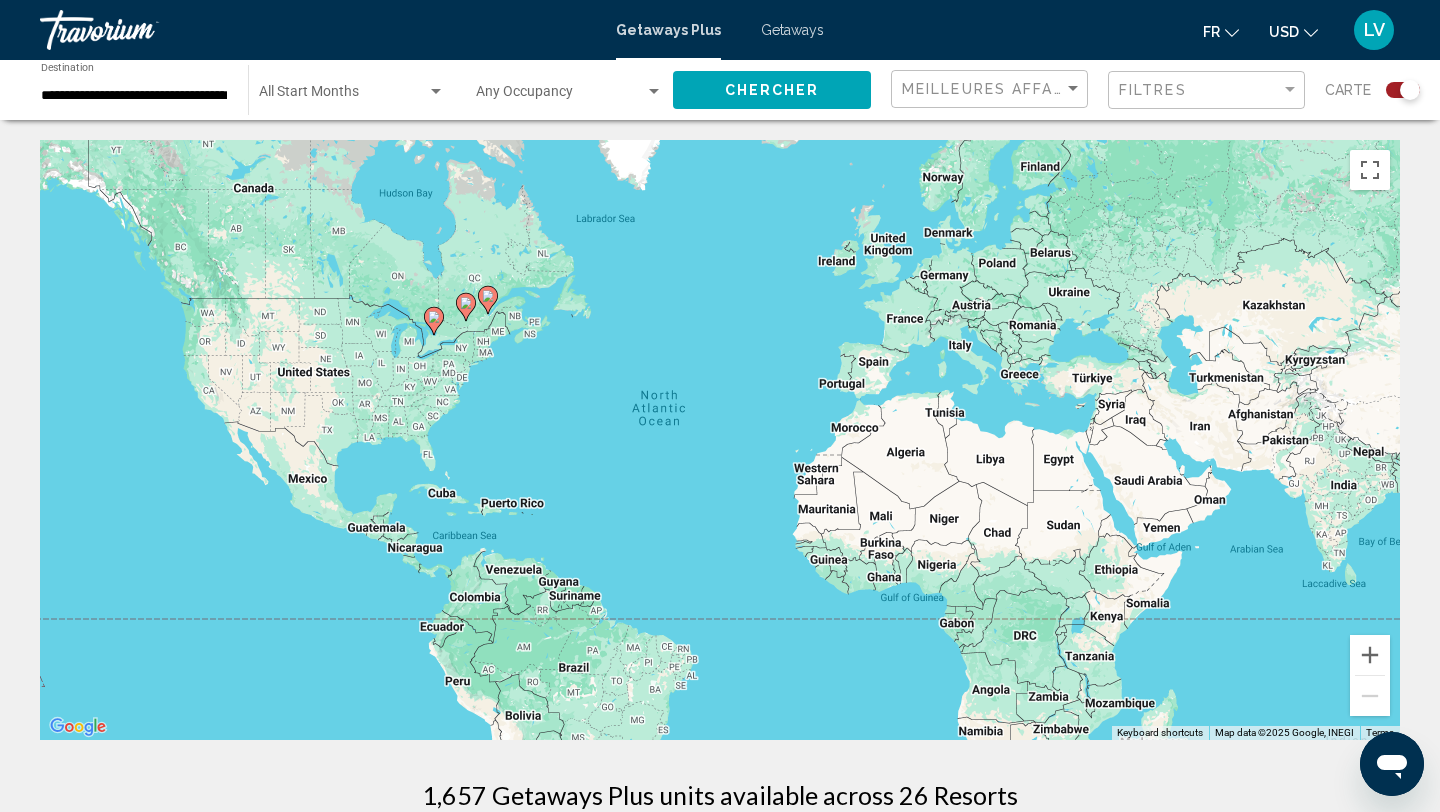 click 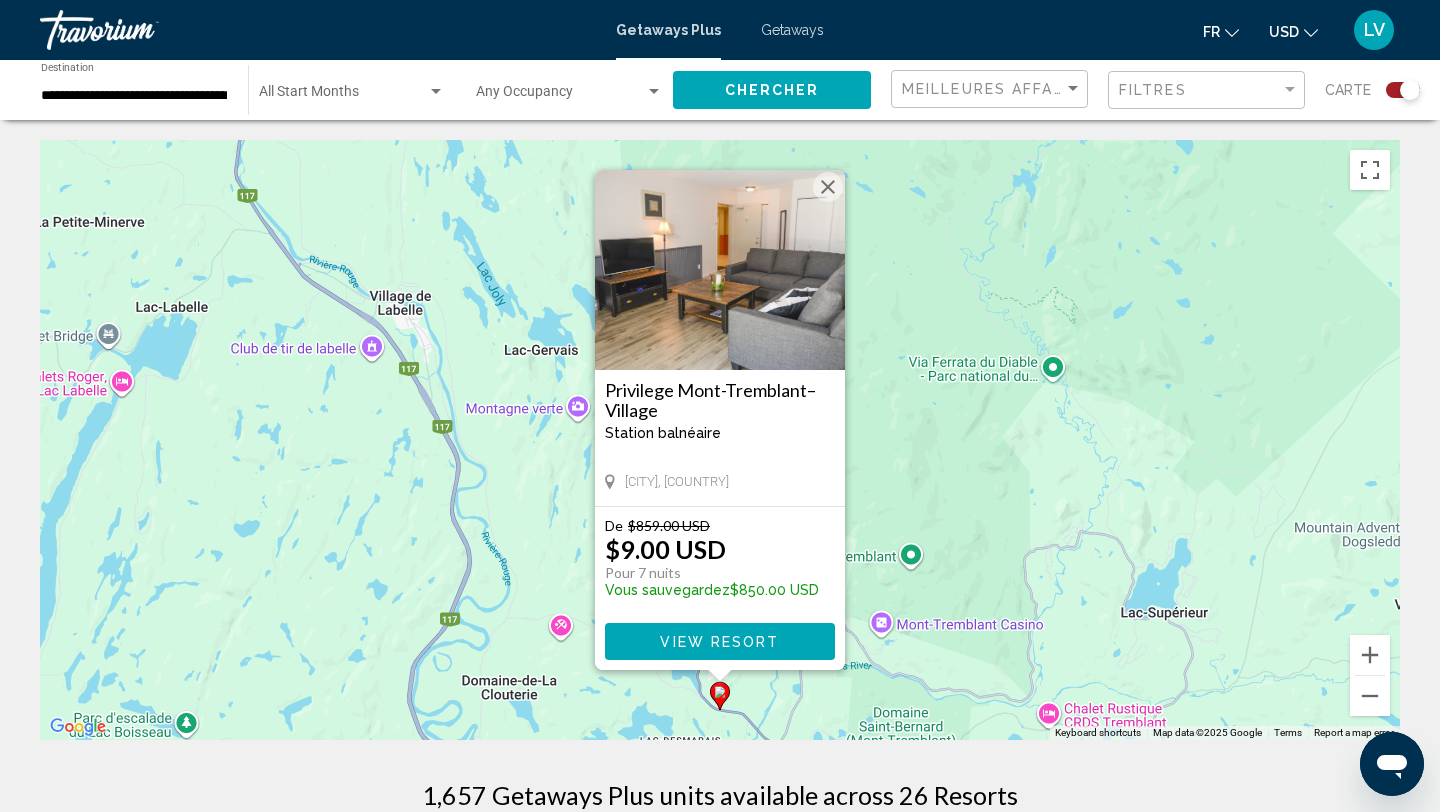 click on "To activate drag with keyboard, press Alt + Enter. Once in keyboard drag state, use the arrow keys to move the marker. To complete the drag, press the Enter key. To cancel, press Escape.  Privilege Mont-Tremblant–Village  Station balnéaire  -  Ceci est une station d'adultes seulement
Mont-Tremblant, Canada  De $859.00 USD $9.00 USD  Pour 7 nuits Vous sauvegardez  $850.00 USD  View Resort" at bounding box center (720, 440) 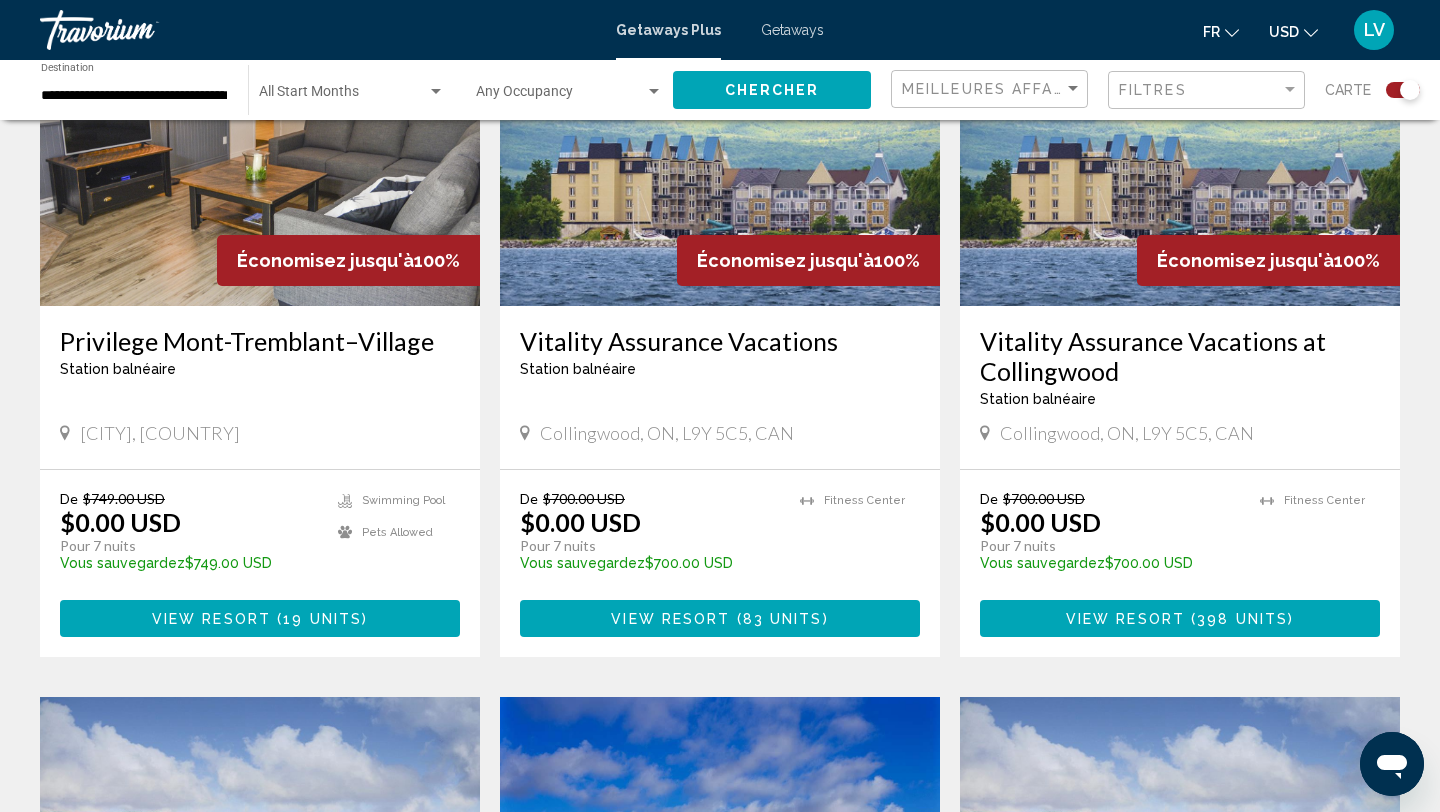 scroll, scrollTop: 835, scrollLeft: 0, axis: vertical 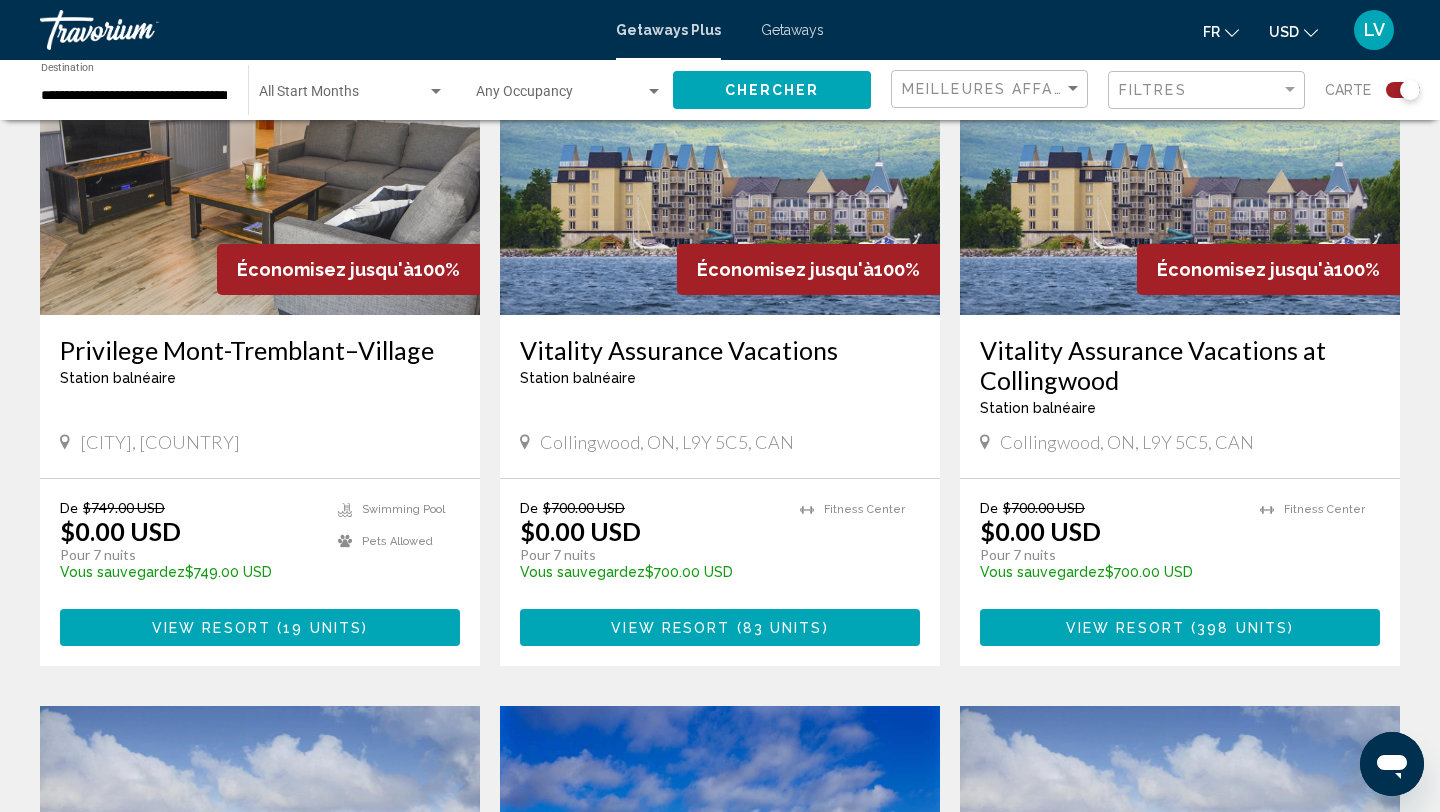 click on "19 units" at bounding box center (322, 628) 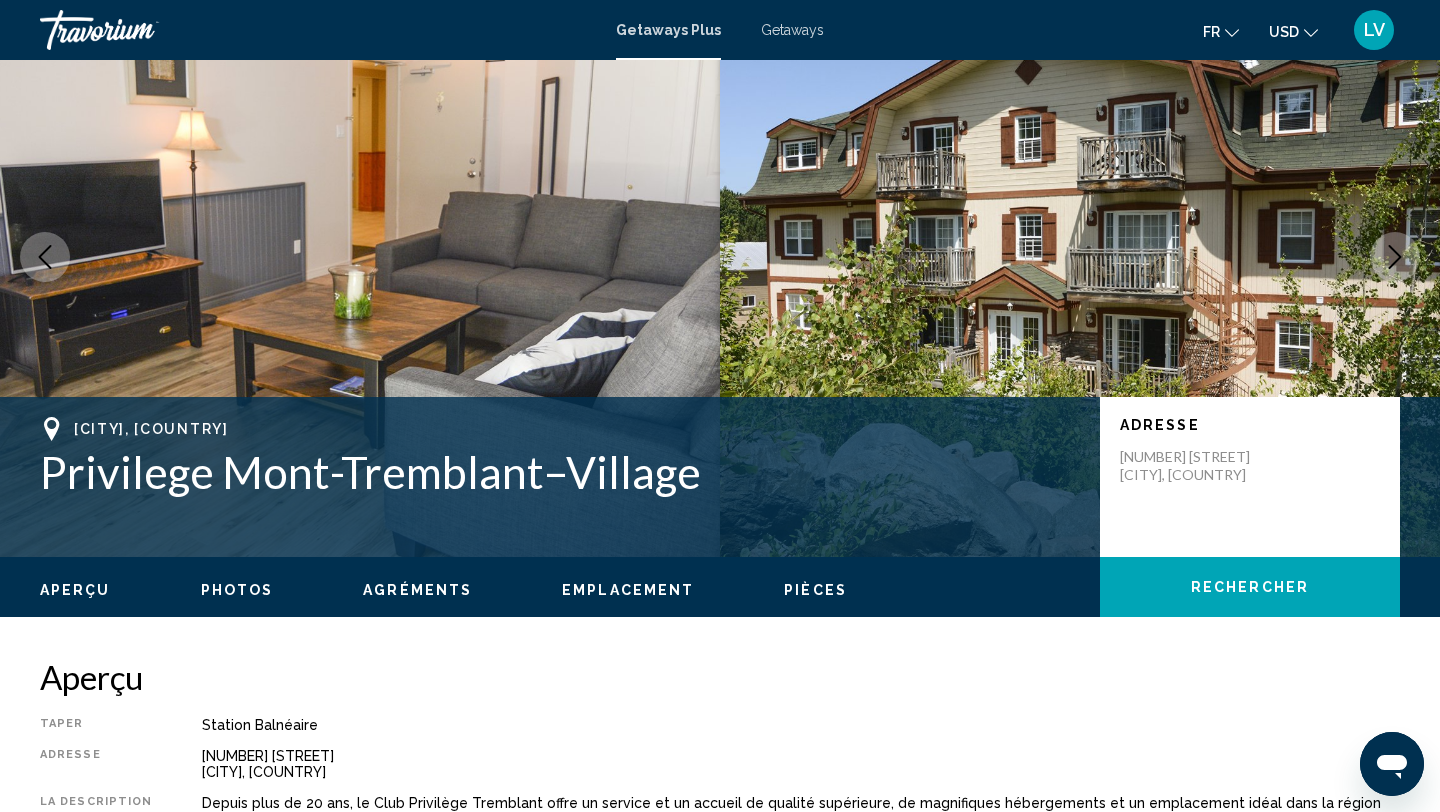 scroll, scrollTop: 102, scrollLeft: 0, axis: vertical 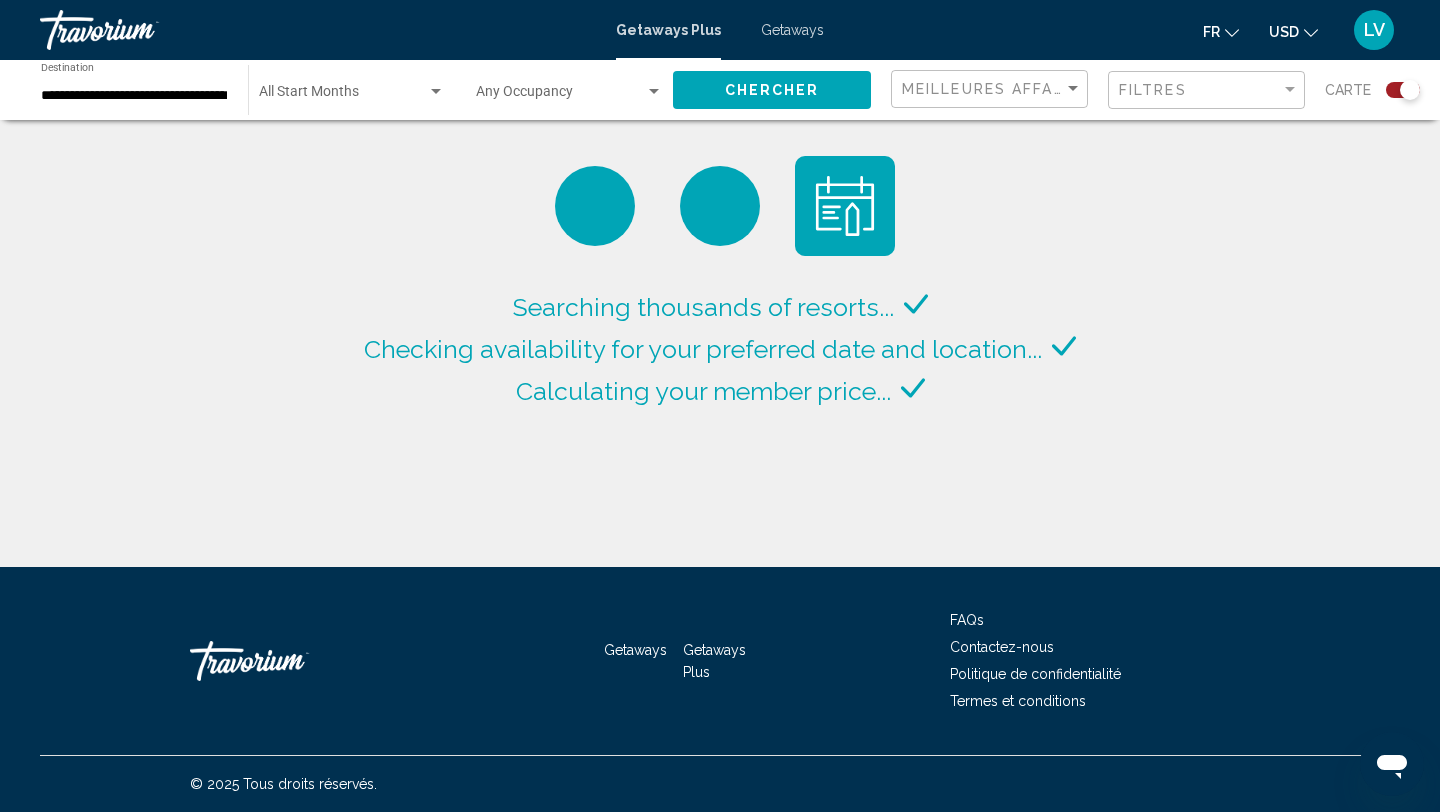 click on "**********" 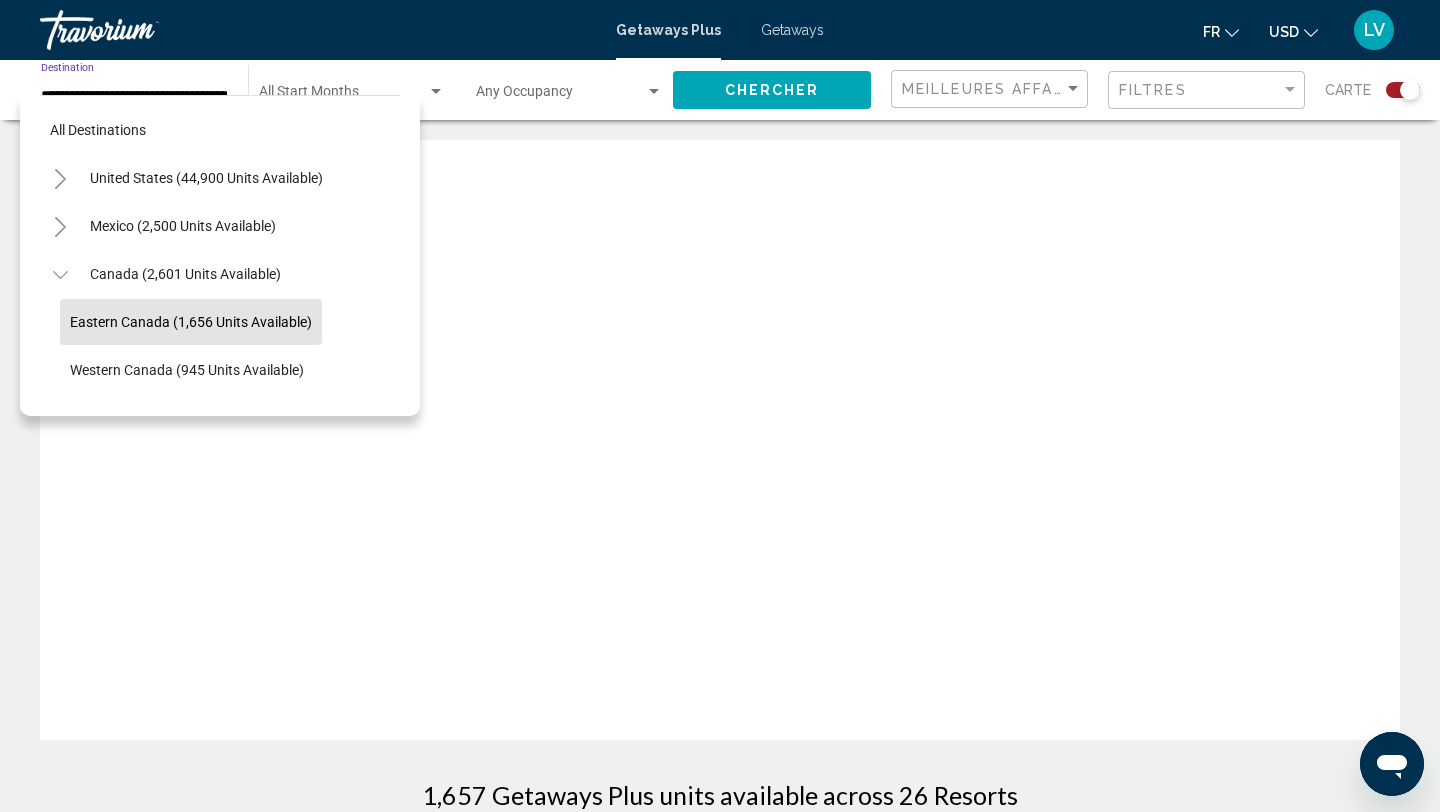 scroll, scrollTop: 0, scrollLeft: 51, axis: horizontal 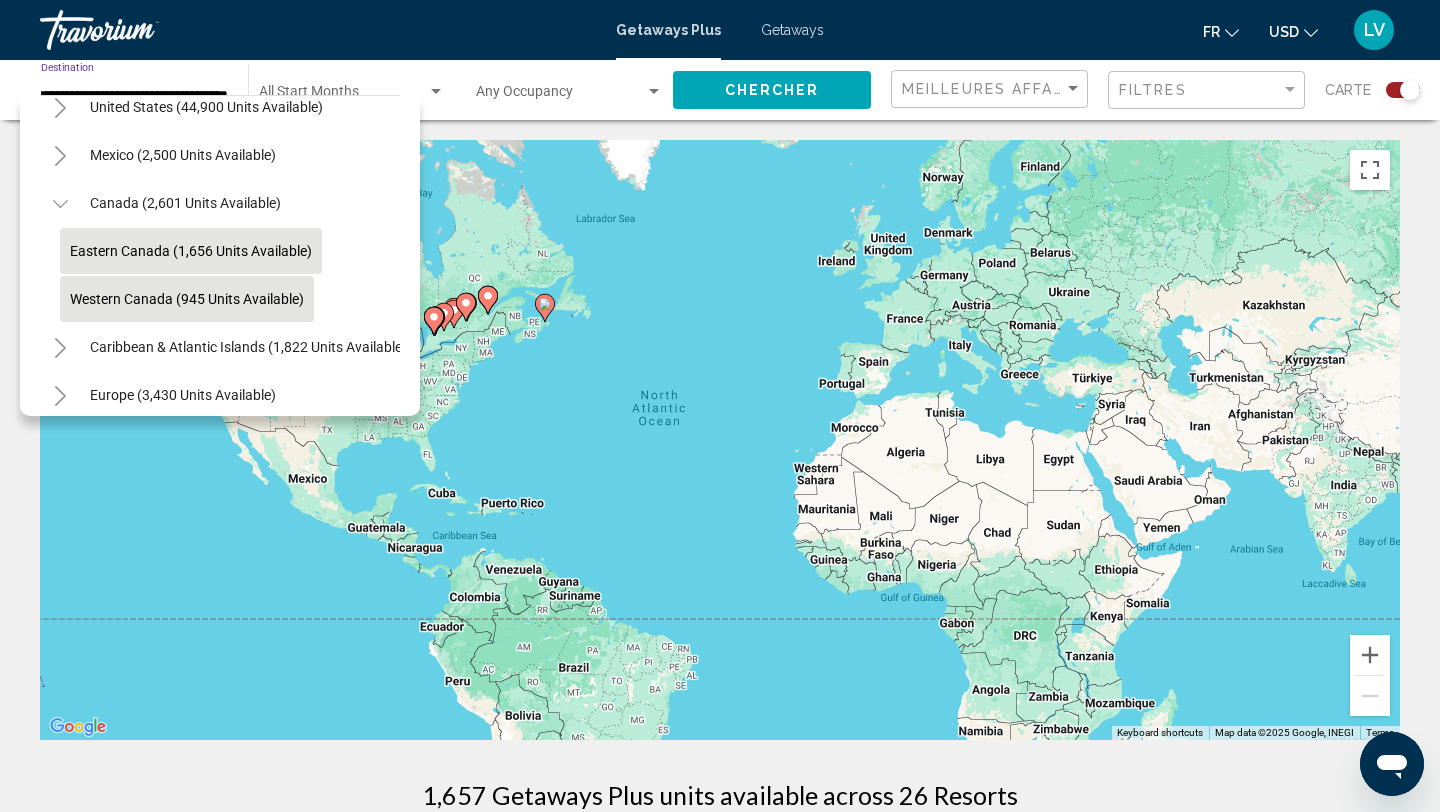 click on "Western Canada (945 units available)" 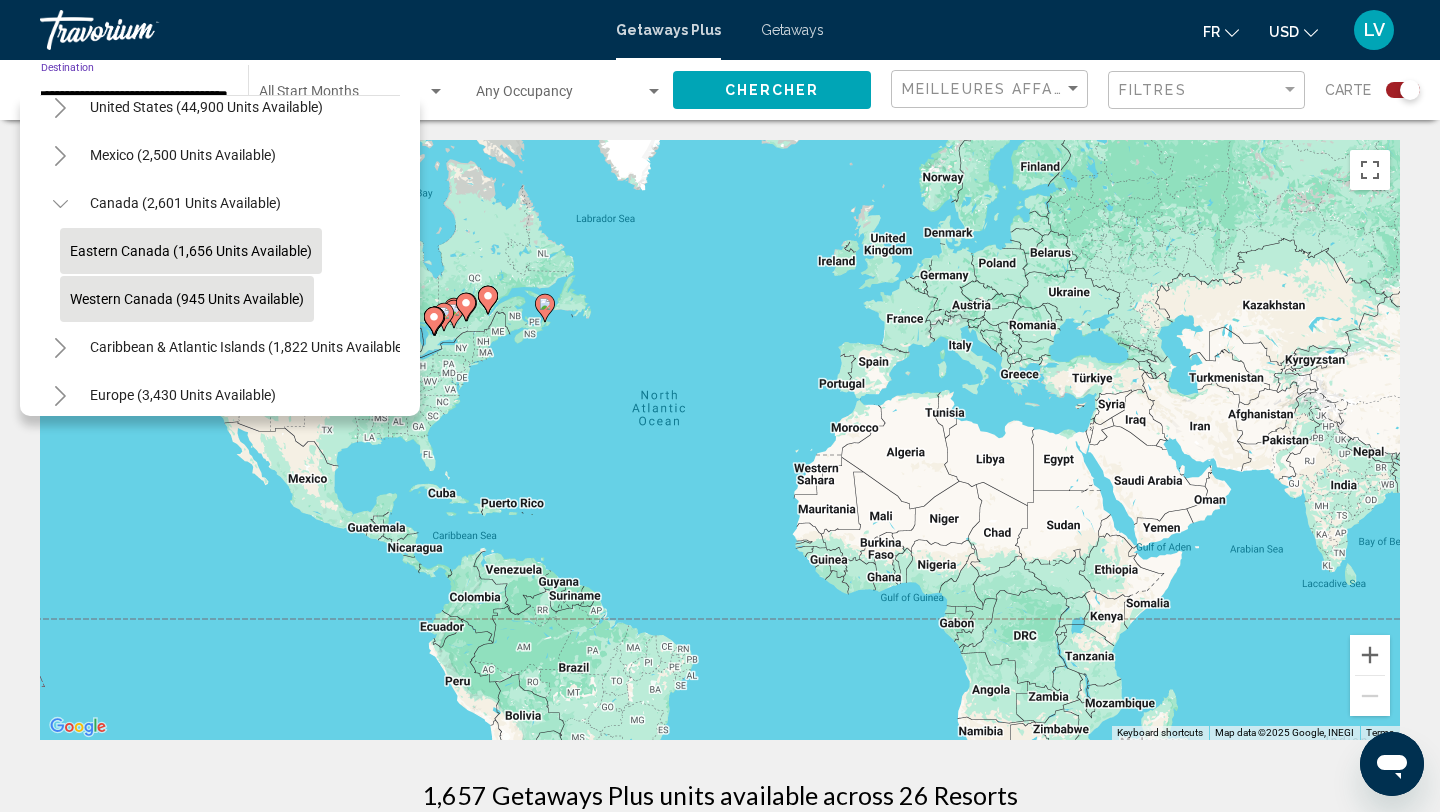 scroll, scrollTop: 0, scrollLeft: 44, axis: horizontal 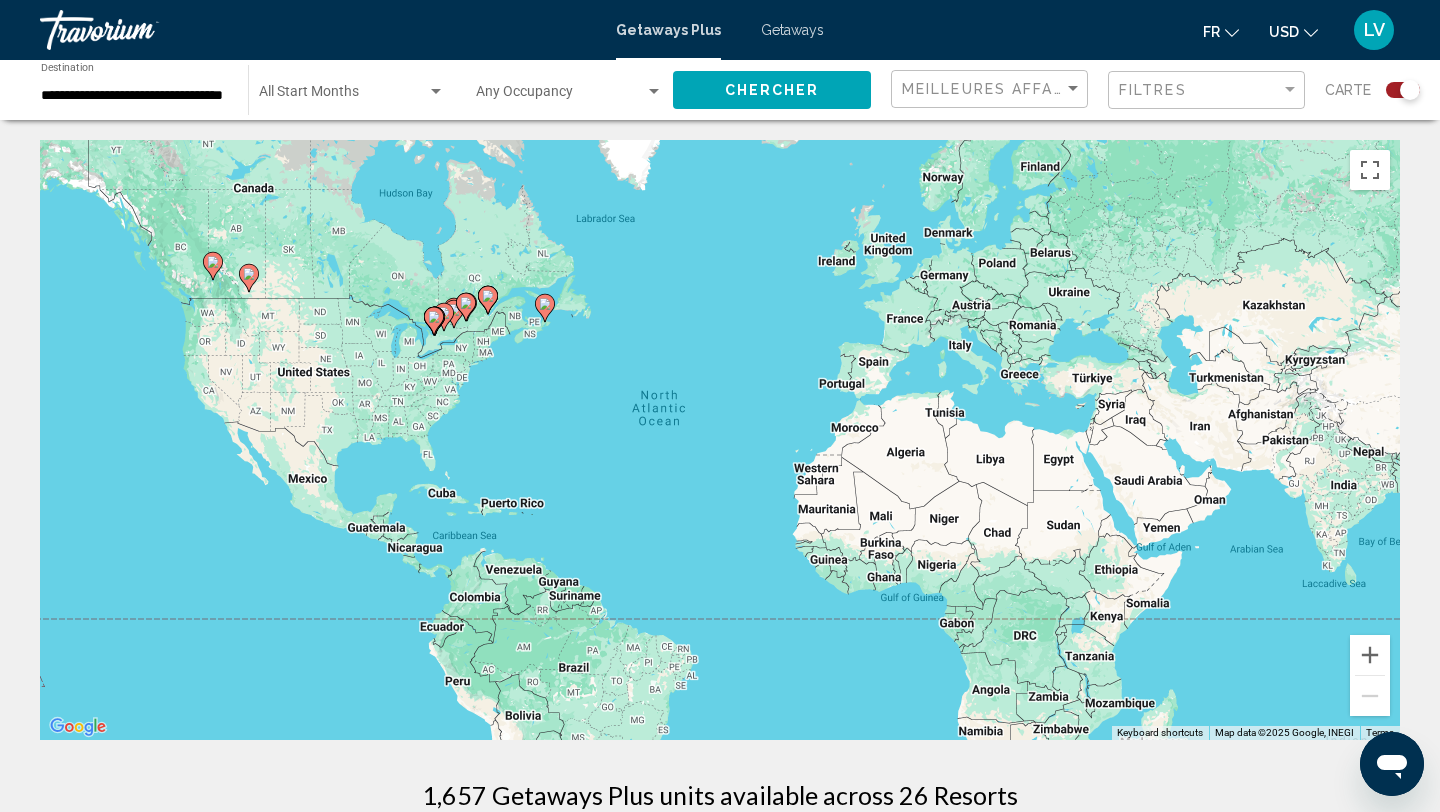 click on "To activate drag with keyboard, press Alt + Enter. Once in keyboard drag state, use the arrow keys to move the marker. To complete the drag, press the Enter key. To cancel, press Escape." at bounding box center [720, 440] 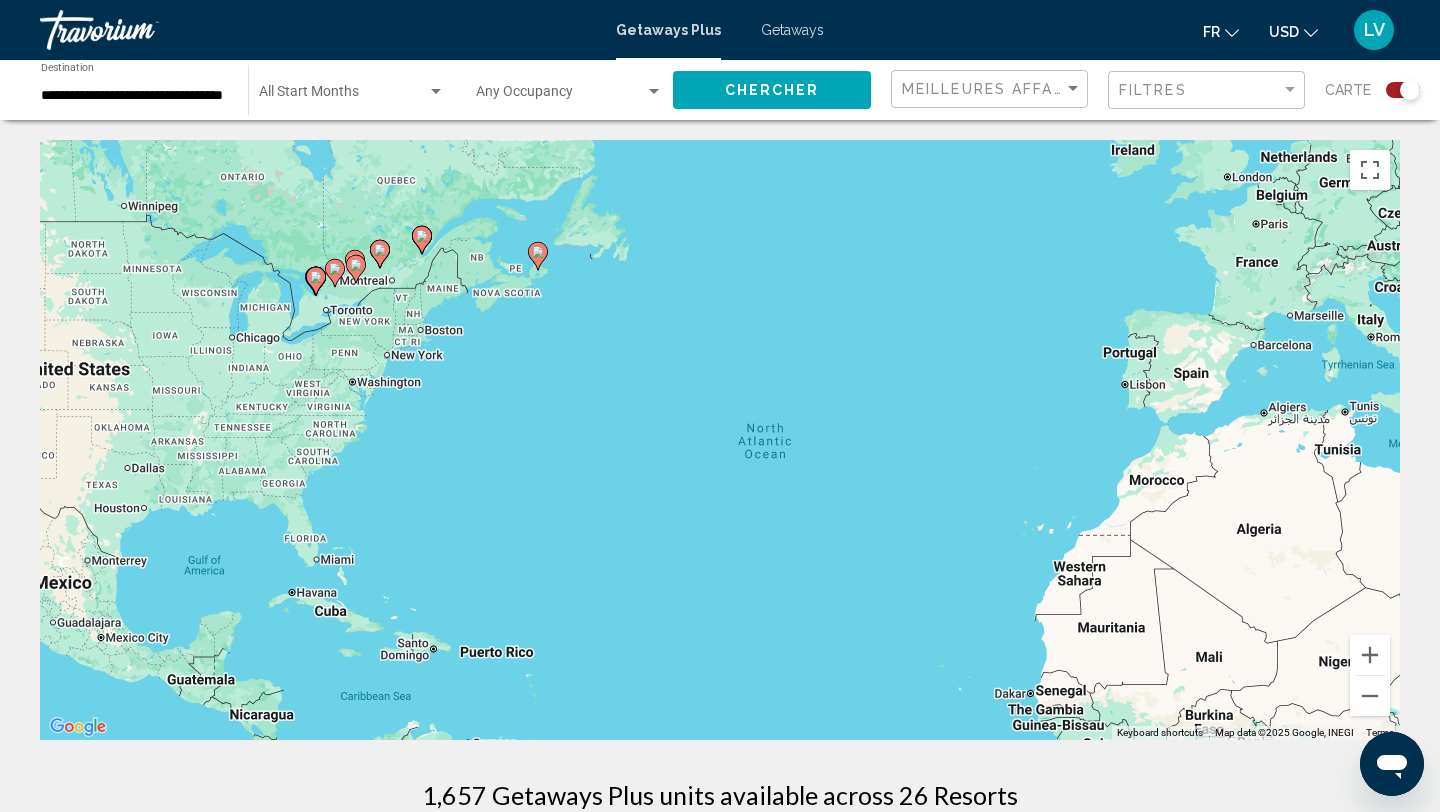 click on "To activate drag with keyboard, press Alt + Enter. Once in keyboard drag state, use the arrow keys to move the marker. To complete the drag, press the Enter key. To cancel, press Escape." at bounding box center (720, 440) 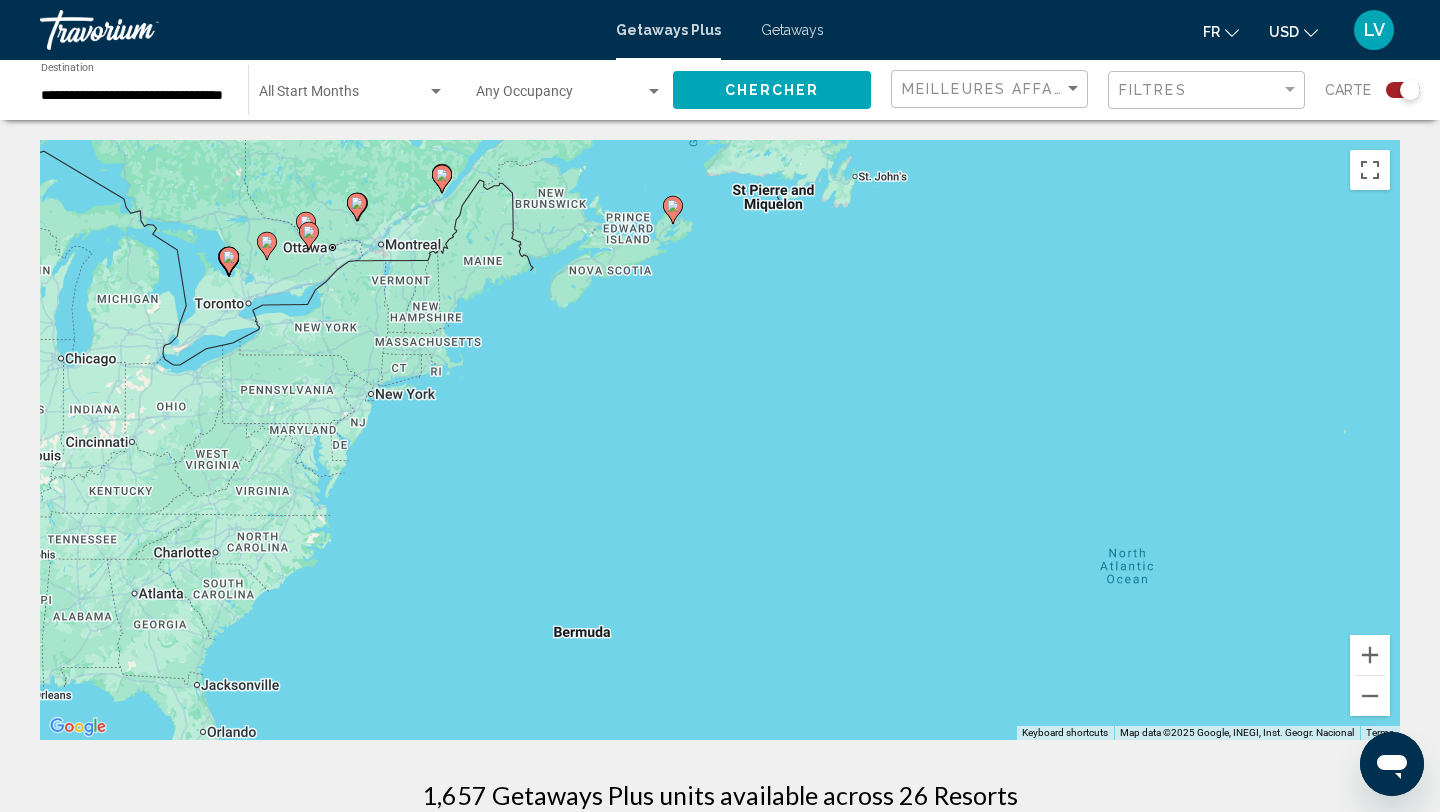drag, startPoint x: 437, startPoint y: 312, endPoint x: 623, endPoint y: 420, distance: 215.08138 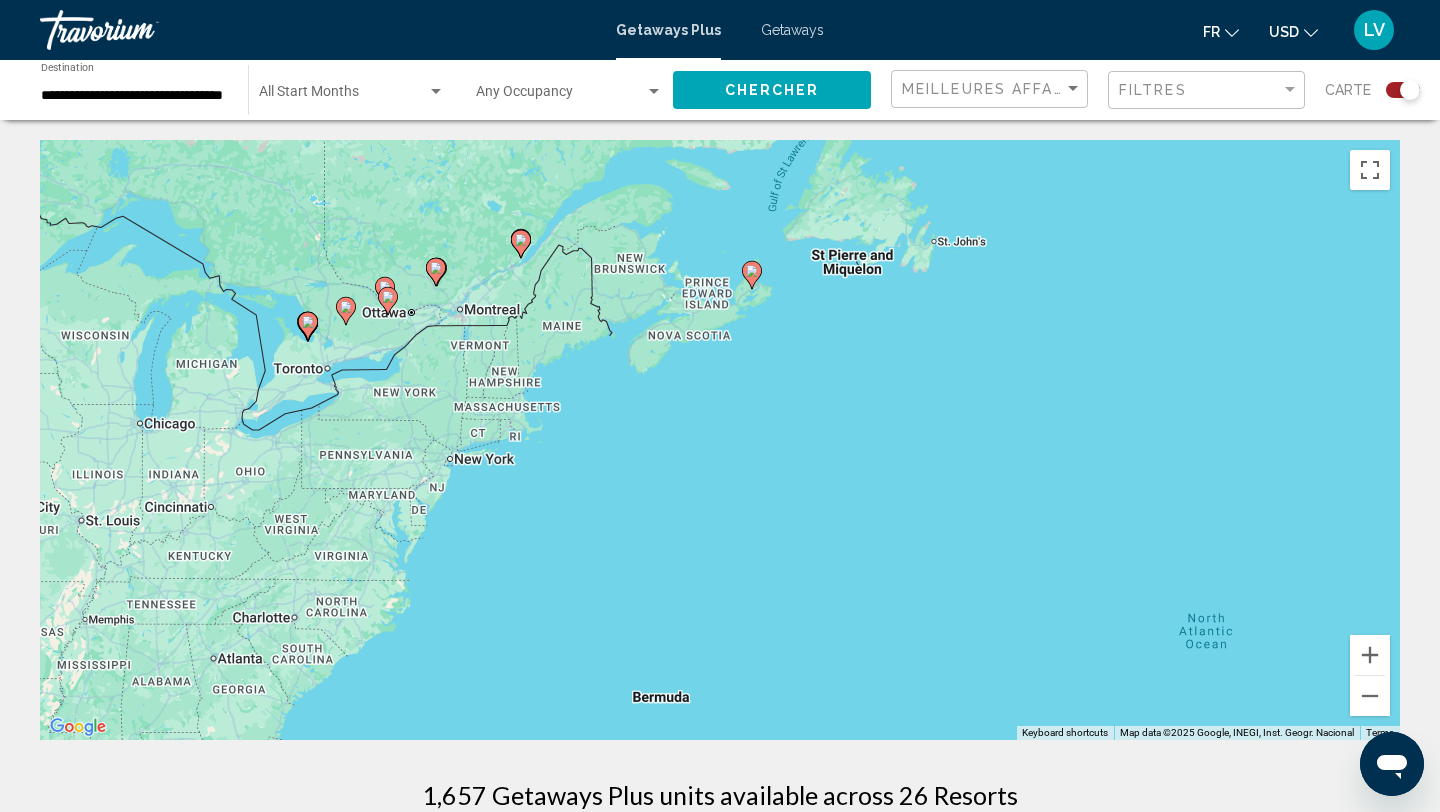 click on "To activate drag with keyboard, press Alt + Enter. Once in keyboard drag state, use the arrow keys to move the marker. To complete the drag, press the Enter key. To cancel, press Escape." at bounding box center [720, 440] 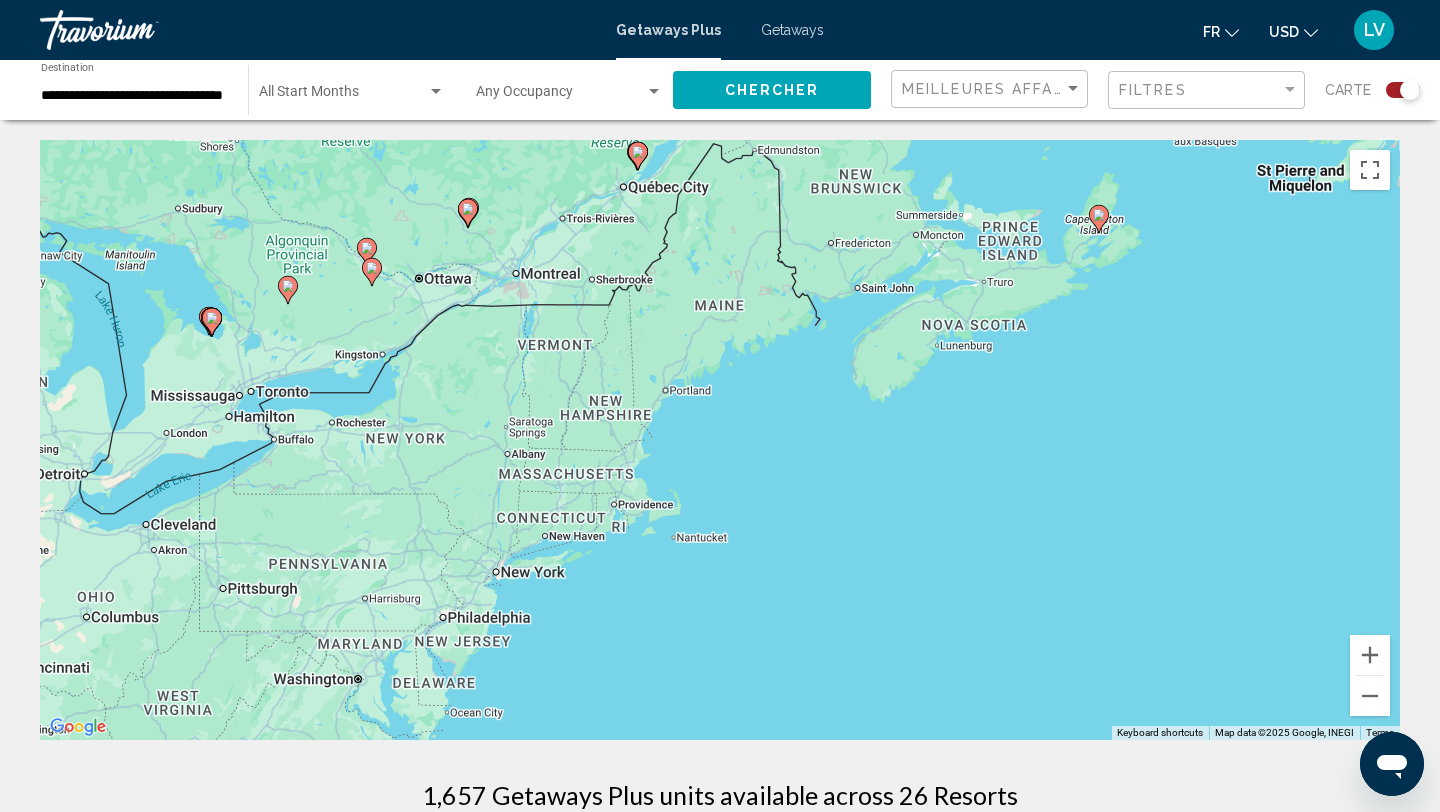 click on "To activate drag with keyboard, press Alt + Enter. Once in keyboard drag state, use the arrow keys to move the marker. To complete the drag, press the Enter key. To cancel, press Escape." at bounding box center (720, 440) 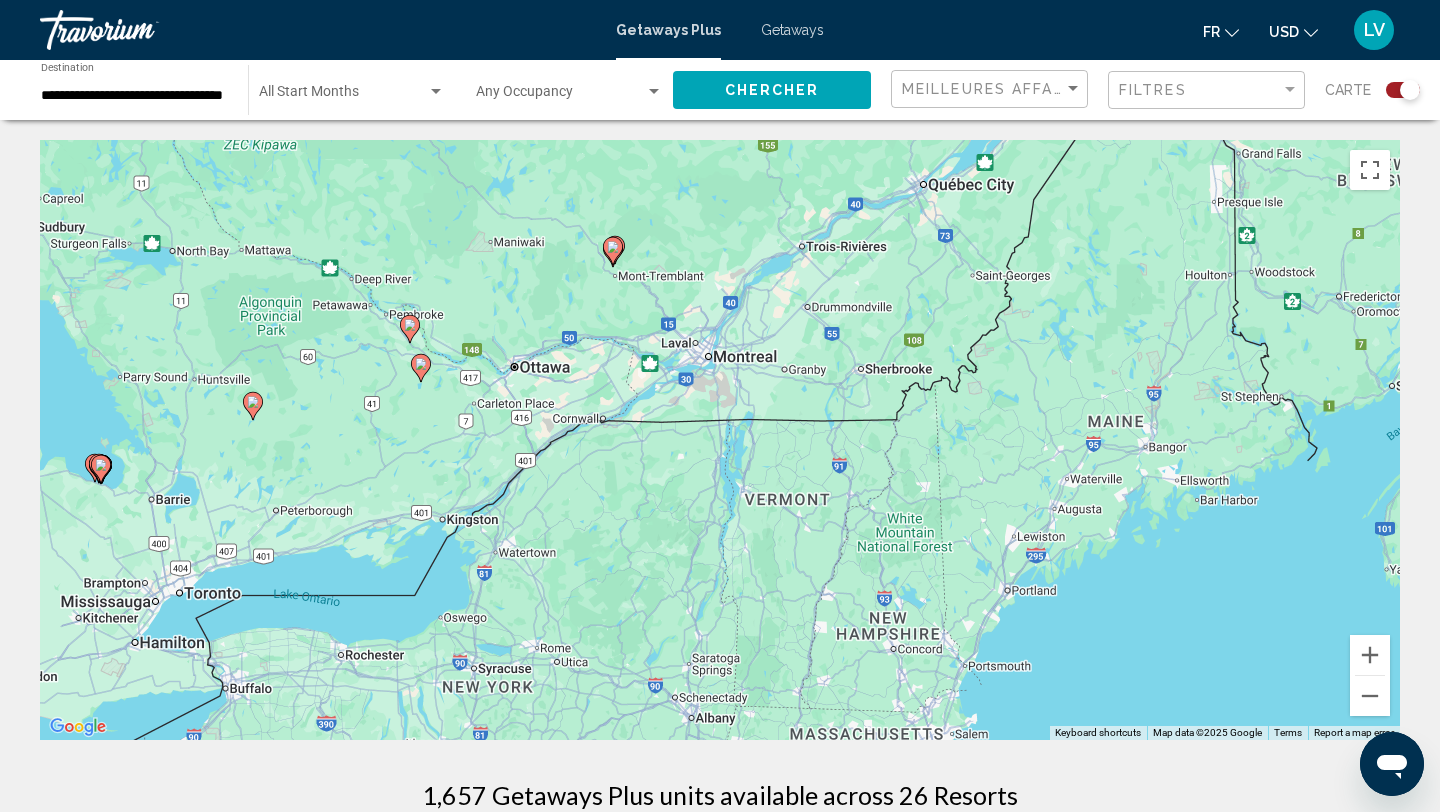 drag, startPoint x: 330, startPoint y: 319, endPoint x: 428, endPoint y: 477, distance: 185.92471 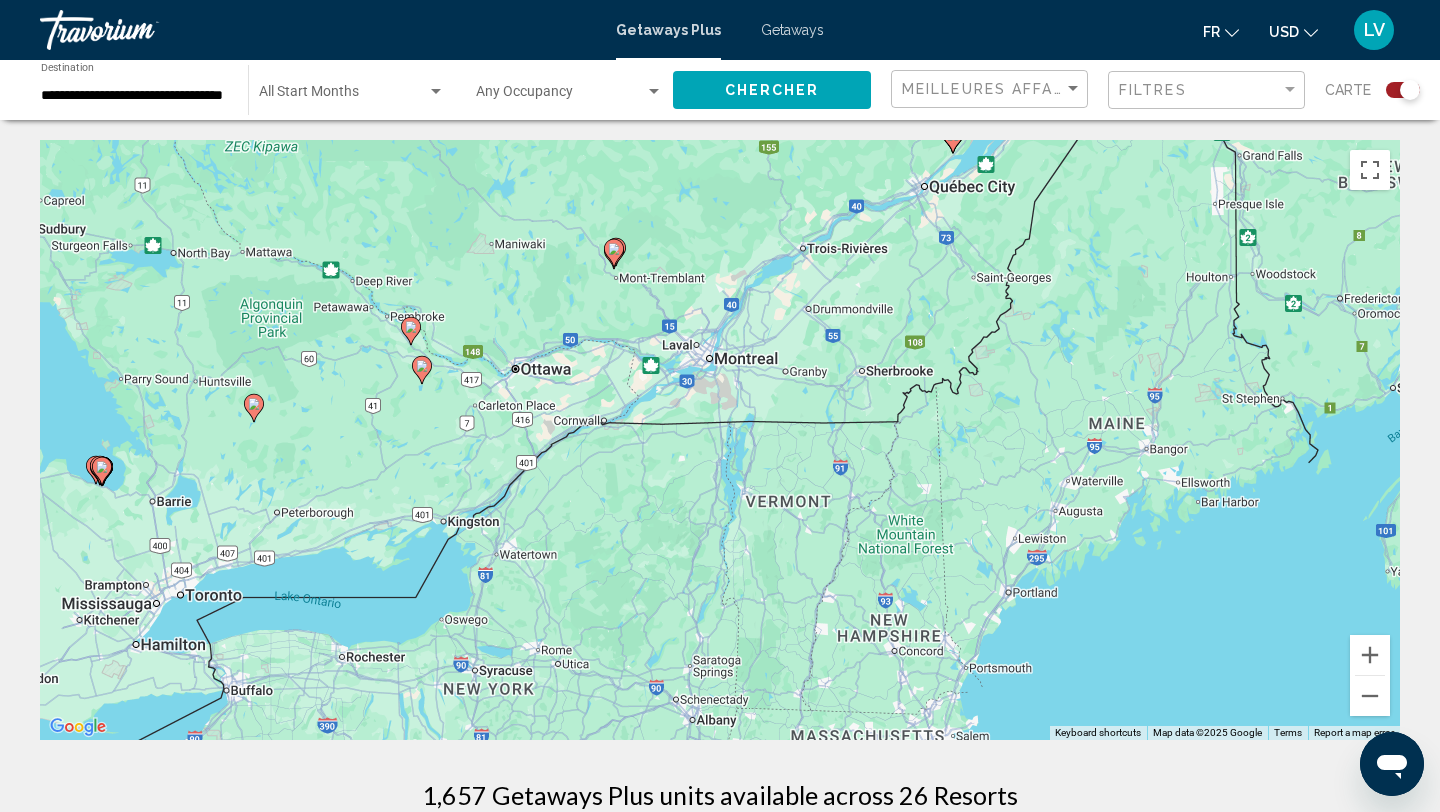 click on "To activate drag with keyboard, press Alt + Enter. Once in keyboard drag state, use the arrow keys to move the marker. To complete the drag, press the Enter key. To cancel, press Escape." at bounding box center [720, 440] 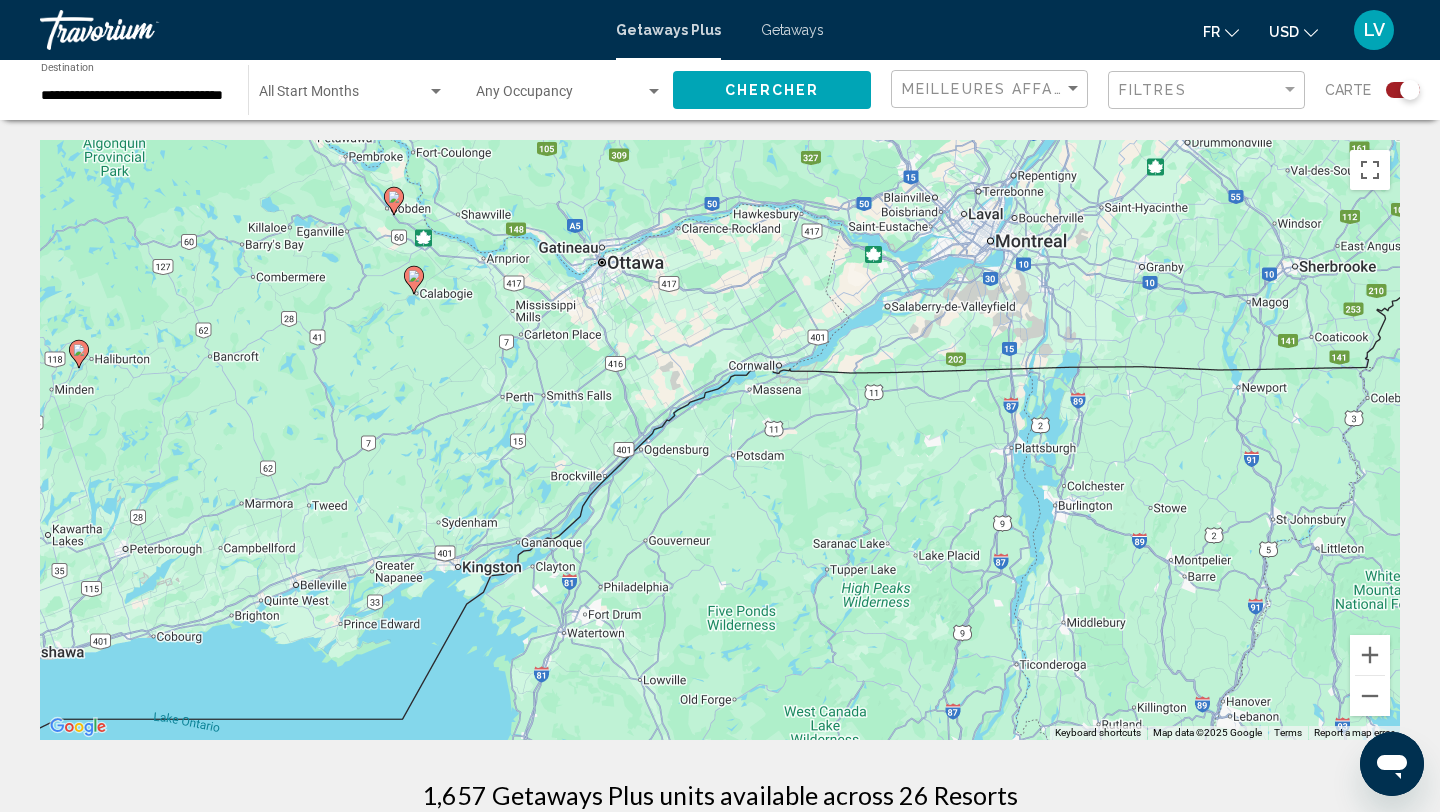click at bounding box center [414, 280] 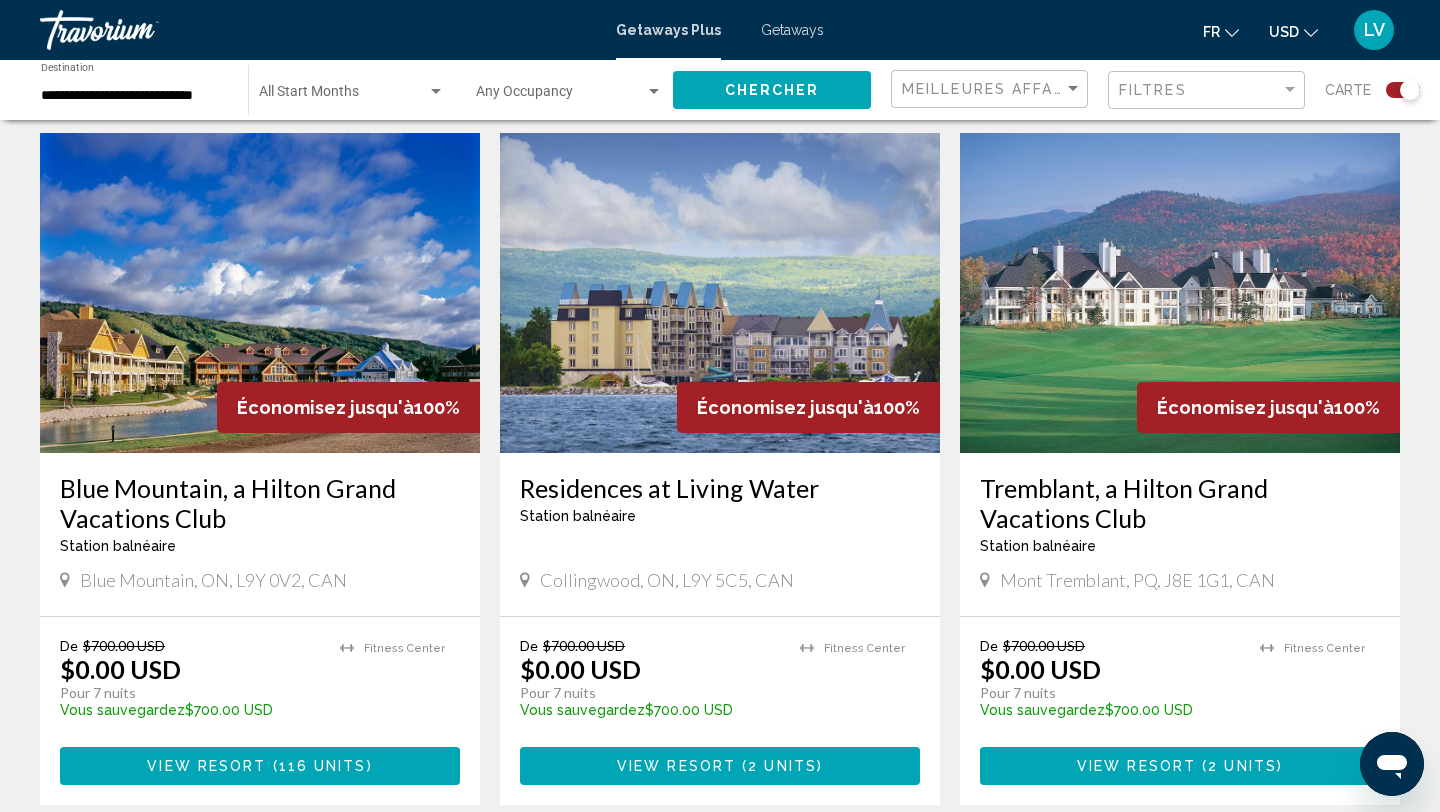 scroll, scrollTop: 1409, scrollLeft: 0, axis: vertical 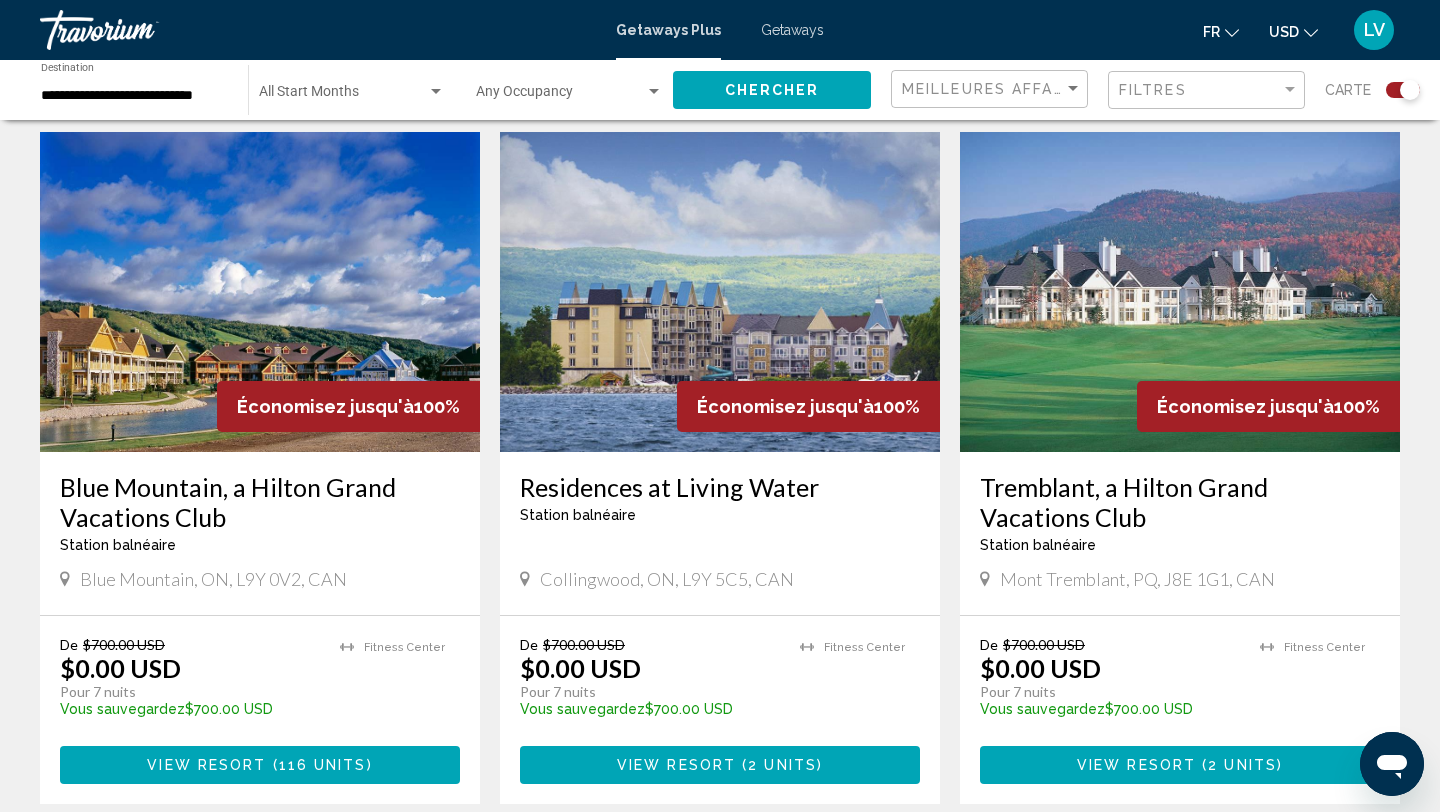 click on "2 units" at bounding box center (1242, 766) 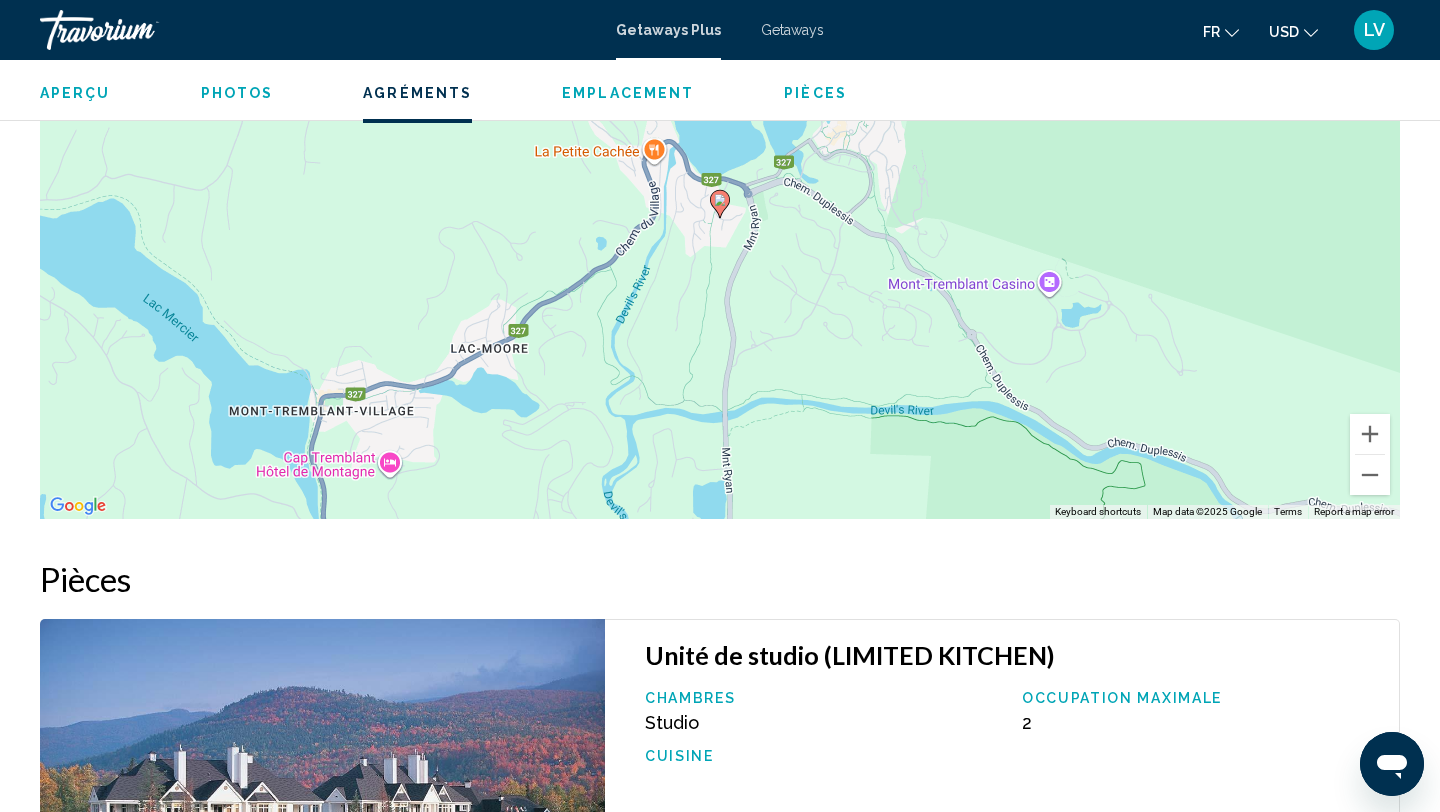 scroll, scrollTop: 1979, scrollLeft: 0, axis: vertical 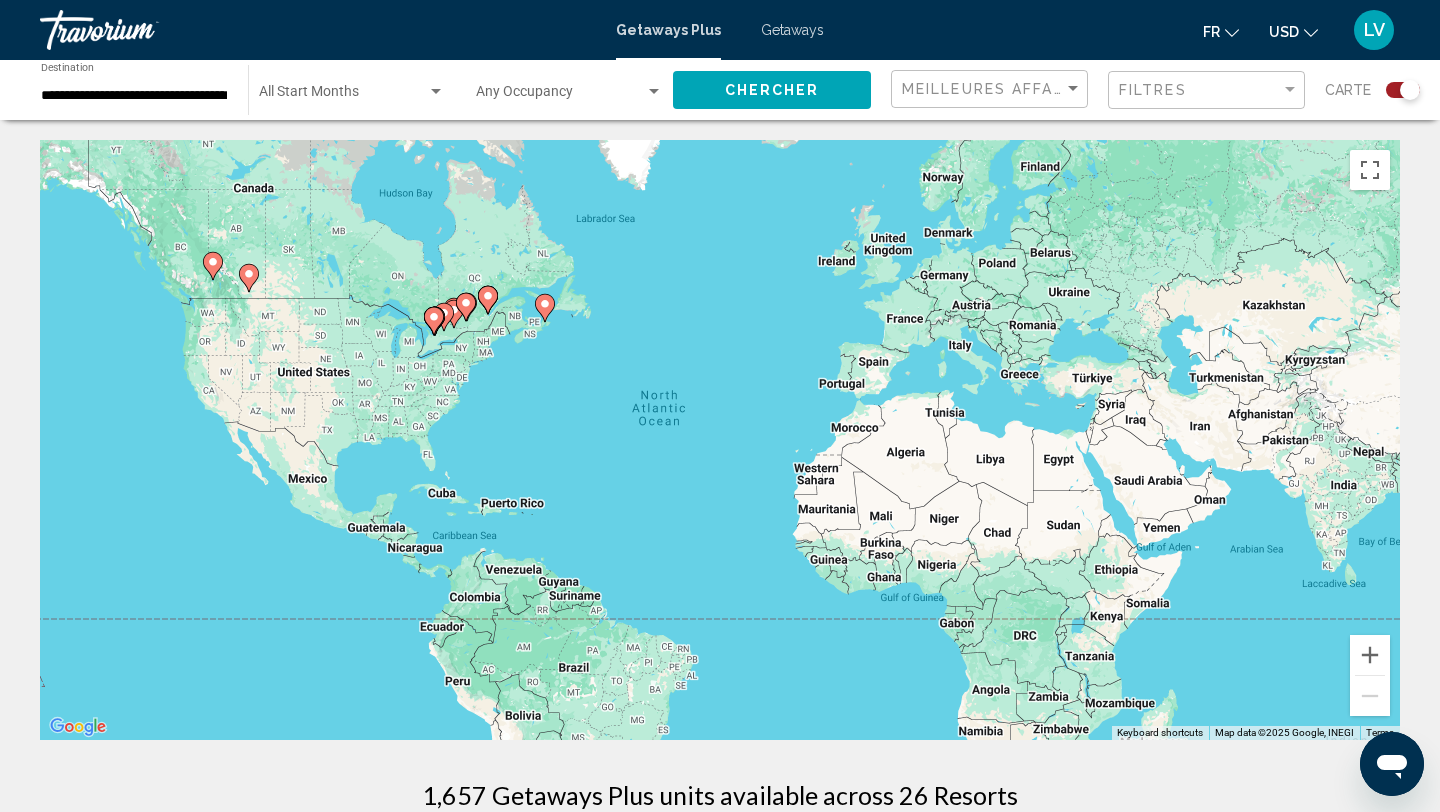 click on "To activate drag with keyboard, press Alt + Enter. Once in keyboard drag state, use the arrow keys to move the marker. To complete the drag, press the Enter key. To cancel, press Escape." at bounding box center (720, 440) 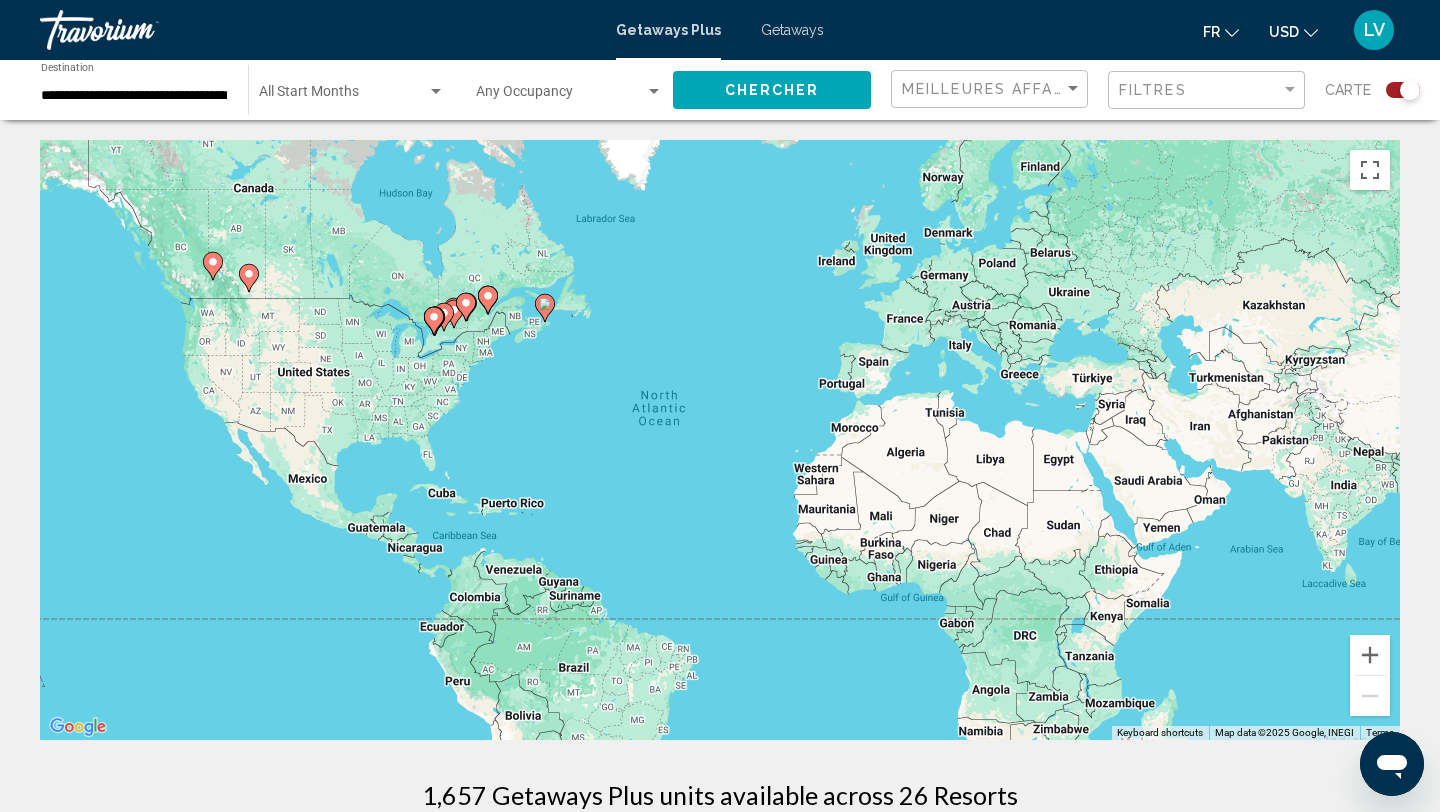 click on "To activate drag with keyboard, press Alt + Enter. Once in keyboard drag state, use the arrow keys to move the marker. To complete the drag, press the Enter key. To cancel, press Escape." at bounding box center (720, 440) 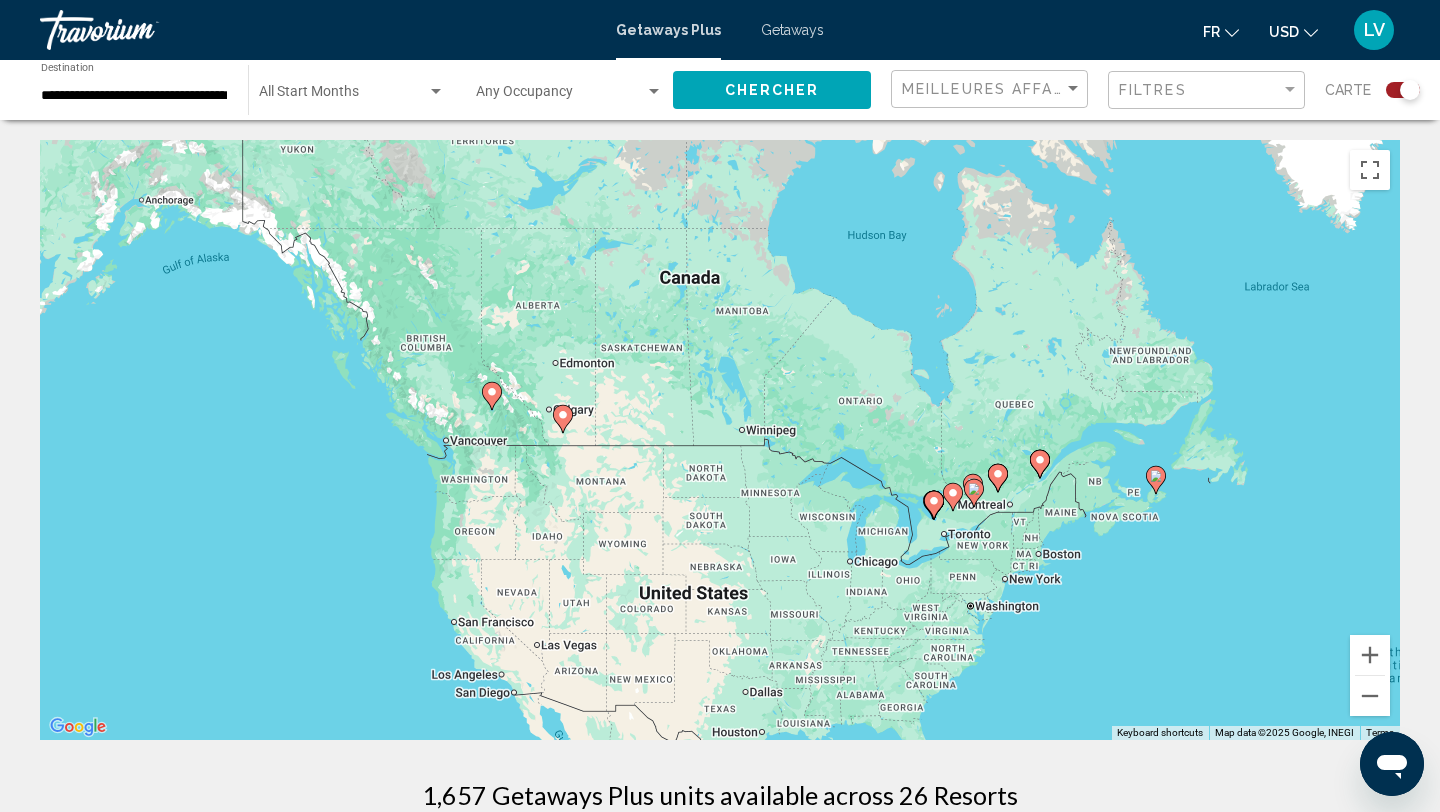 drag, startPoint x: 233, startPoint y: 280, endPoint x: 638, endPoint y: 409, distance: 425.04822 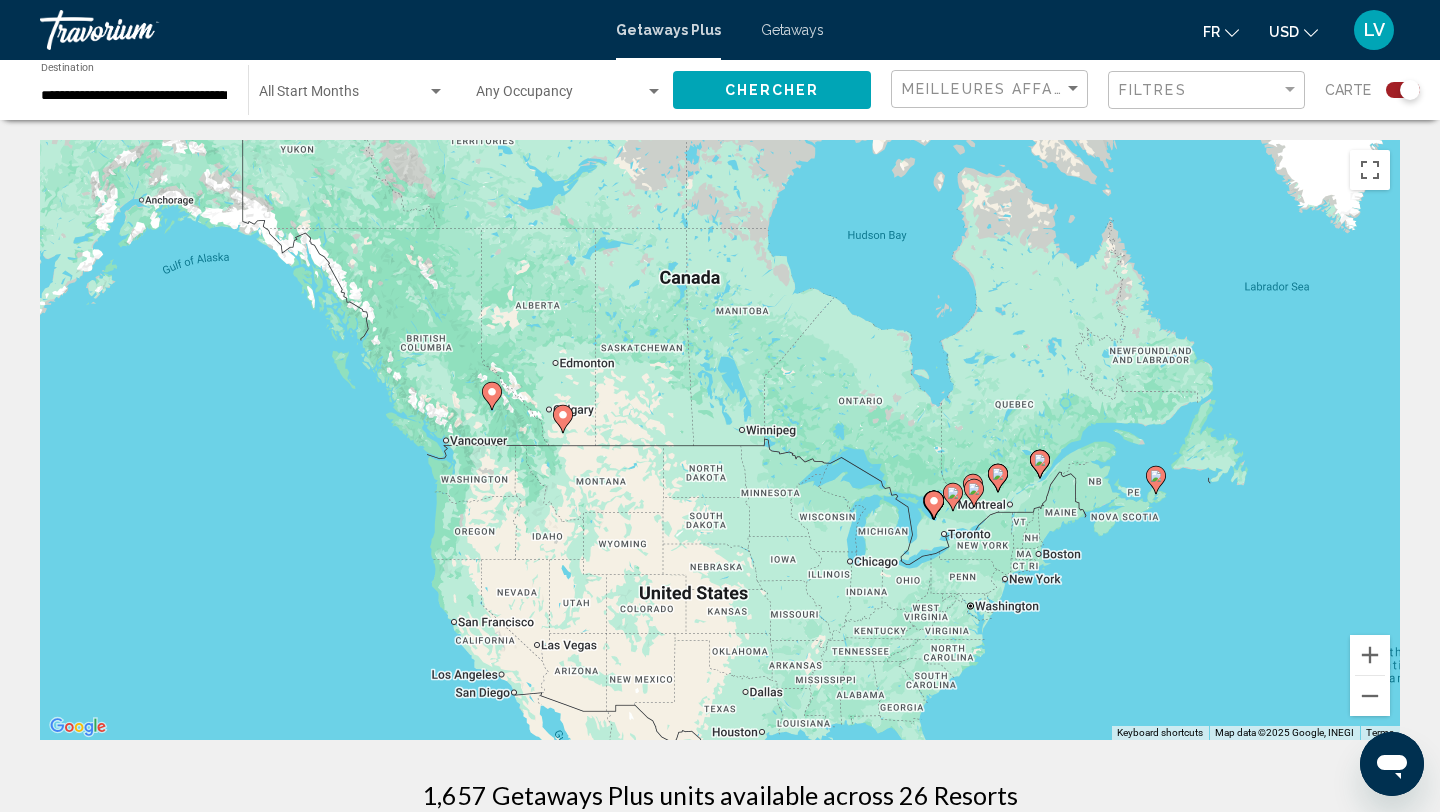 click on "To activate drag with keyboard, press Alt + Enter. Once in keyboard drag state, use the arrow keys to move the marker. To complete the drag, press the Enter key. To cancel, press Escape." at bounding box center [720, 440] 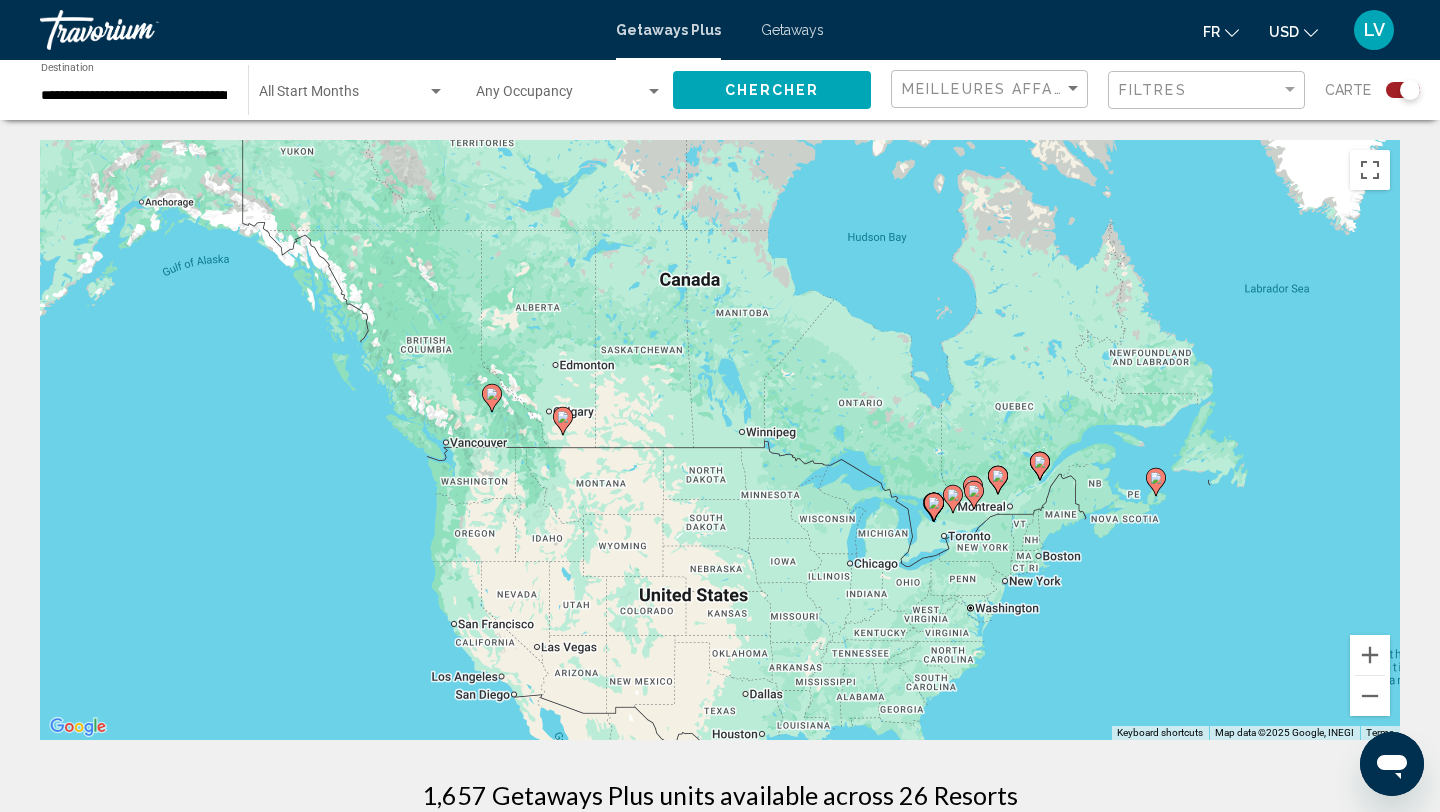 click 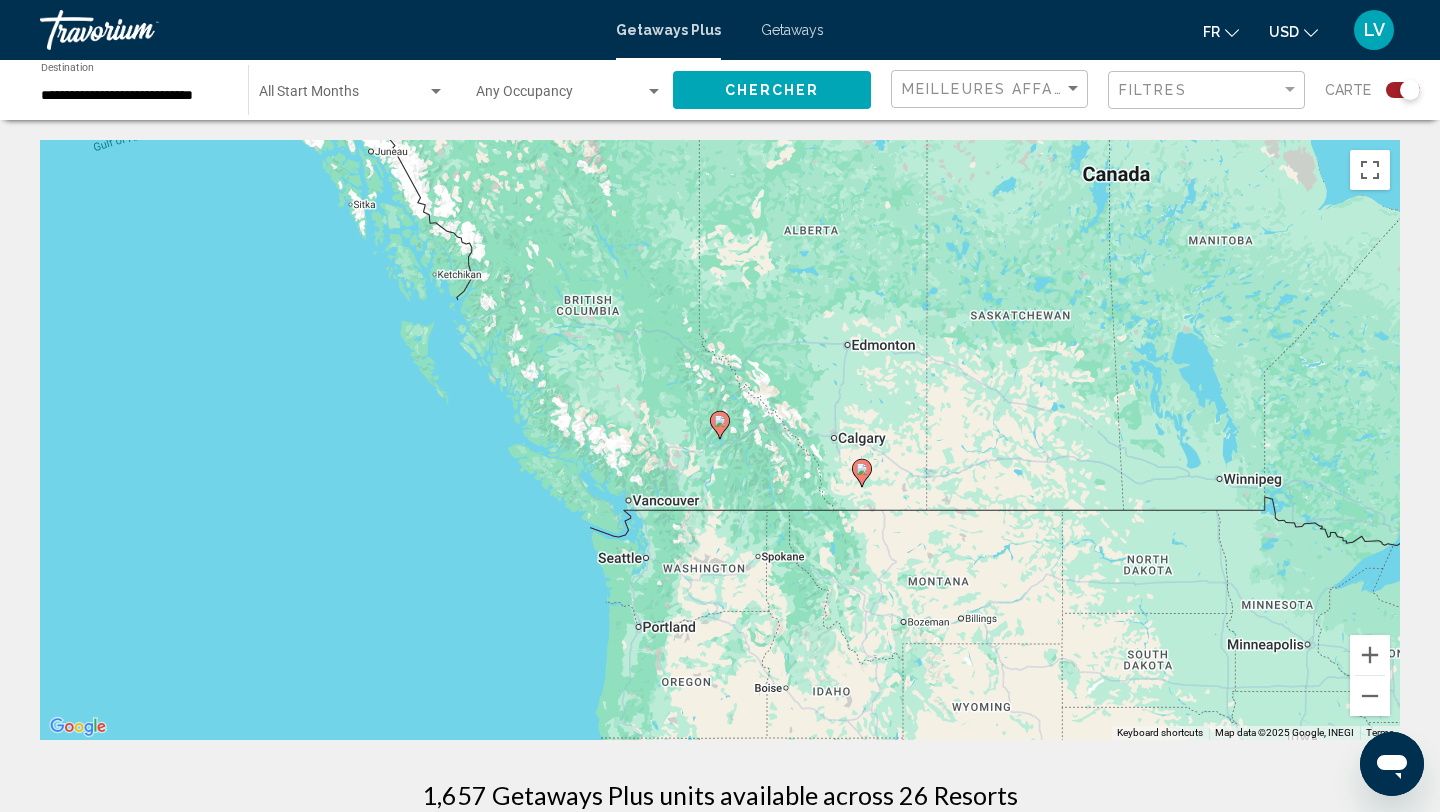 click 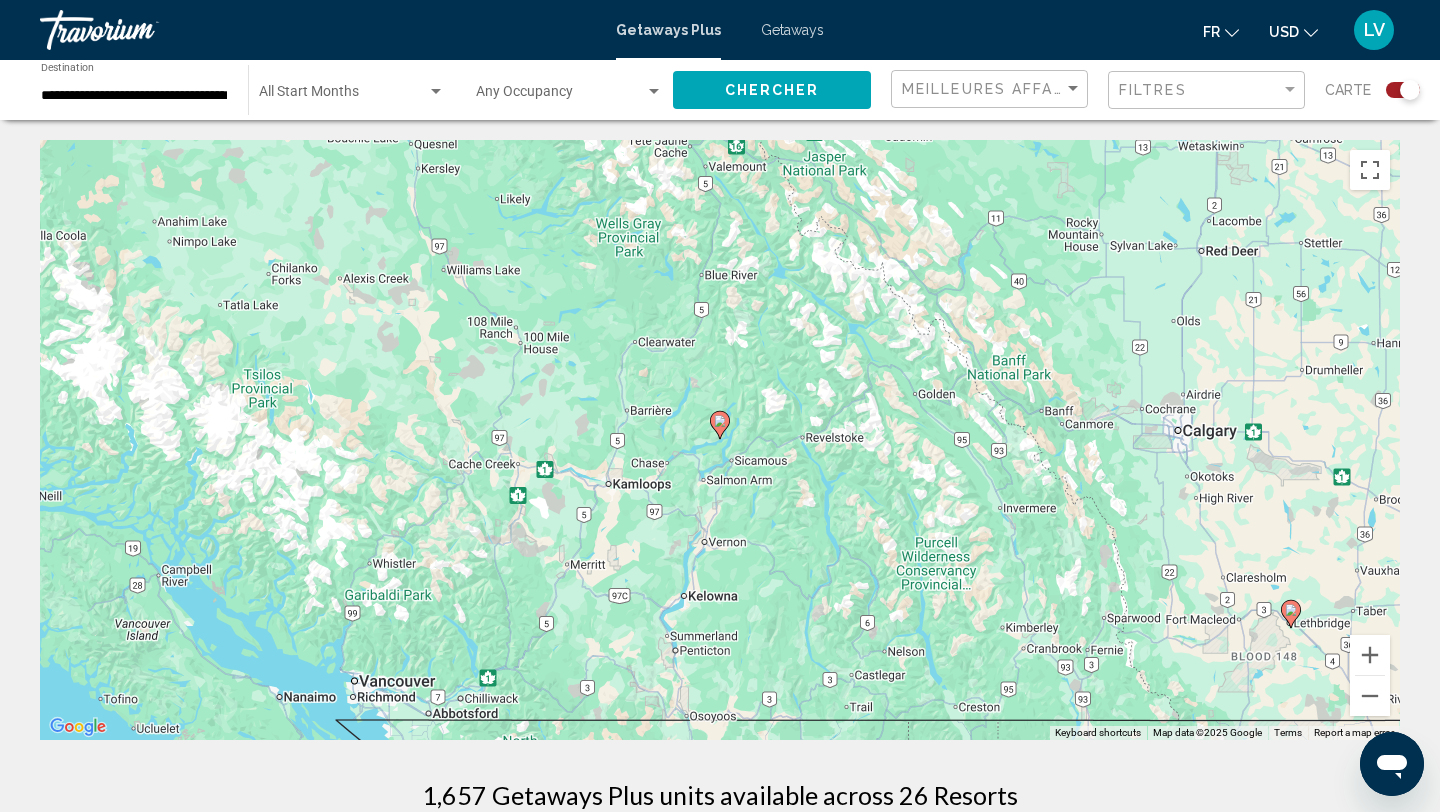 click 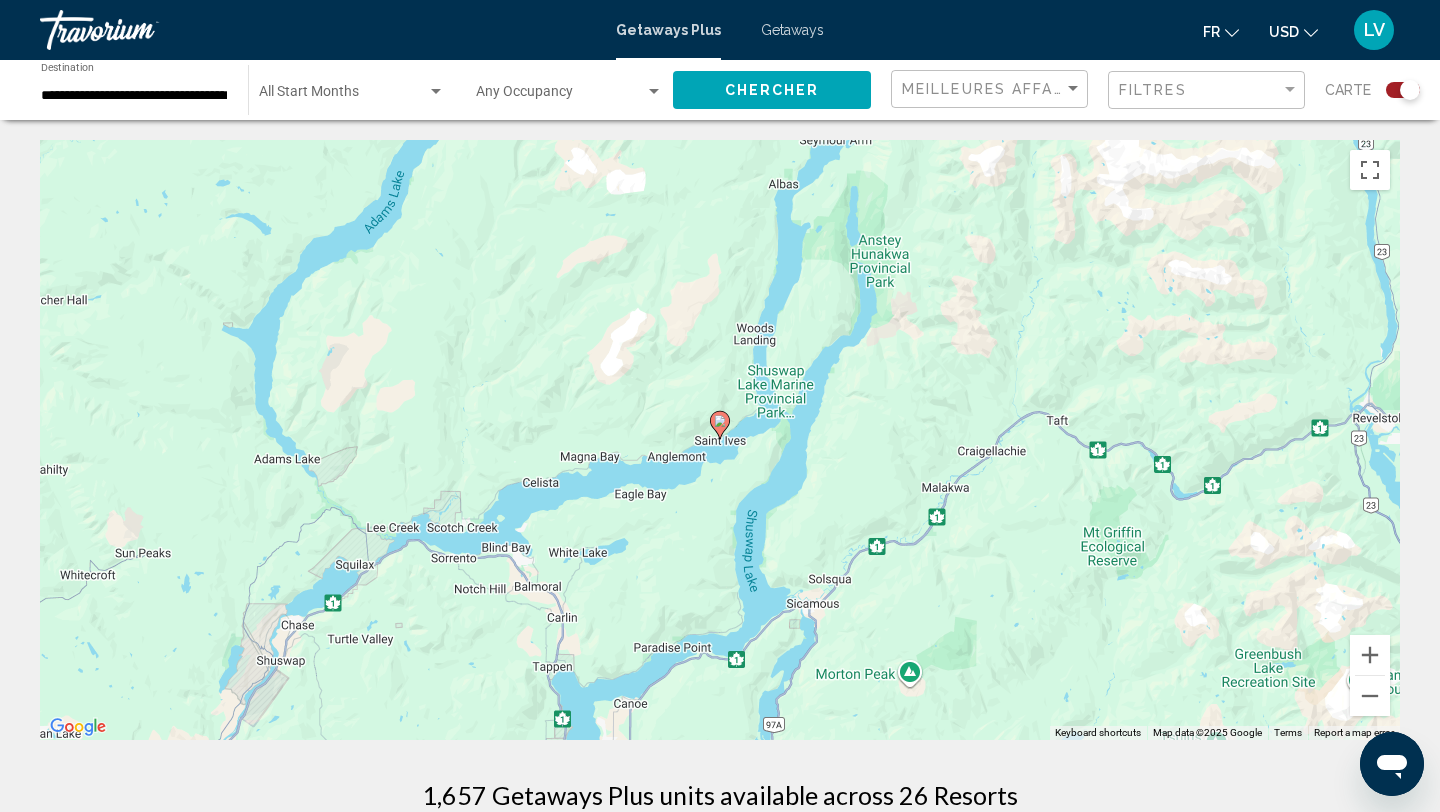 click 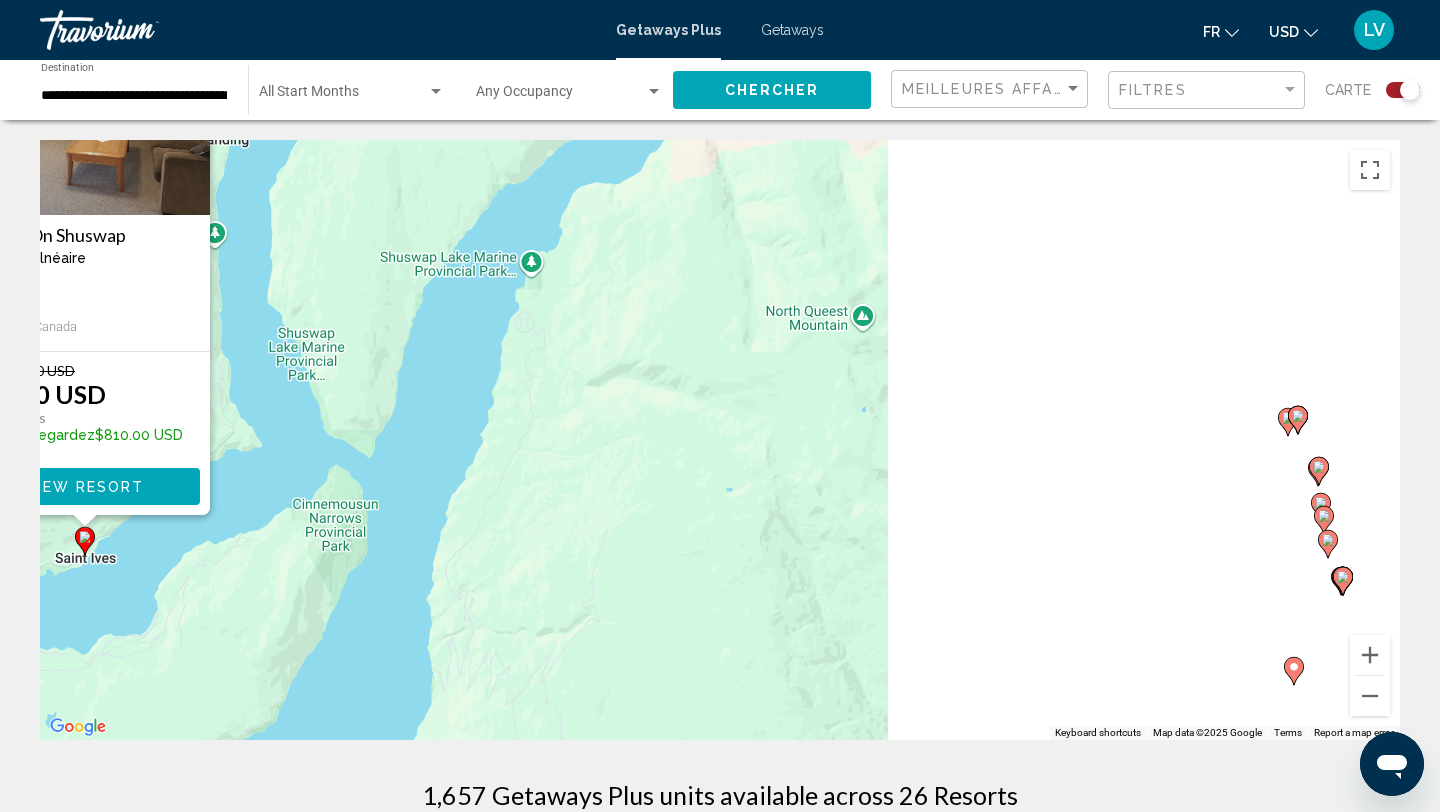 drag, startPoint x: 1017, startPoint y: 482, endPoint x: 294, endPoint y: 296, distance: 746.54205 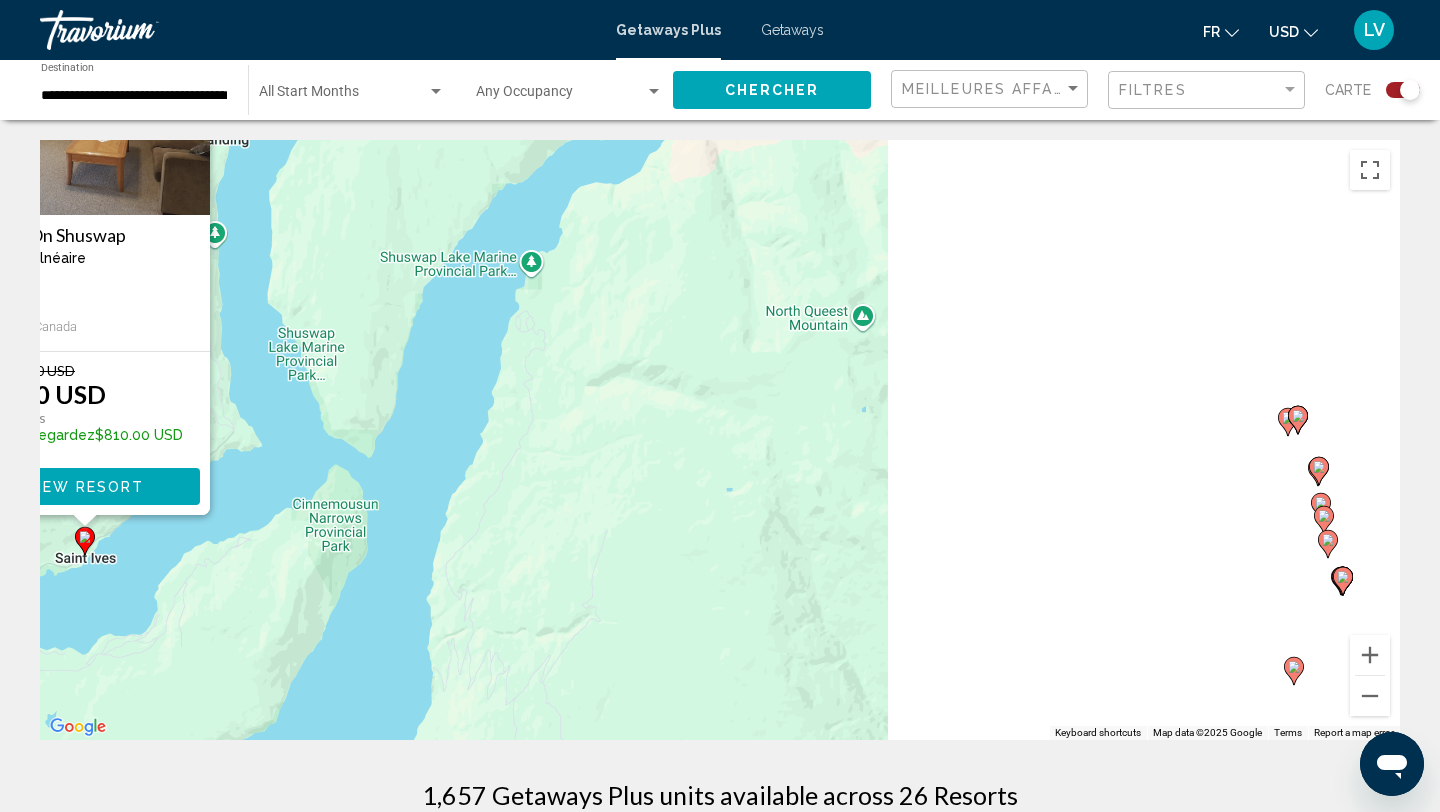 click on "To activate drag with keyboard, press Alt + Enter. Once in keyboard drag state, use the arrow keys to move the marker. To complete the drag, press the Enter key. To cancel, press Escape.  St. Ives On Shuswap  Station balnéaire  -  Ceci est une station d'adultes seulement
St Ives, Canada  De $849.00 USD $39.00 USD  Pour 7 nuits Vous sauvegardez  $810.00 USD  View Resort" at bounding box center (720, 440) 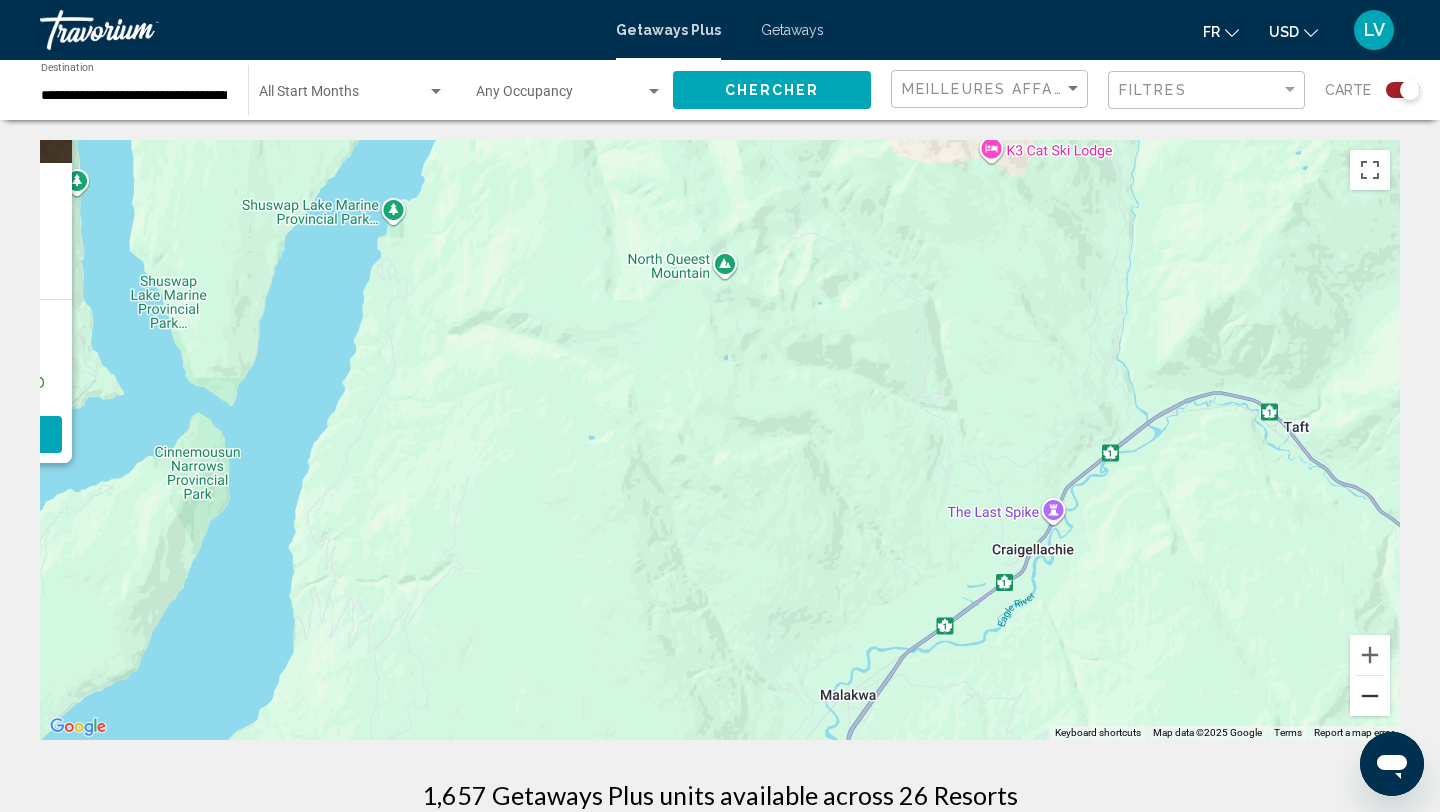 click at bounding box center [1370, 696] 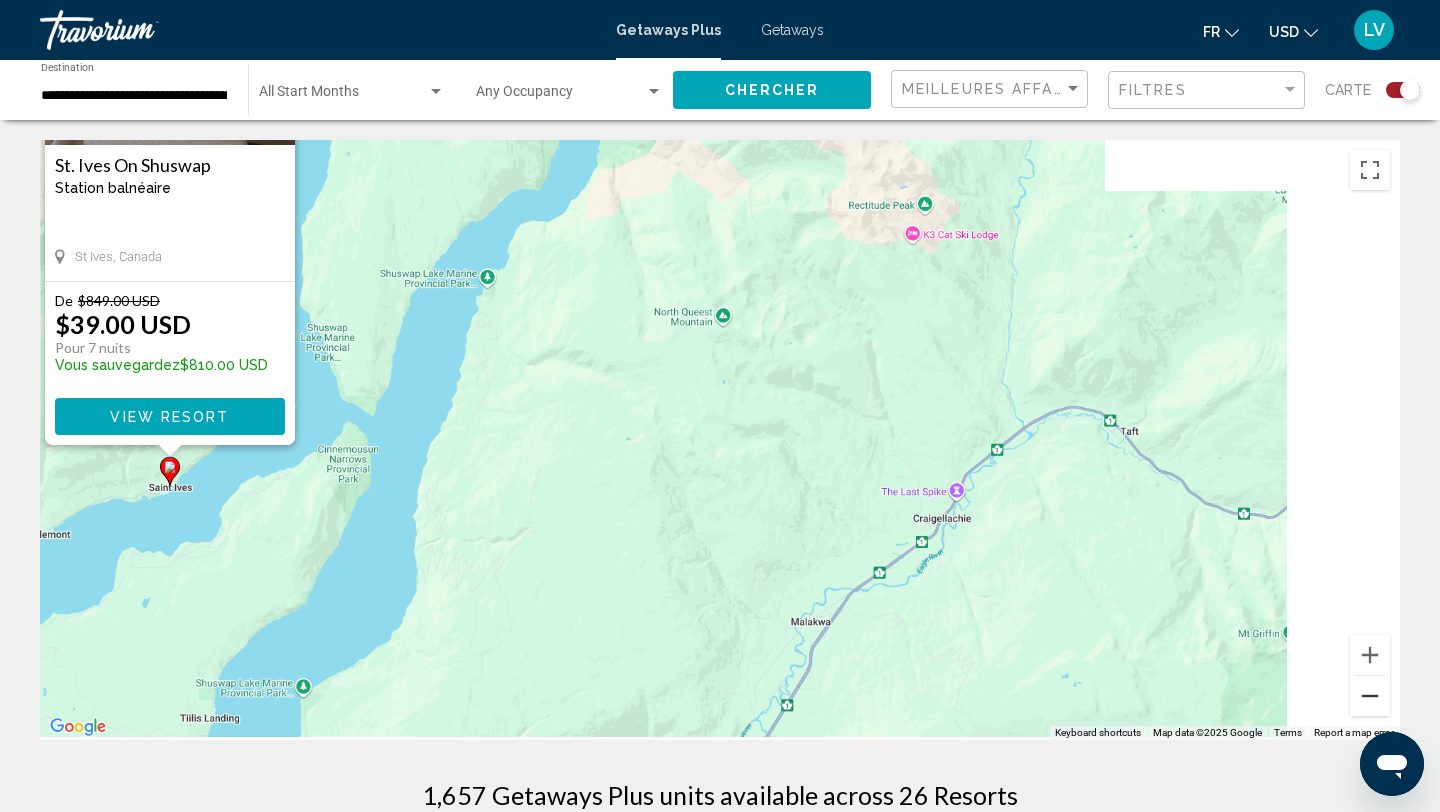 click at bounding box center [1370, 696] 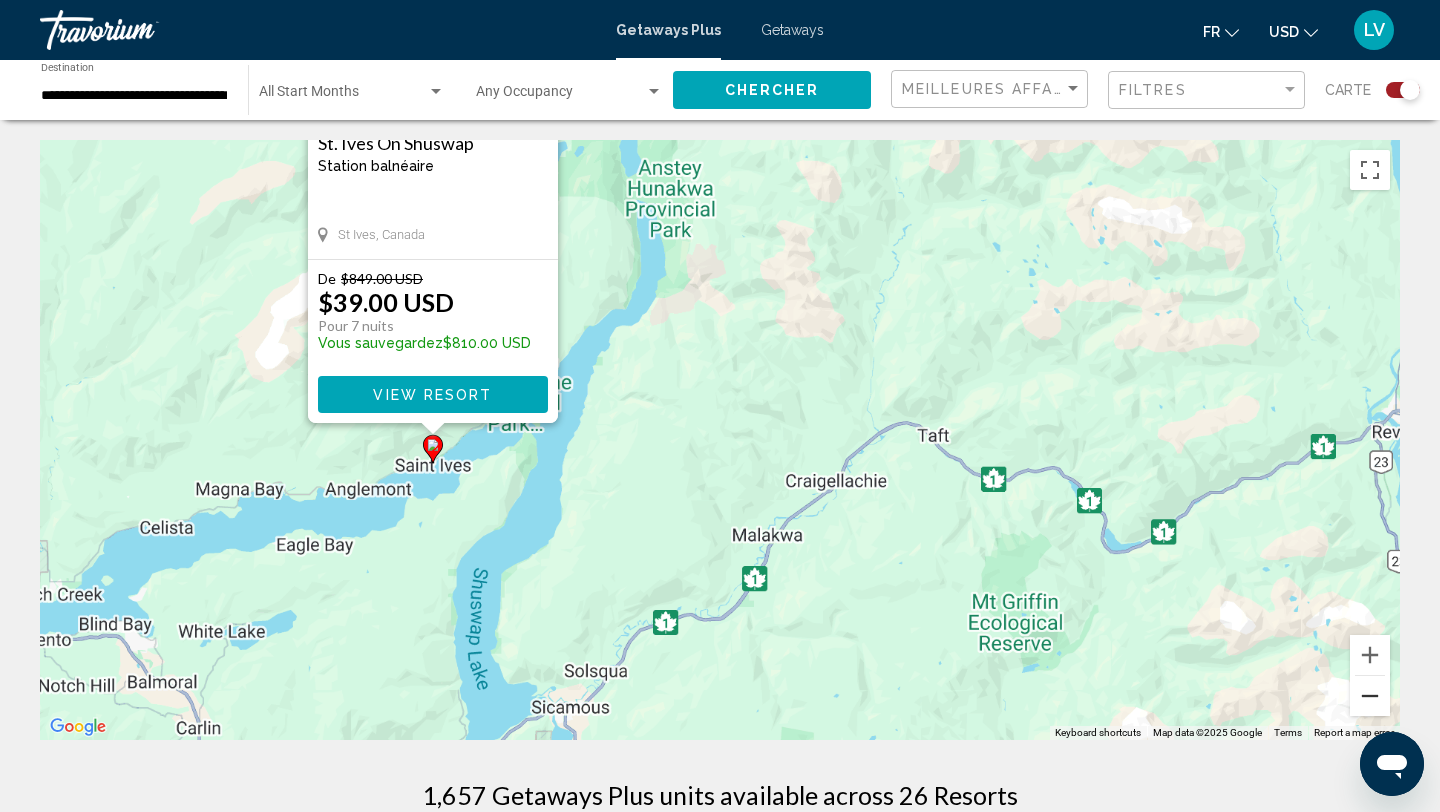 click at bounding box center [1370, 696] 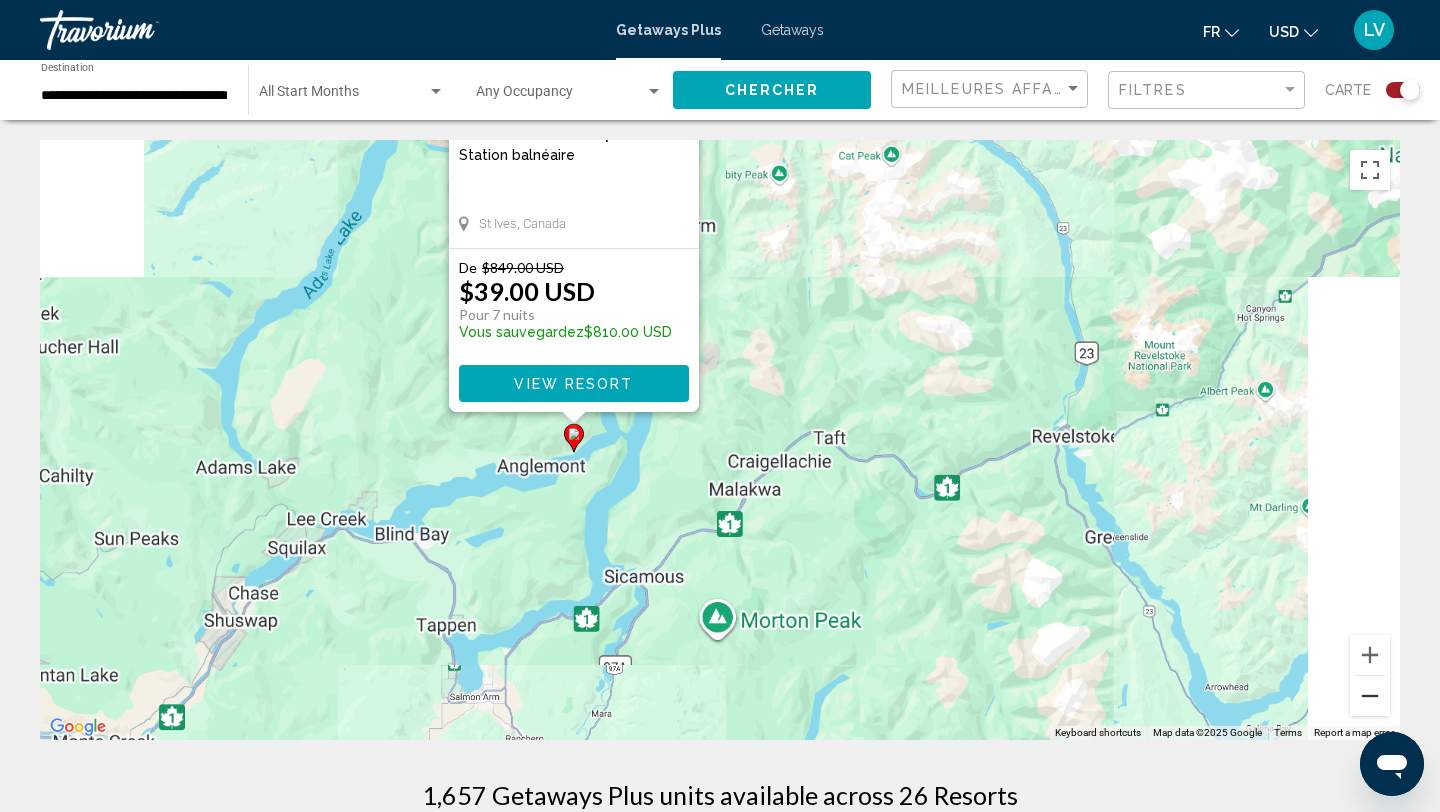 click at bounding box center (1370, 696) 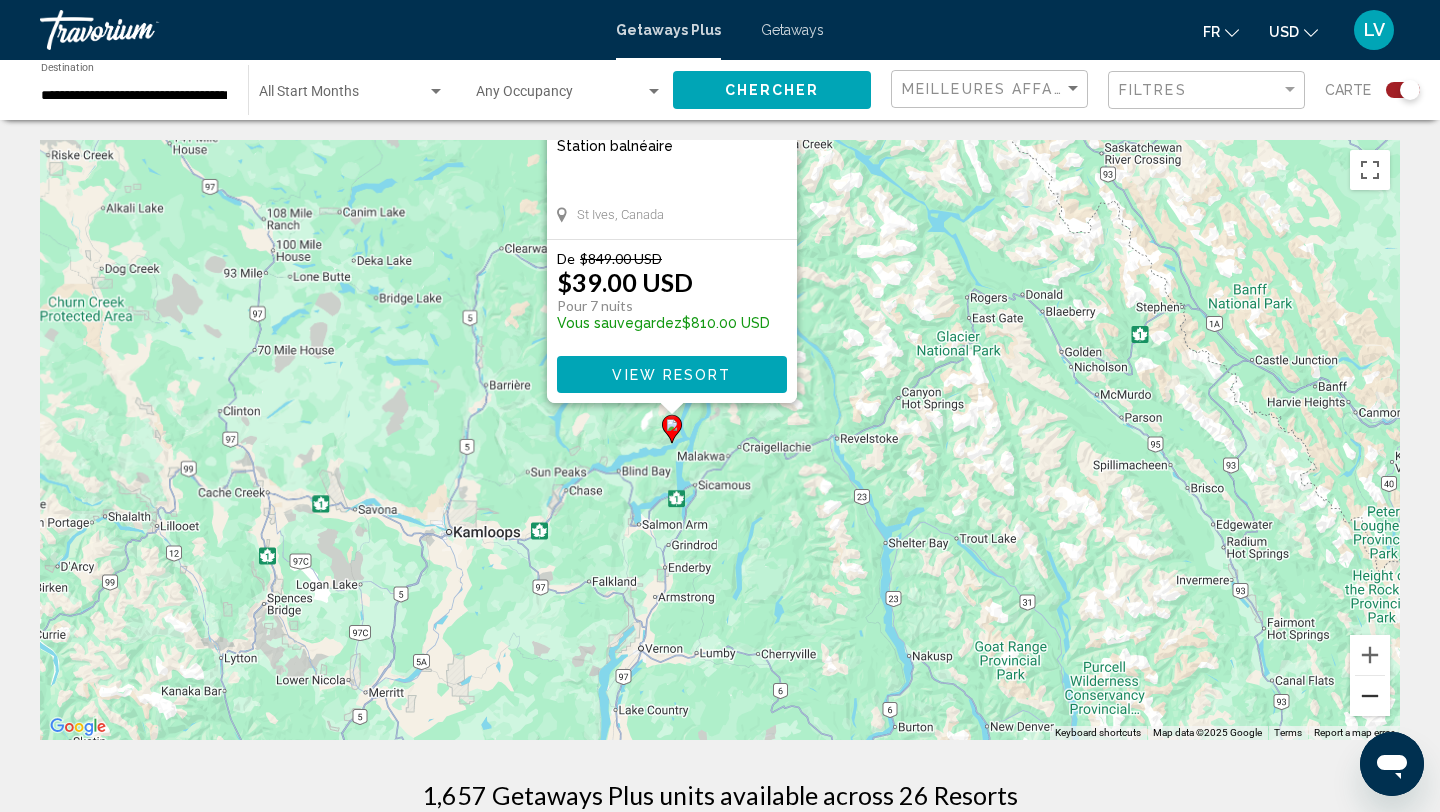 click at bounding box center [1370, 696] 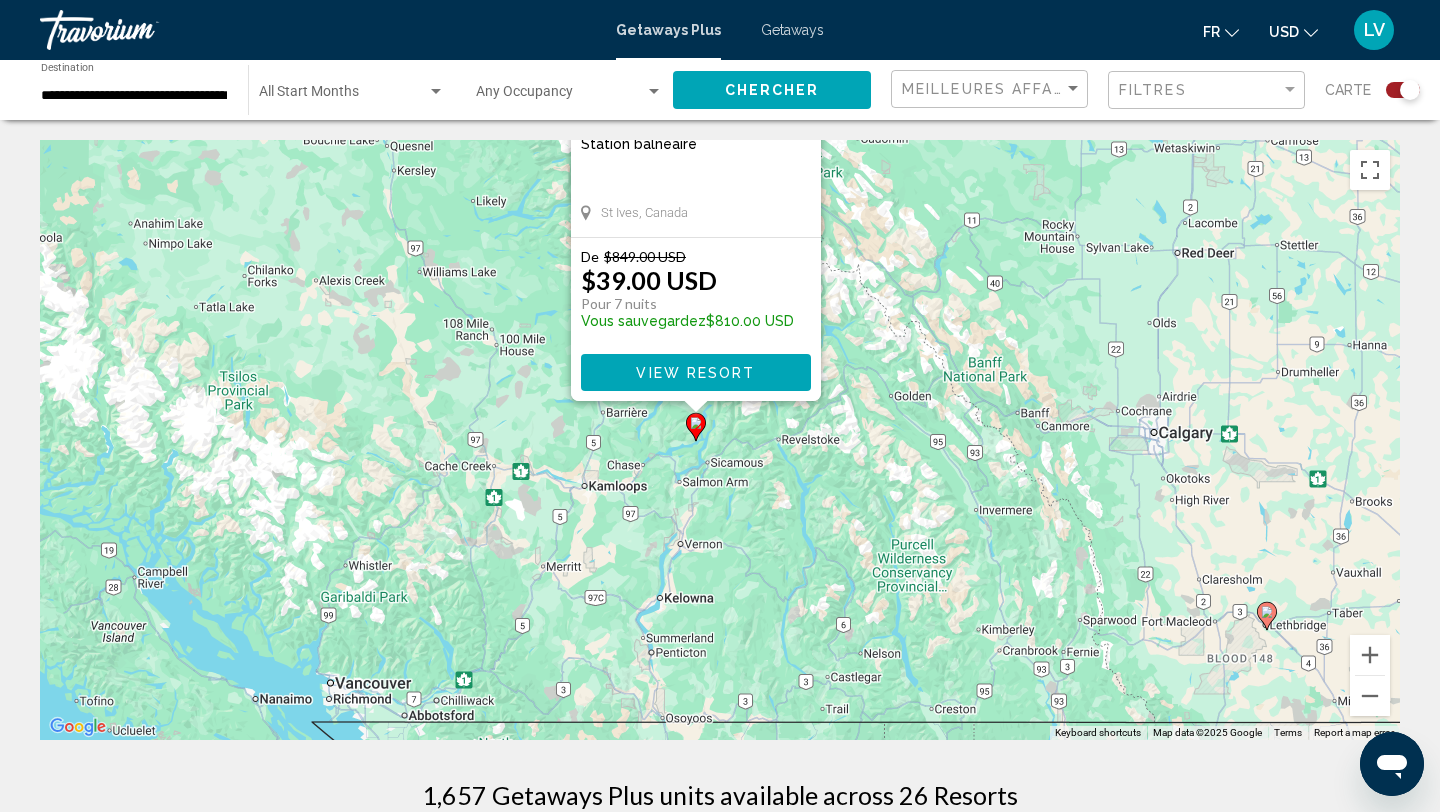 click 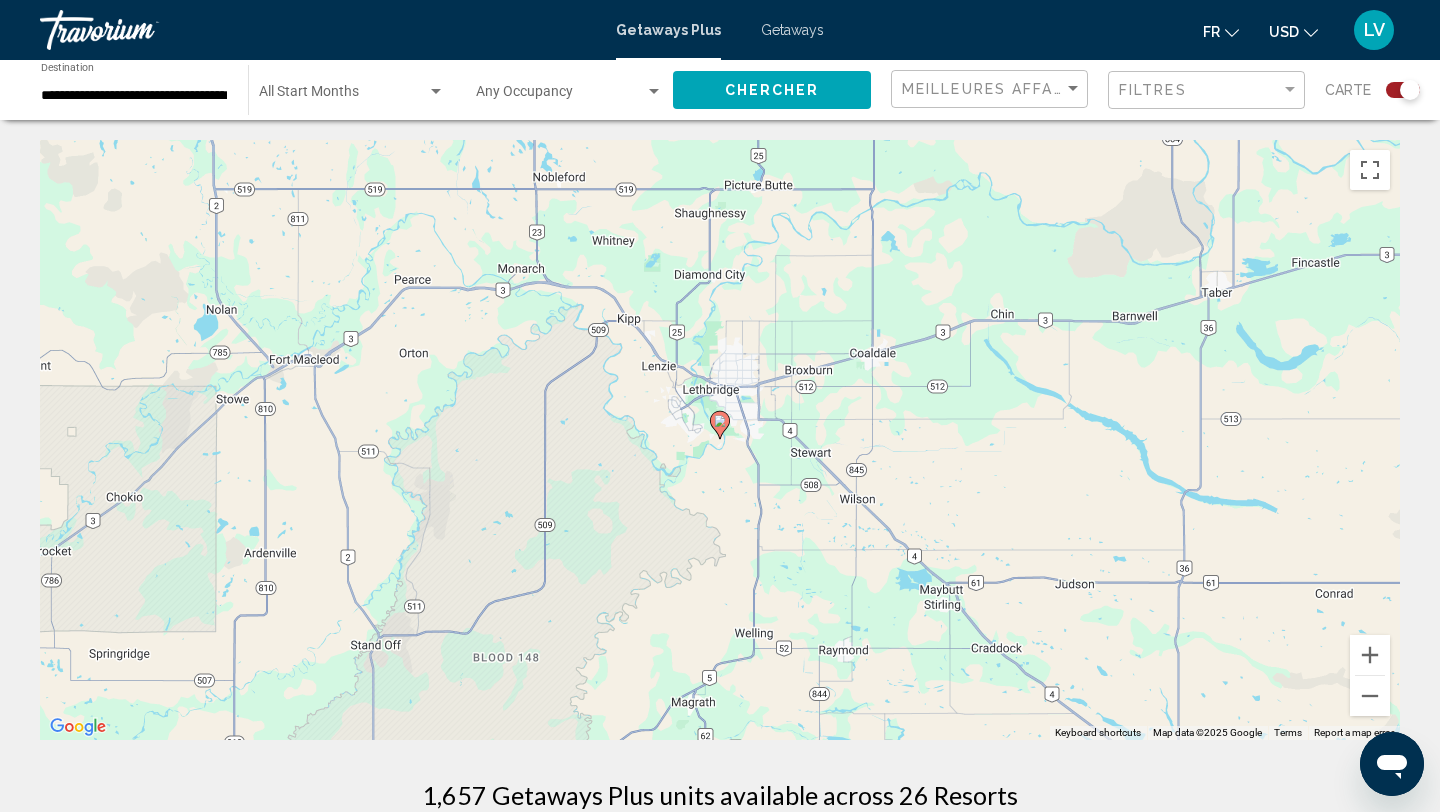 click 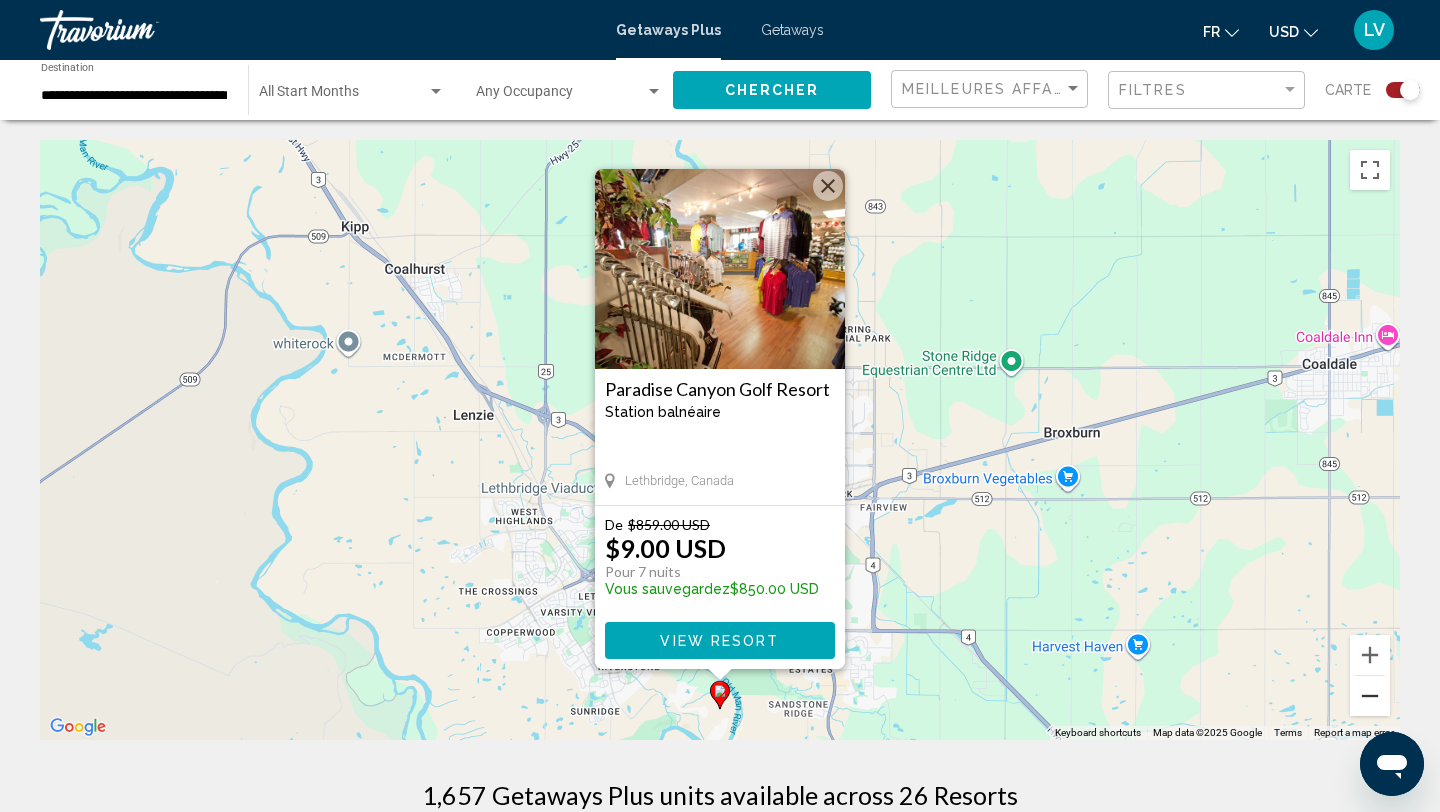 click at bounding box center [1370, 696] 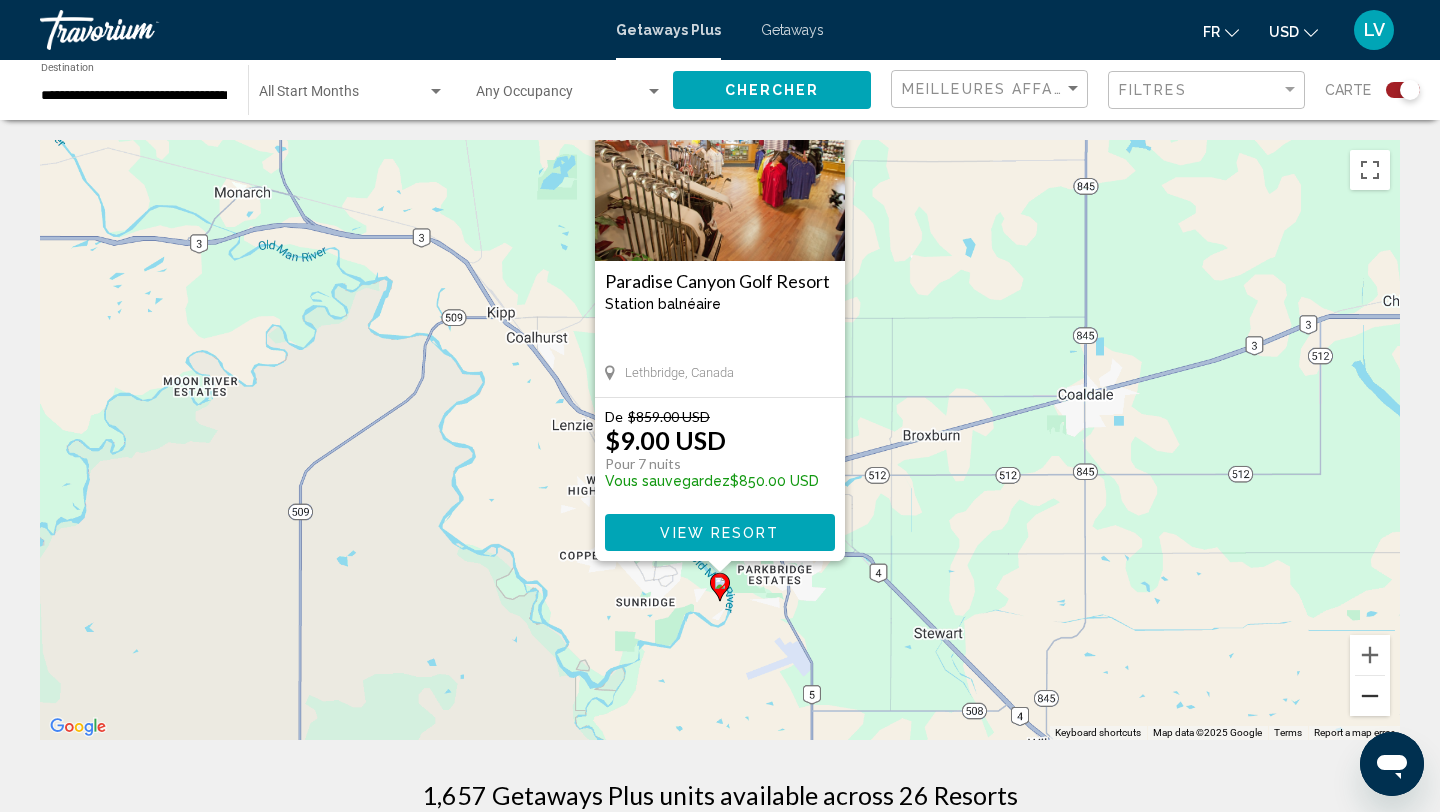 click at bounding box center [1370, 696] 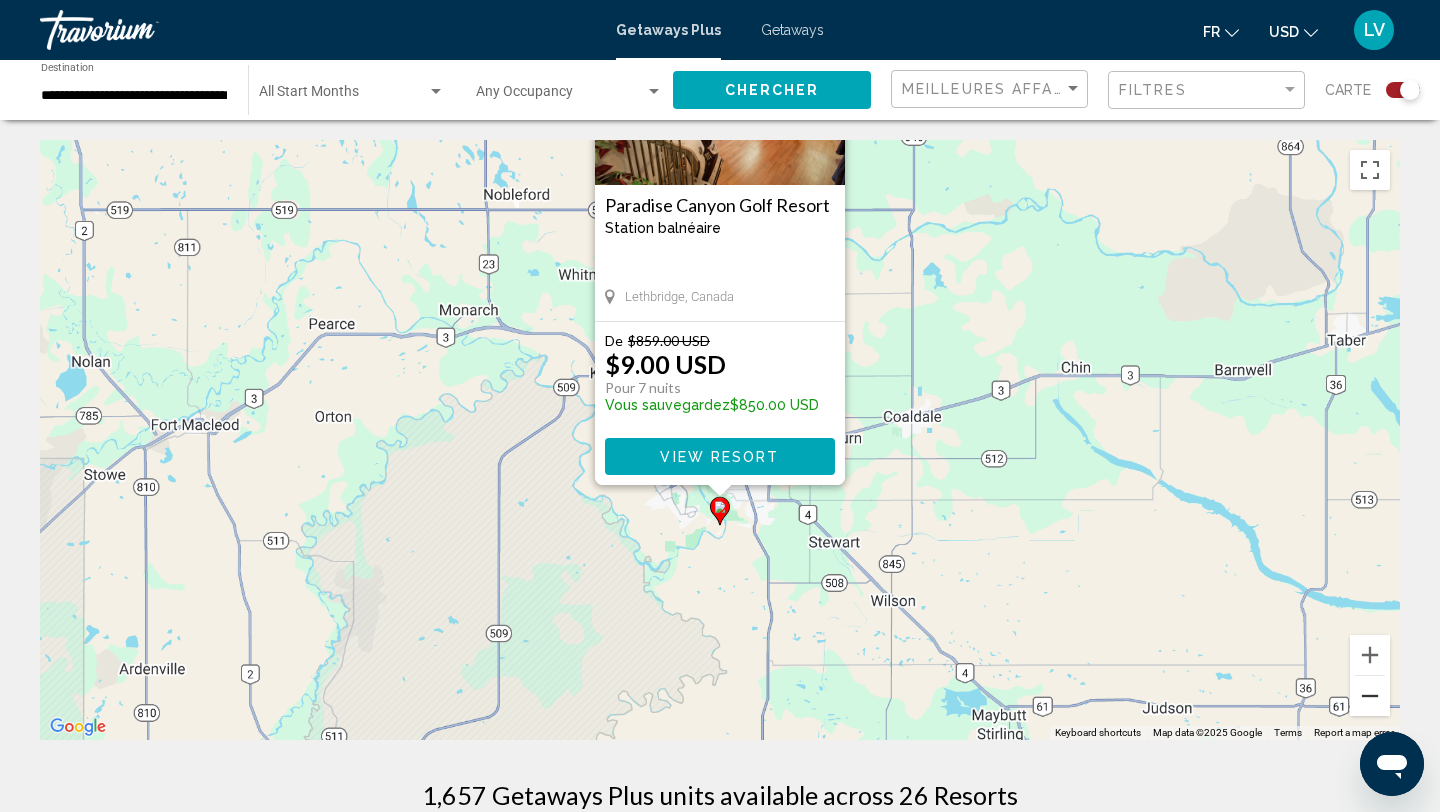 click at bounding box center (1370, 696) 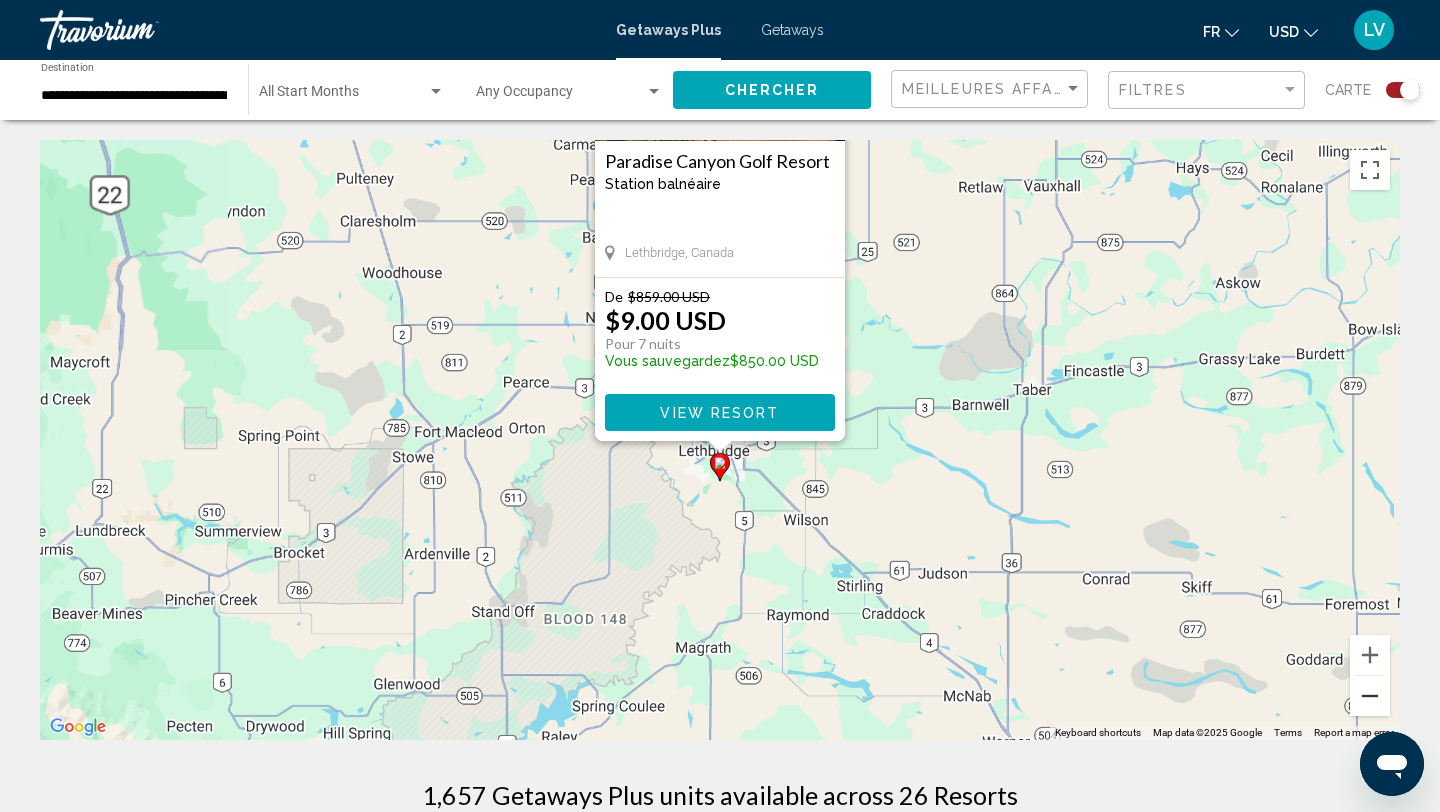 click at bounding box center (1370, 696) 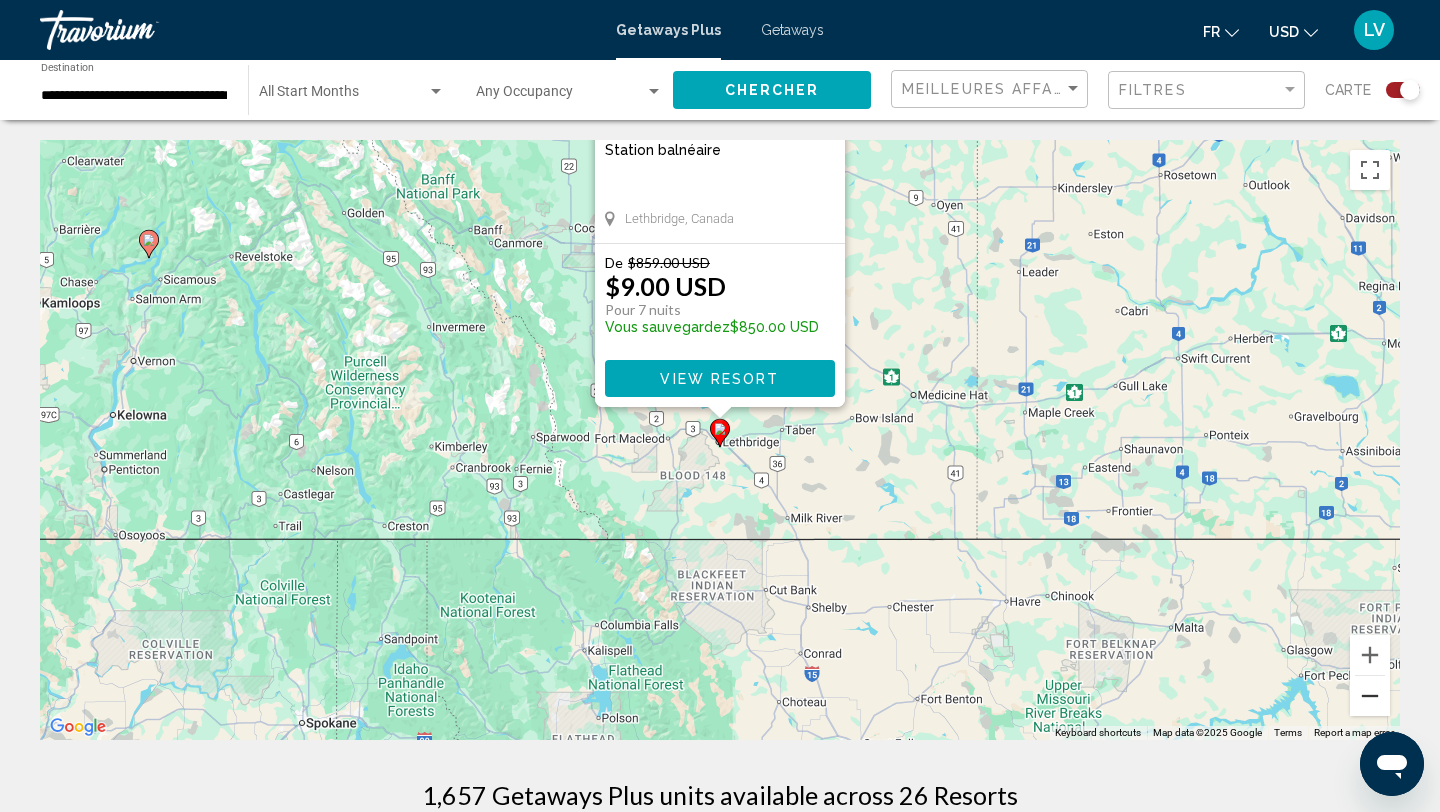 click at bounding box center [1370, 696] 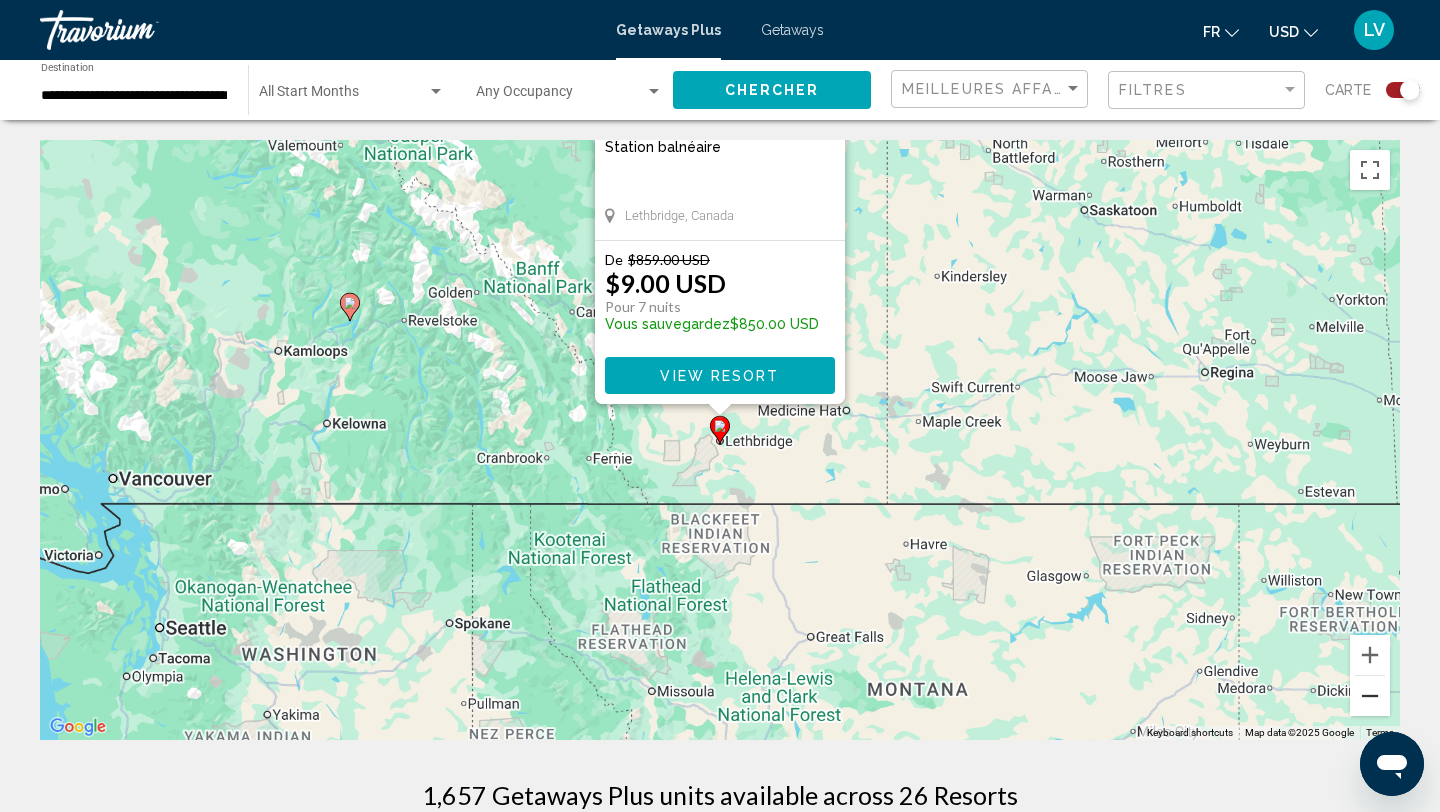 click at bounding box center (1370, 696) 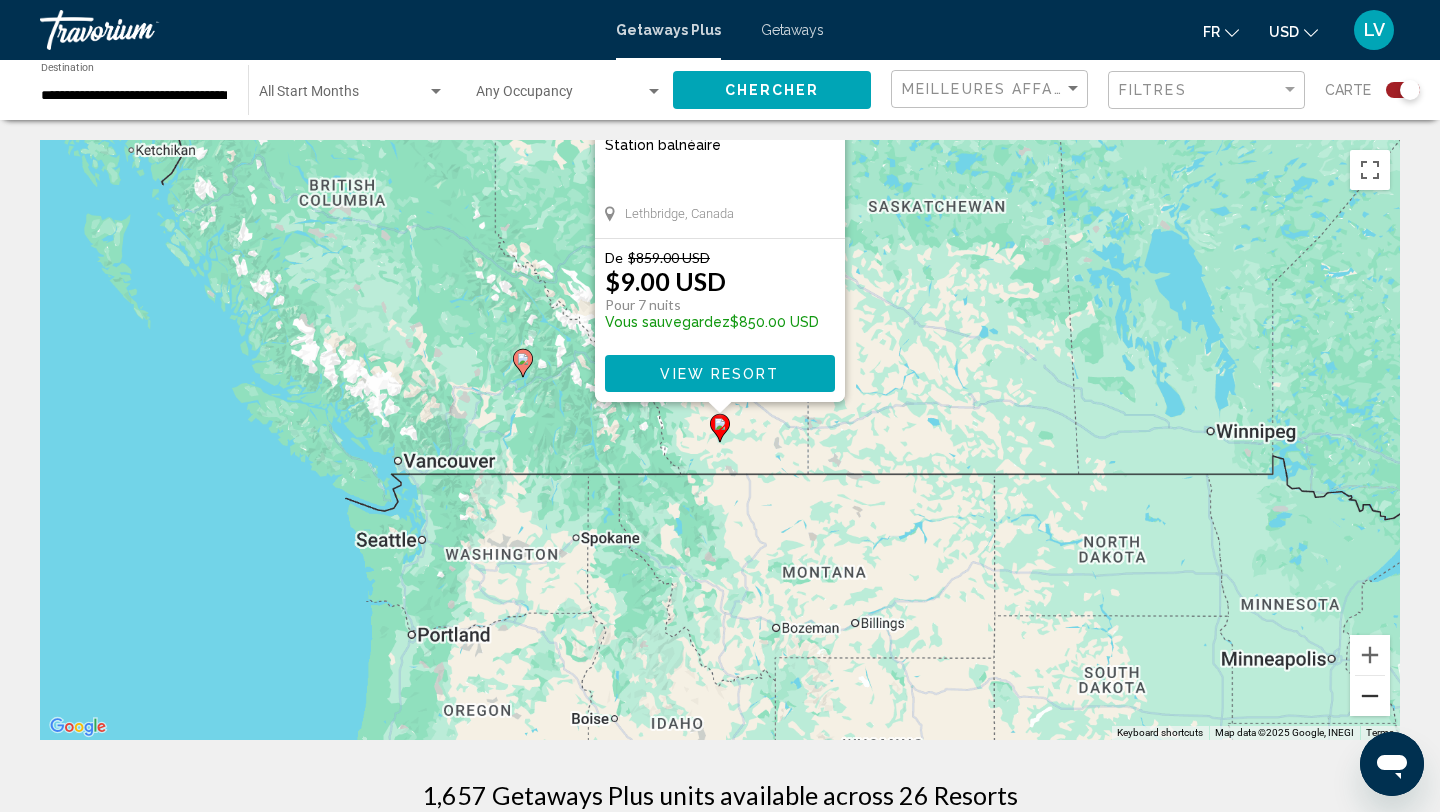 click at bounding box center (1370, 696) 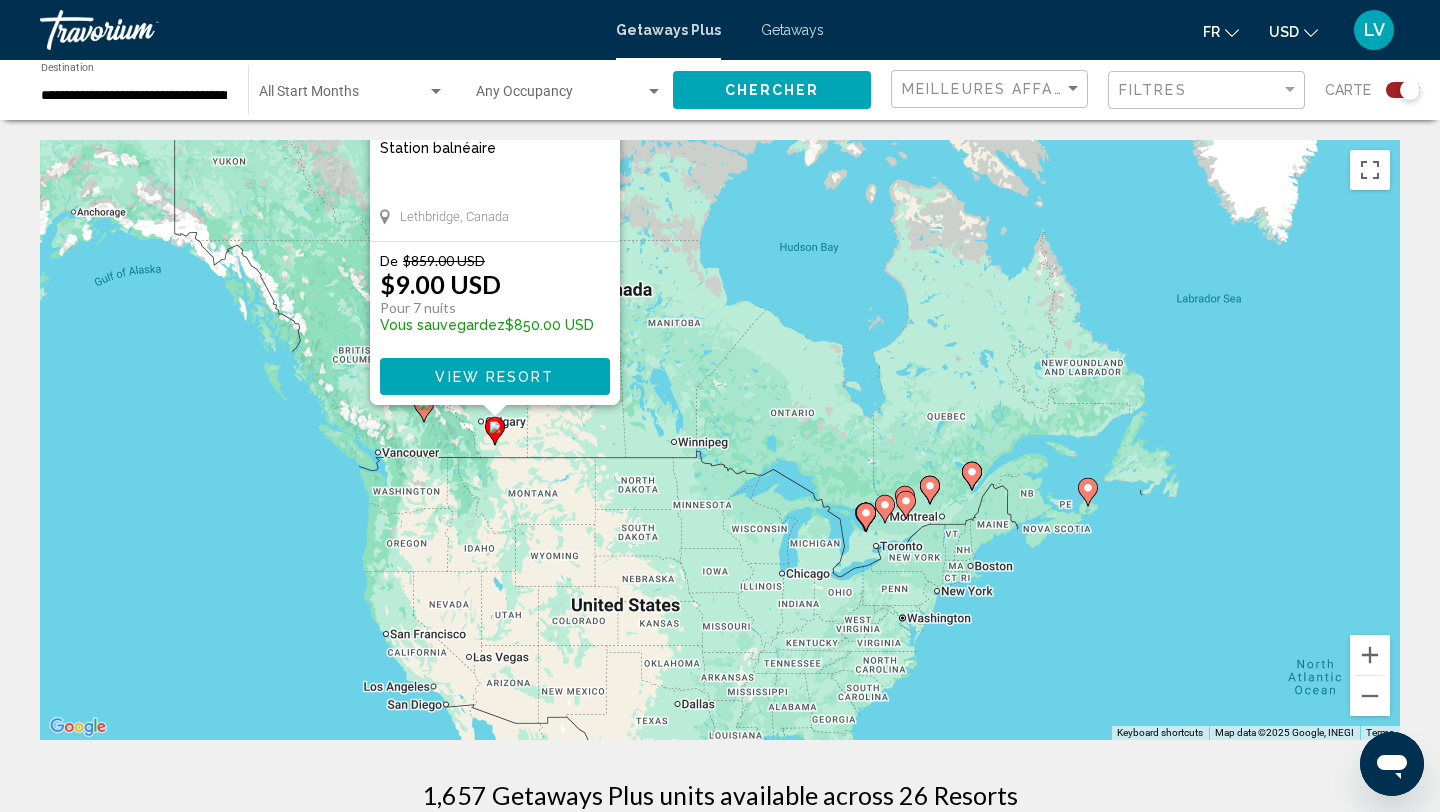 drag, startPoint x: 1172, startPoint y: 594, endPoint x: 945, endPoint y: 600, distance: 227.07928 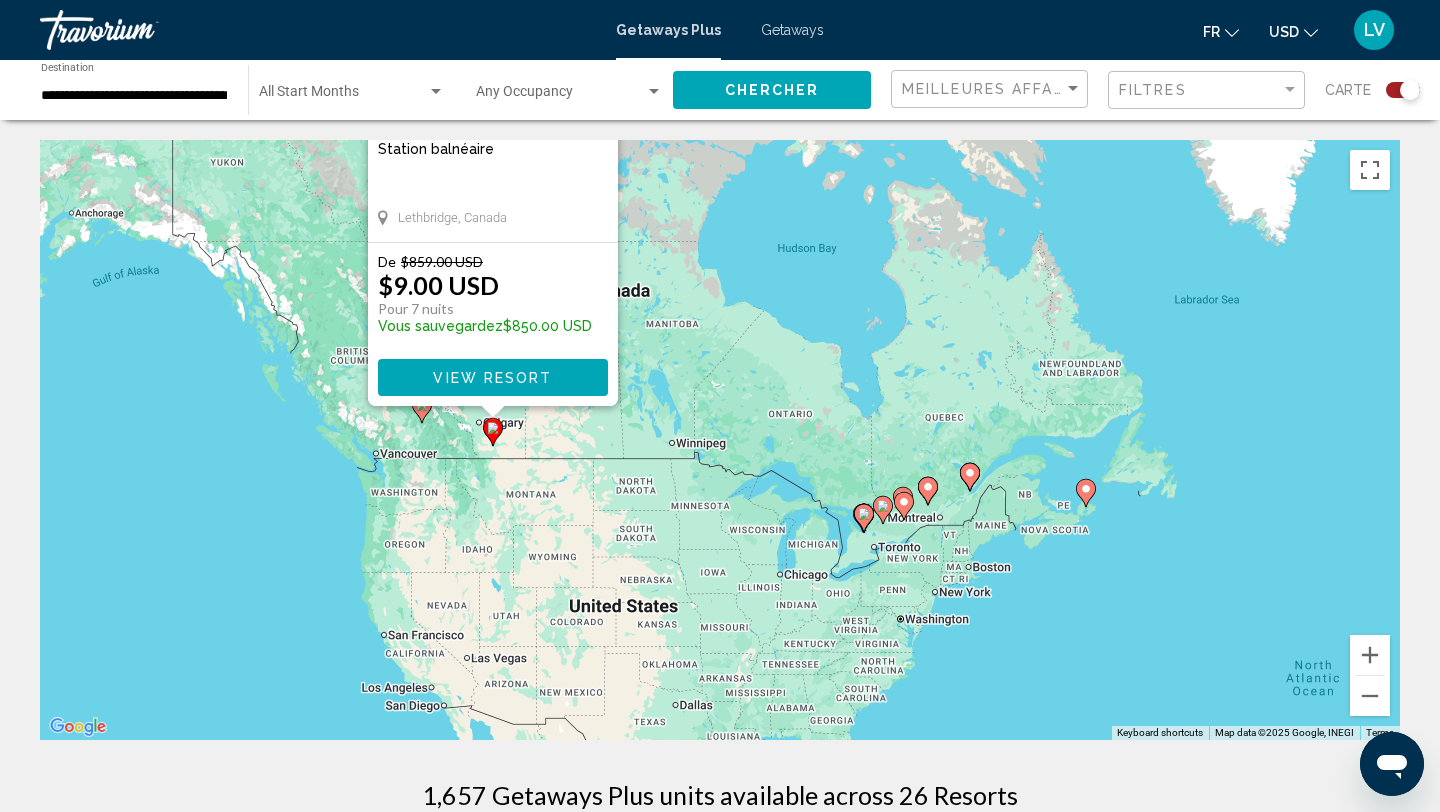 click on "To activate drag with keyboard, press Alt + Enter. Once in keyboard drag state, use the arrow keys to move the marker. To complete the drag, press the Enter key. To cancel, press Escape.  Paradise Canyon Golf Resort  Station balnéaire  -  Ceci est une station d'adultes seulement
Lethbridge, Canada  De $859.00 USD $9.00 USD  Pour 7 nuits Vous sauvegardez  $850.00 USD  View Resort" at bounding box center (720, 440) 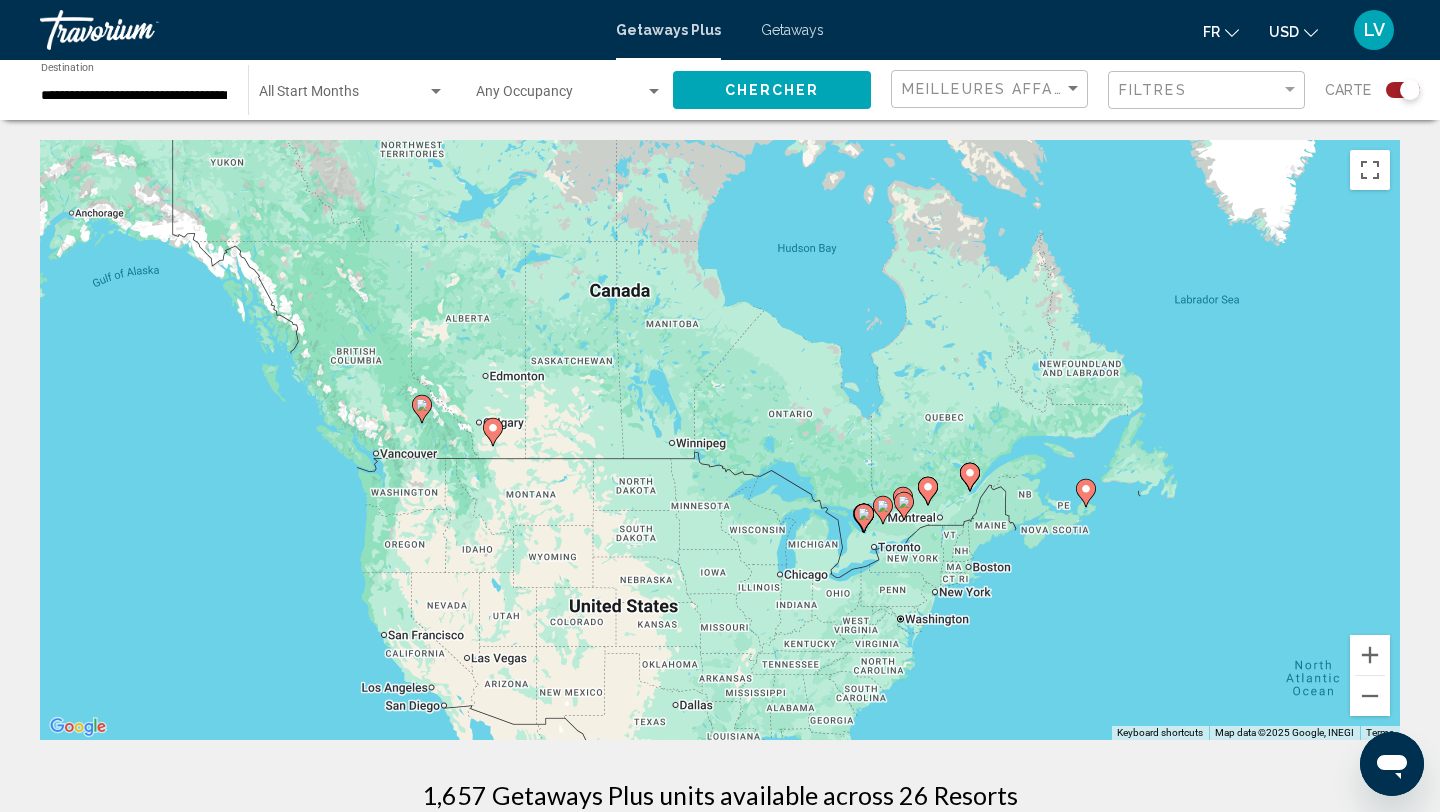 click on "To activate drag with keyboard, press Alt + Enter. Once in keyboard drag state, use the arrow keys to move the marker. To complete the drag, press the Enter key. To cancel, press Escape." at bounding box center (720, 440) 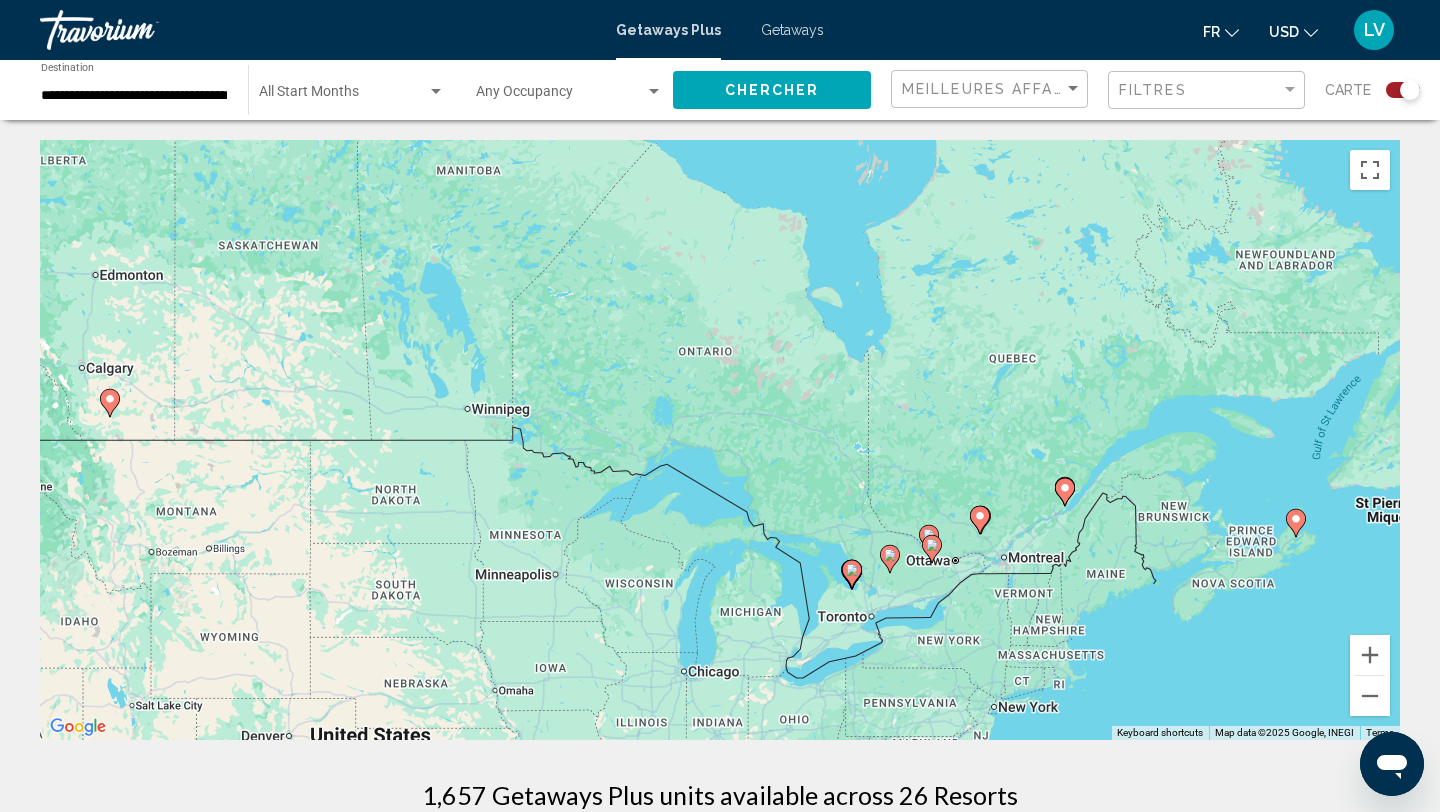 click on "To activate drag with keyboard, press Alt + Enter. Once in keyboard drag state, use the arrow keys to move the marker. To complete the drag, press the Enter key. To cancel, press Escape." at bounding box center (720, 440) 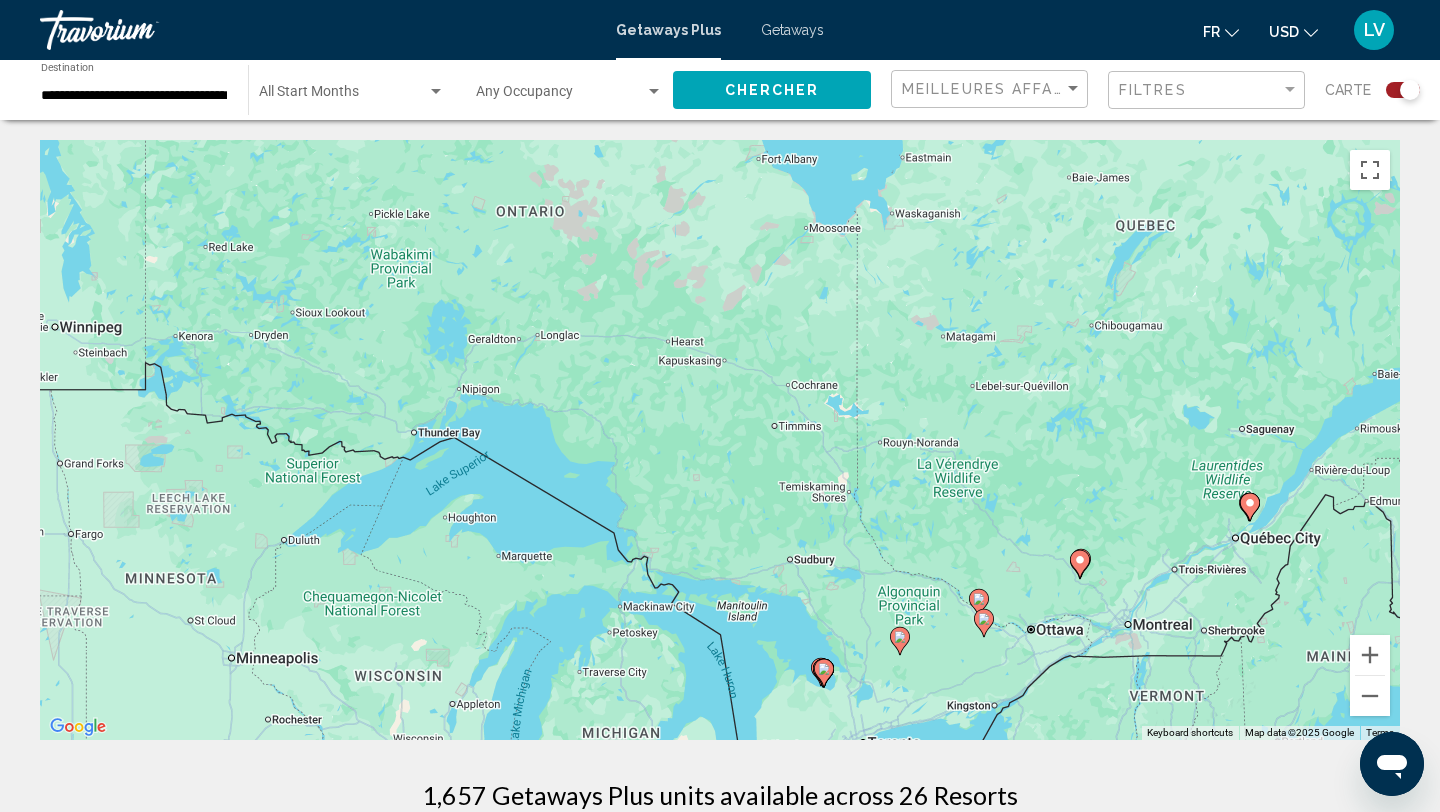 click on "To activate drag with keyboard, press Alt + Enter. Once in keyboard drag state, use the arrow keys to move the marker. To complete the drag, press the Enter key. To cancel, press Escape." at bounding box center (720, 440) 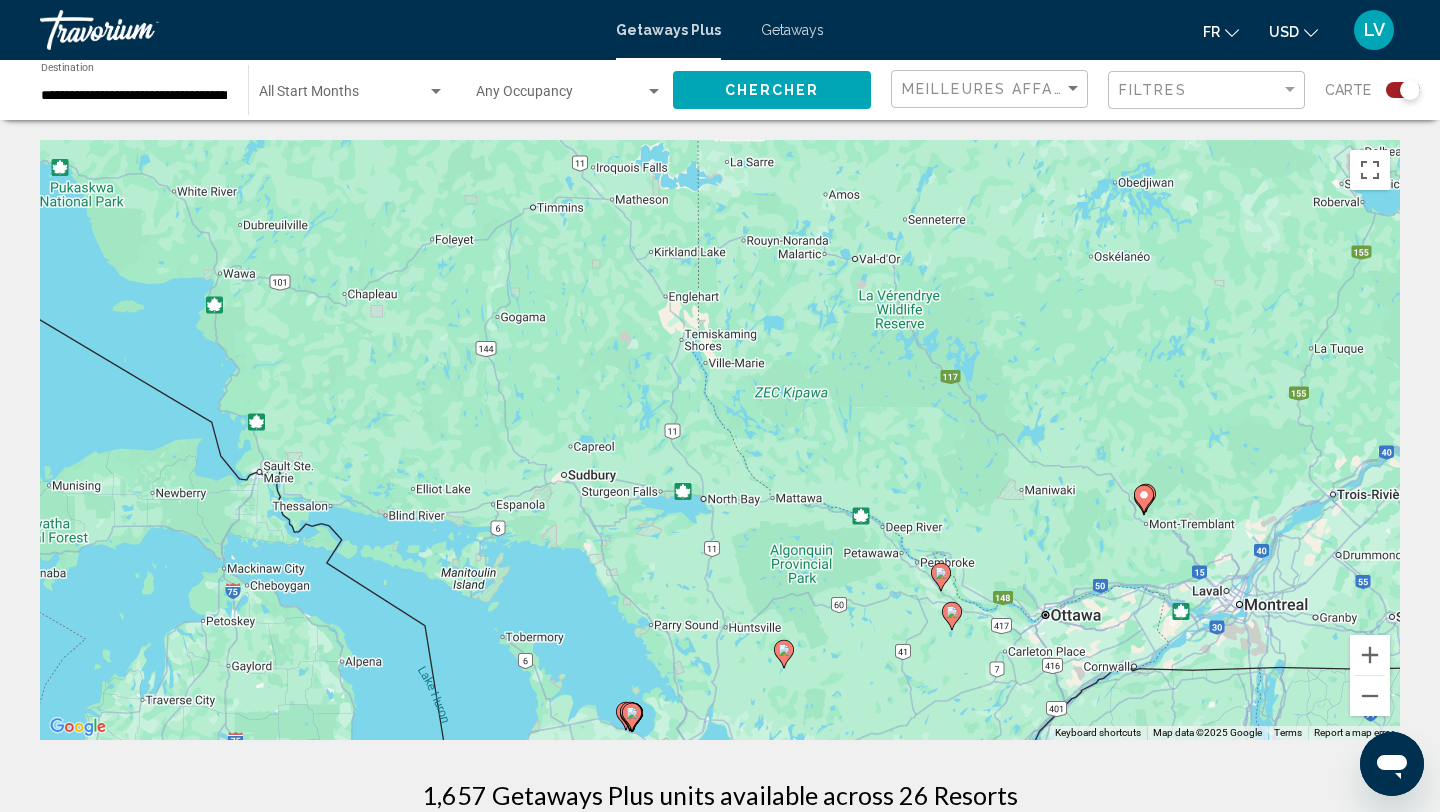 drag, startPoint x: 977, startPoint y: 601, endPoint x: 804, endPoint y: 506, distance: 197.36768 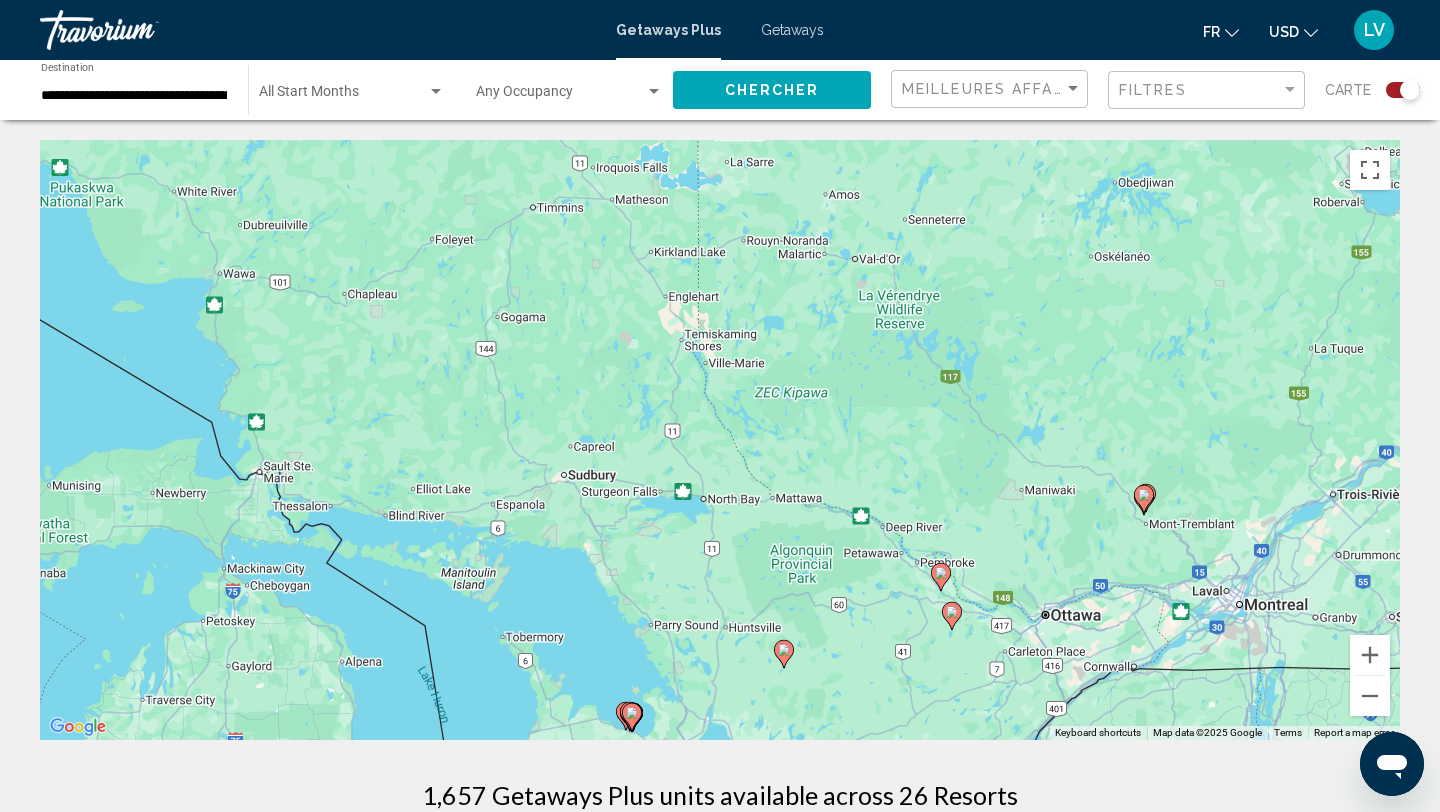 click on "To activate drag with keyboard, press Alt + Enter. Once in keyboard drag state, use the arrow keys to move the marker. To complete the drag, press the Enter key. To cancel, press Escape." at bounding box center [720, 440] 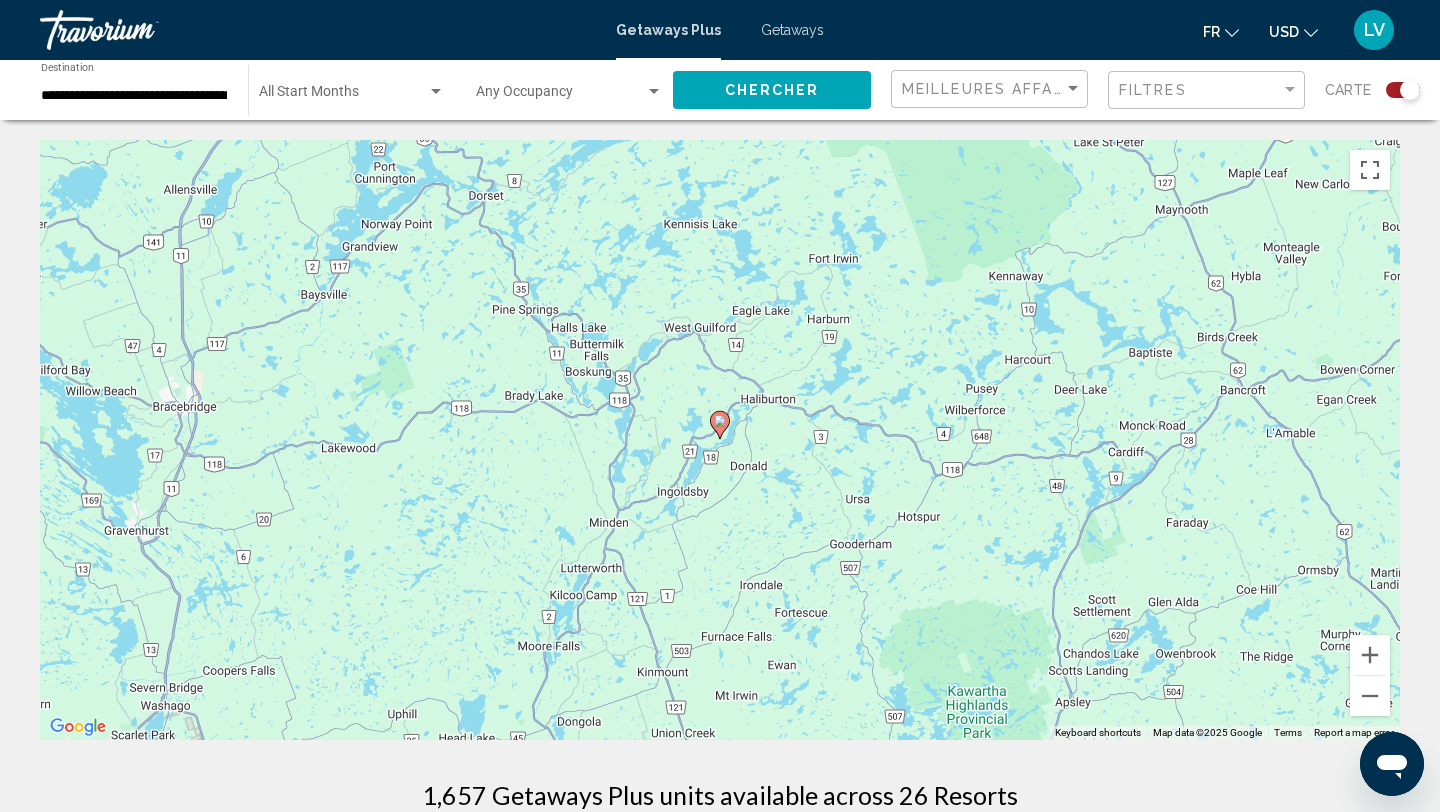 click at bounding box center (720, 425) 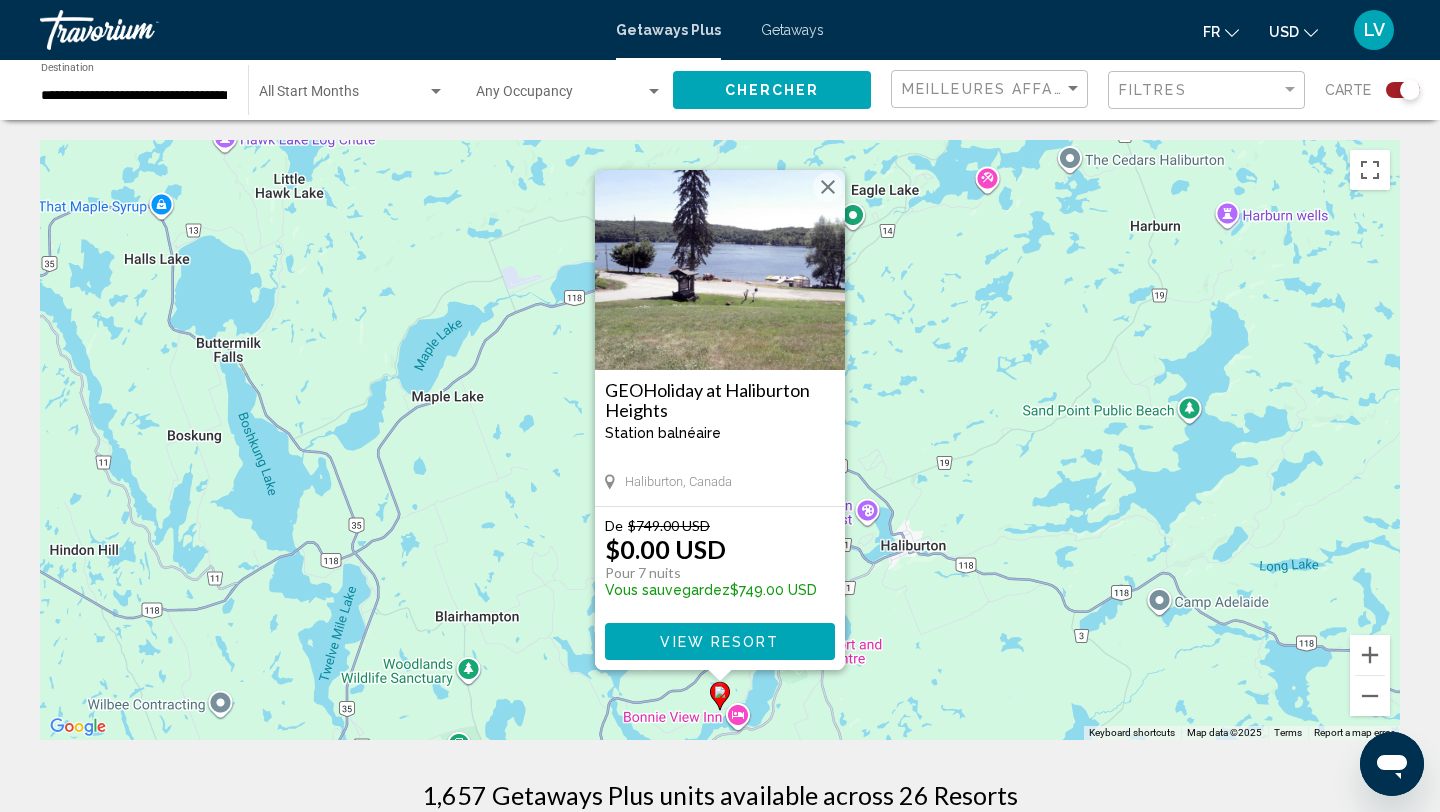 click on "To activate drag with keyboard, press Alt + Enter. Once in keyboard drag state, use the arrow keys to move the marker. To complete the drag, press the Enter key. To cancel, press Escape.  GEOHoliday at Haliburton Heights  Station balnéaire  -  Ceci est une station d'adultes seulement
Haliburton, Canada  De $749.00 USD $0.00 USD  Pour 7 nuits Vous sauvegardez  $749.00 USD  View Resort" at bounding box center (720, 440) 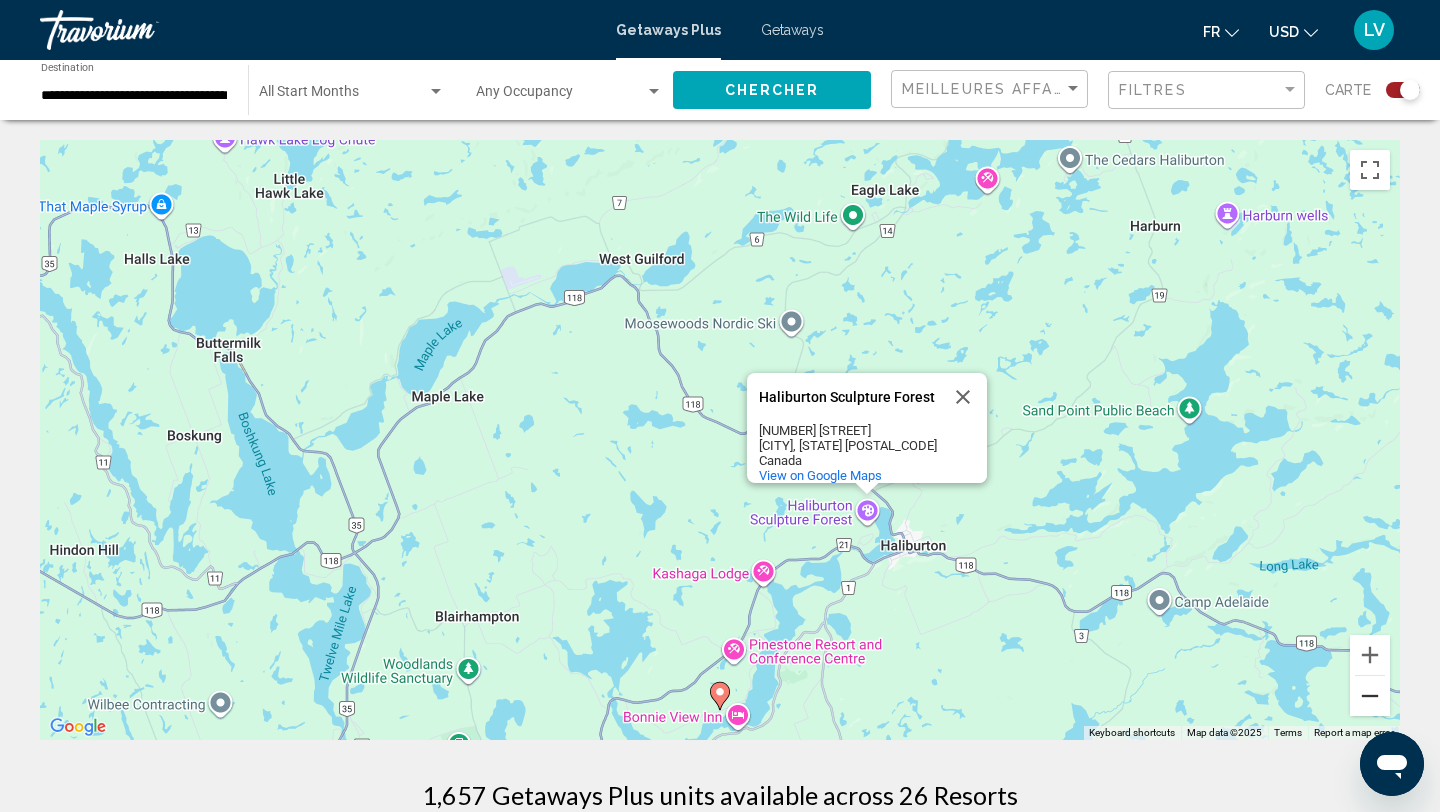 click at bounding box center [1370, 696] 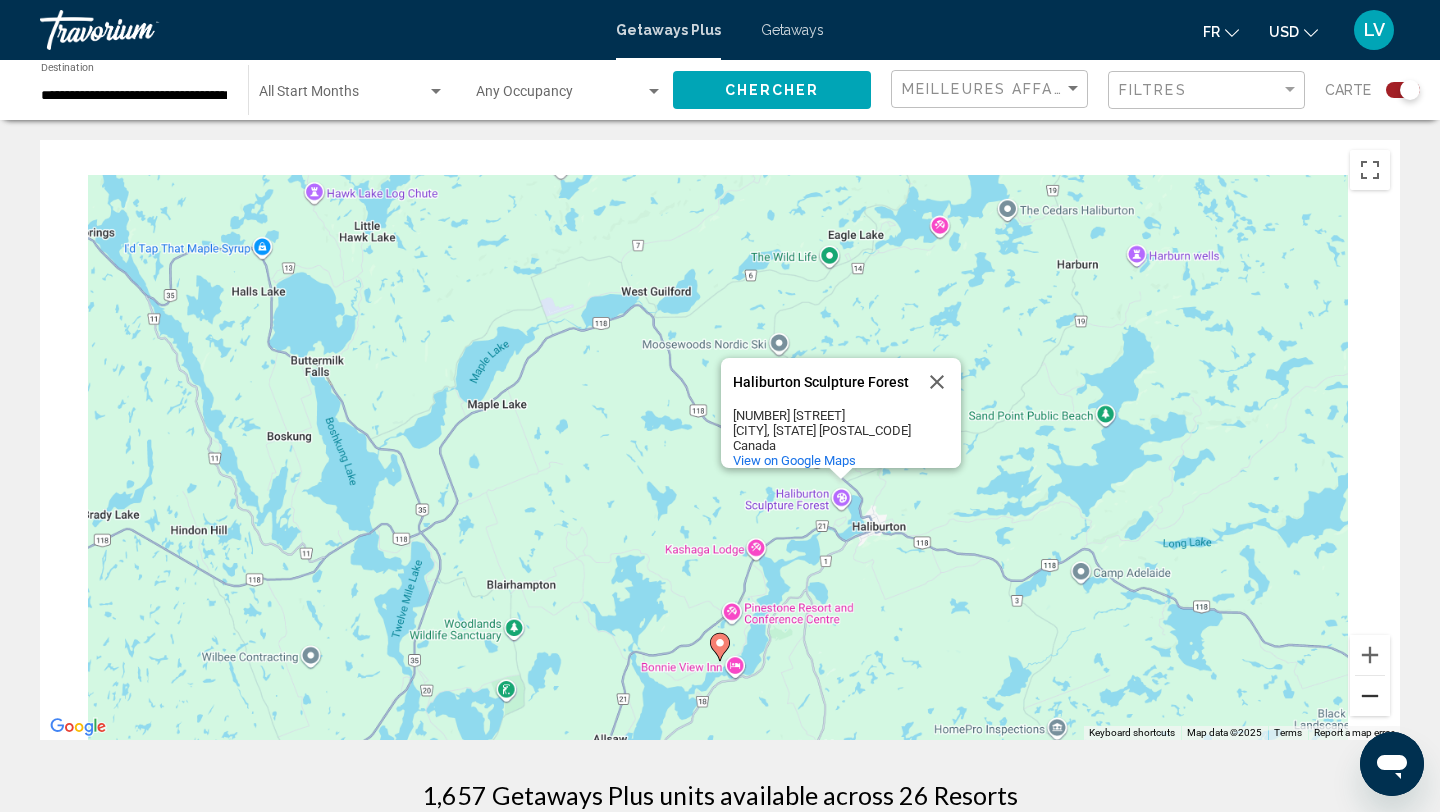 click at bounding box center [1370, 696] 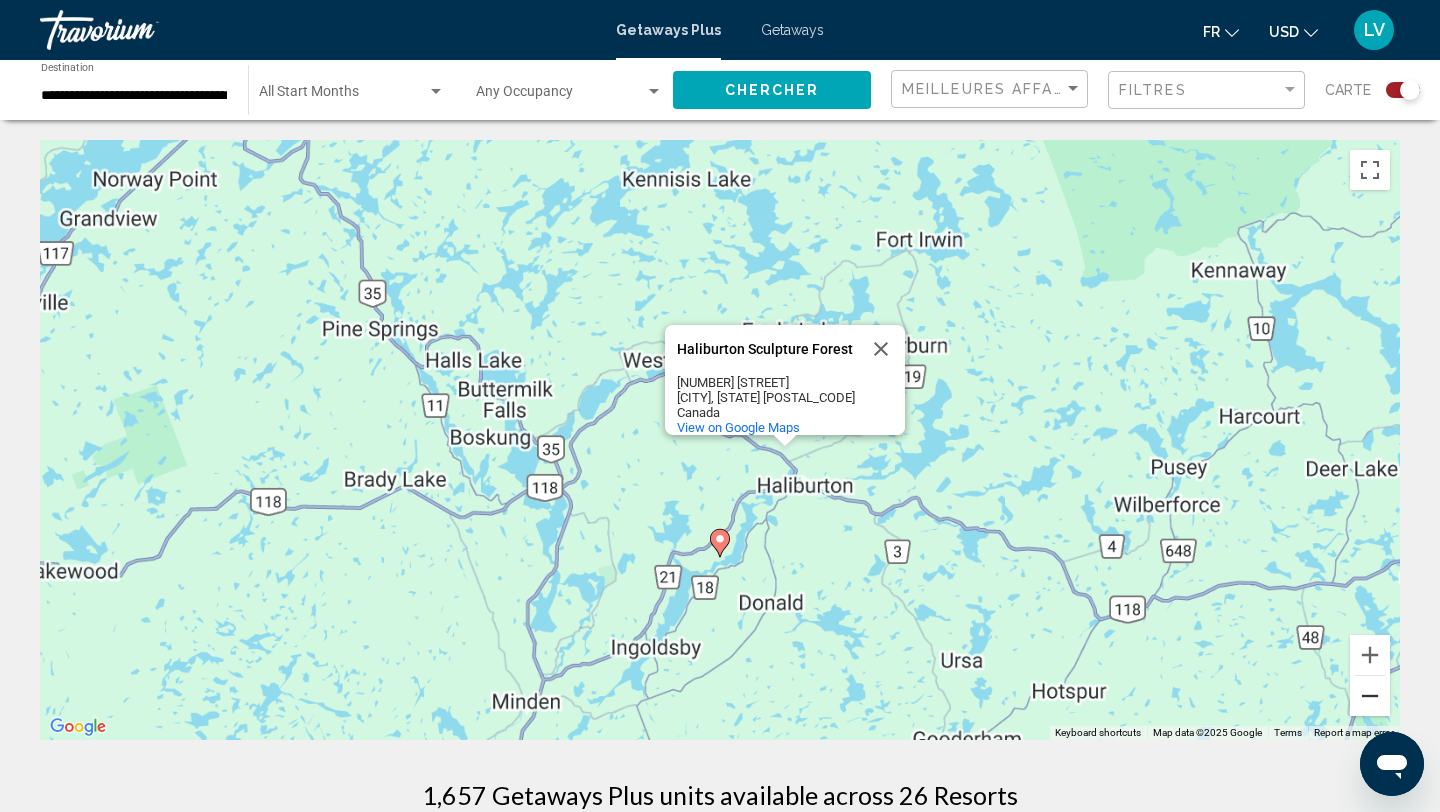 click at bounding box center (1370, 696) 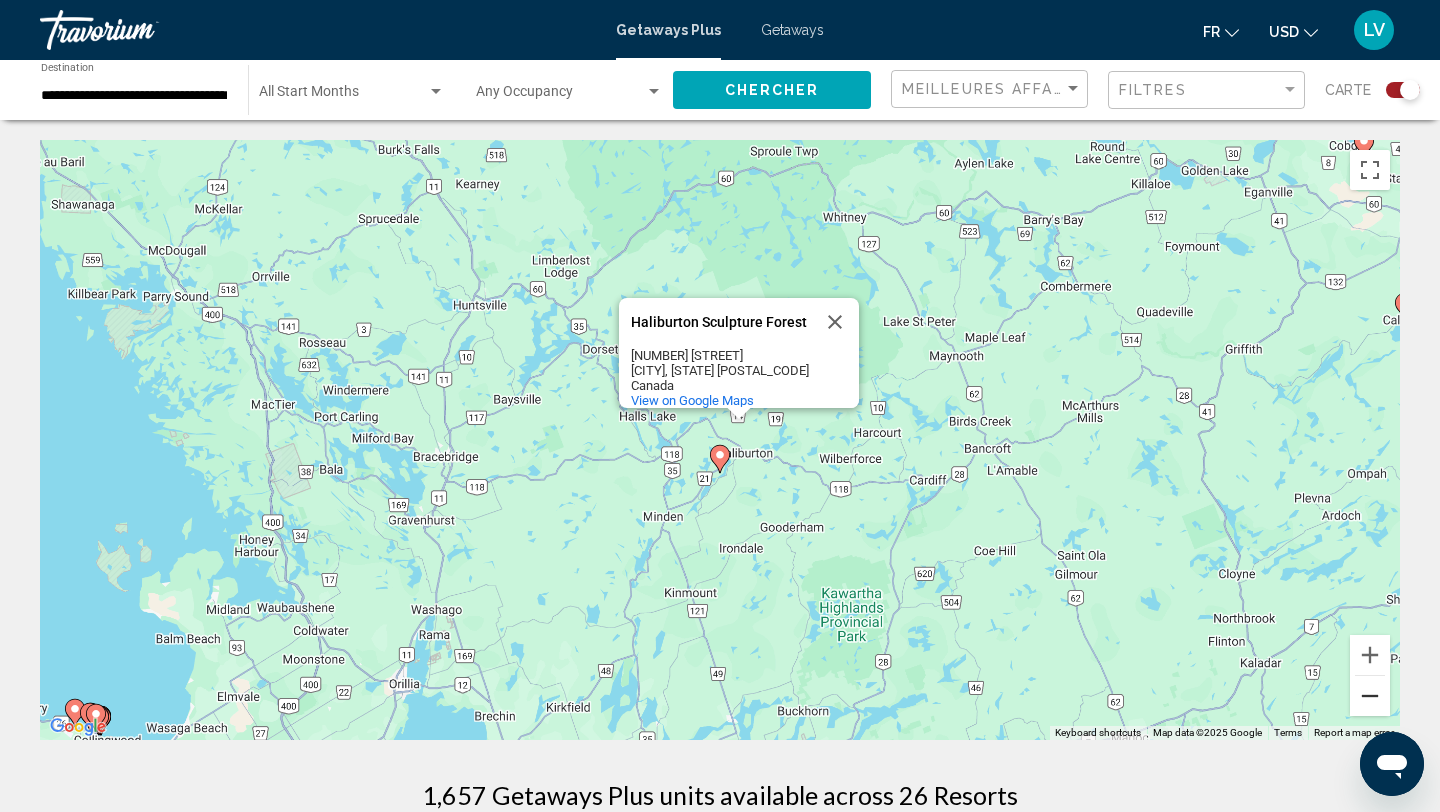 click at bounding box center [1370, 696] 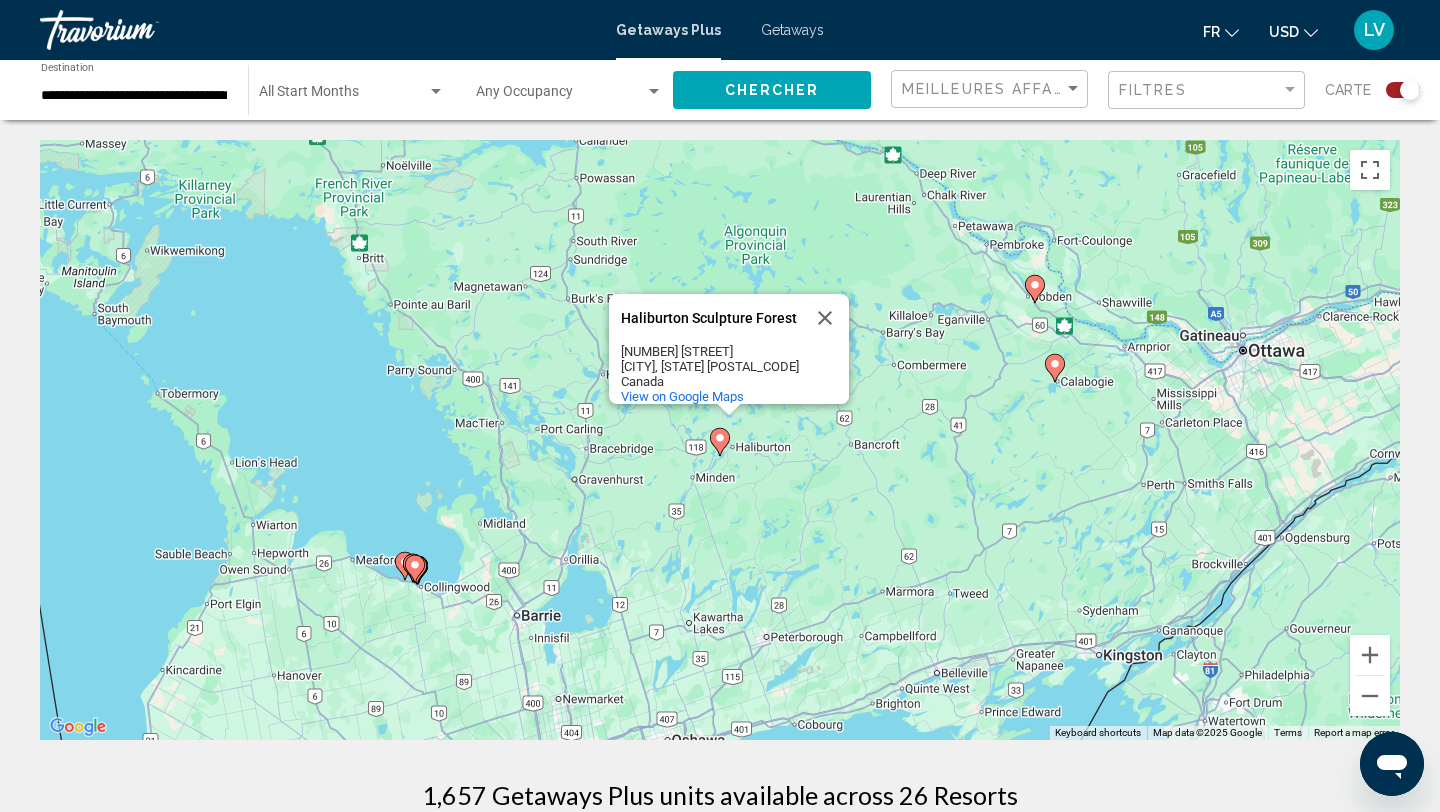 click 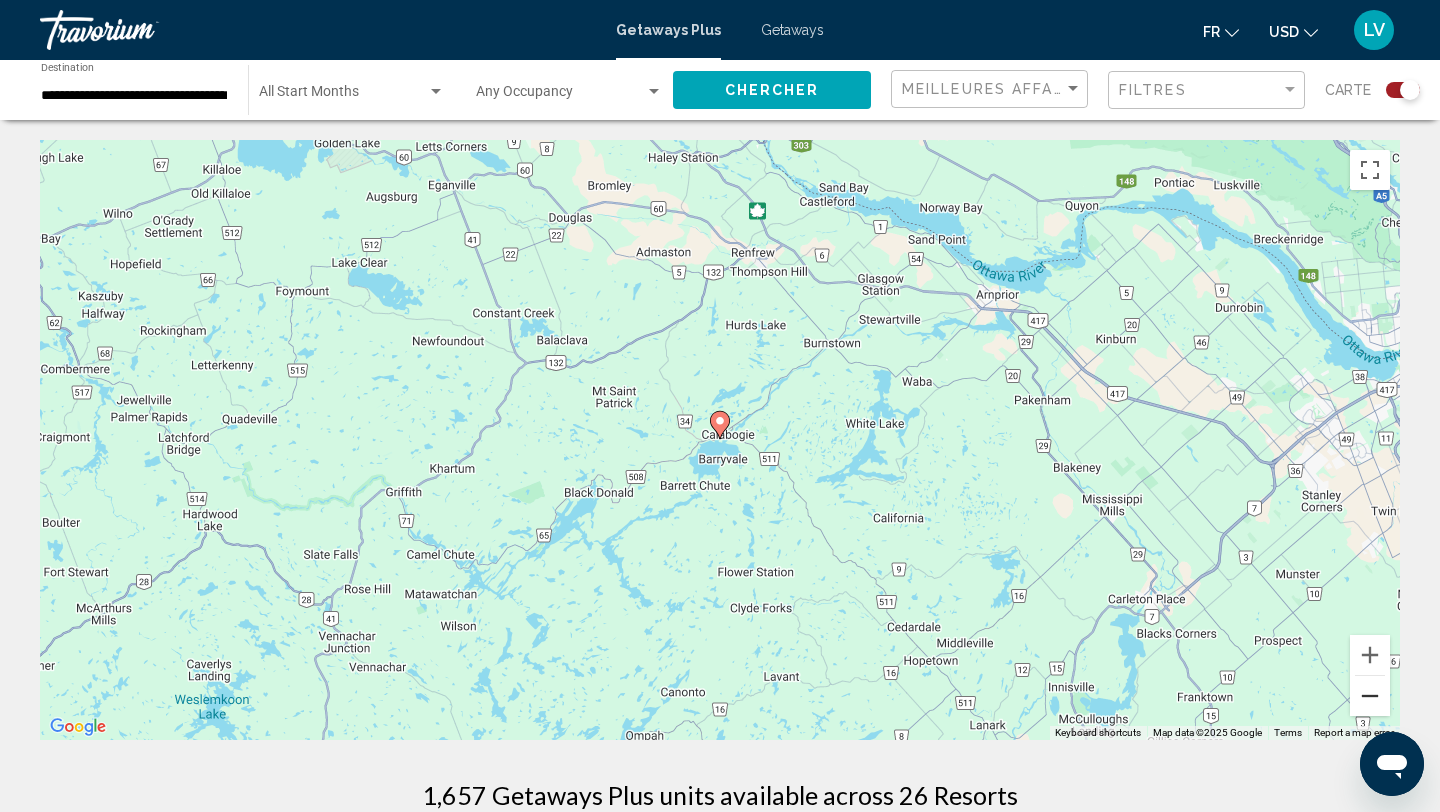 click at bounding box center [1370, 696] 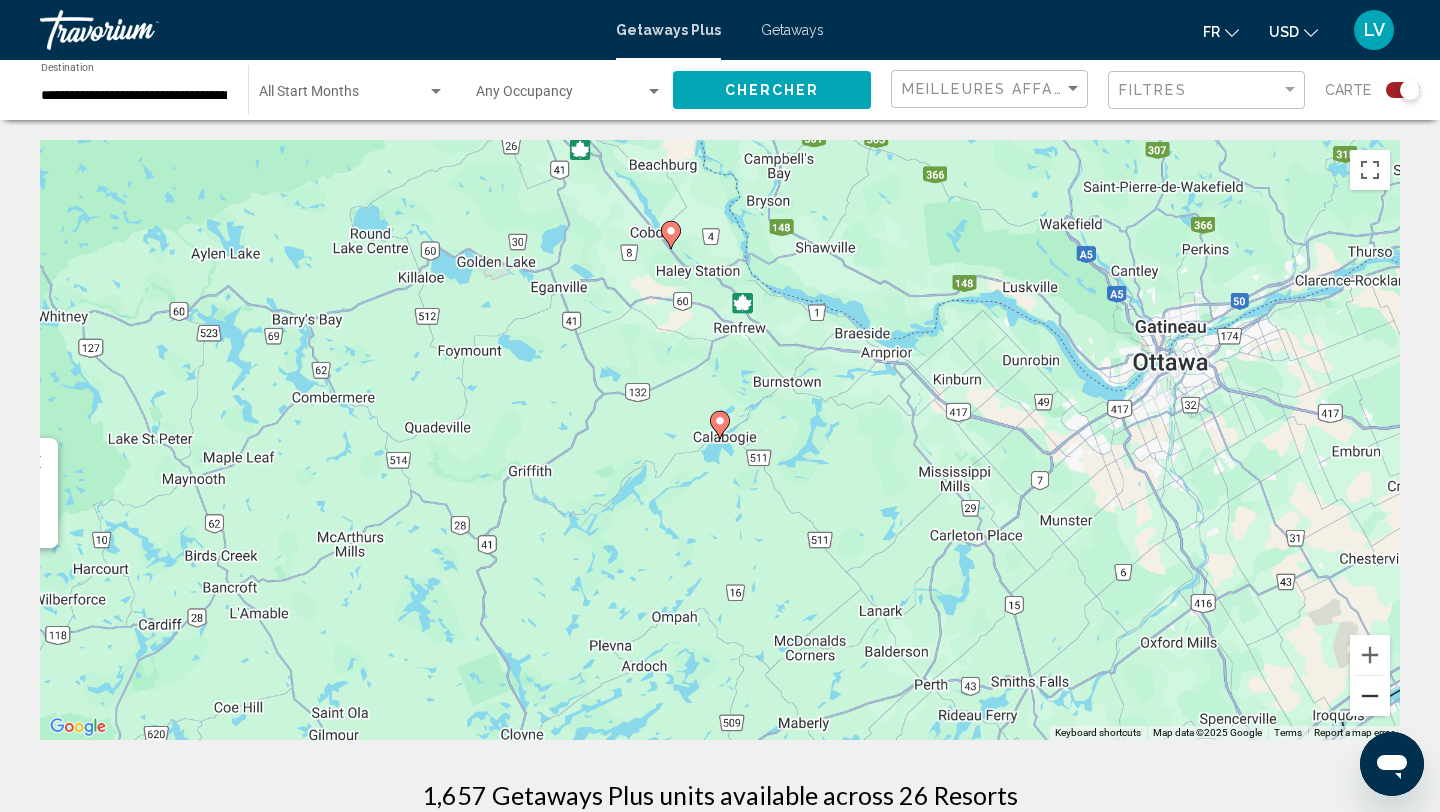 click at bounding box center [1370, 696] 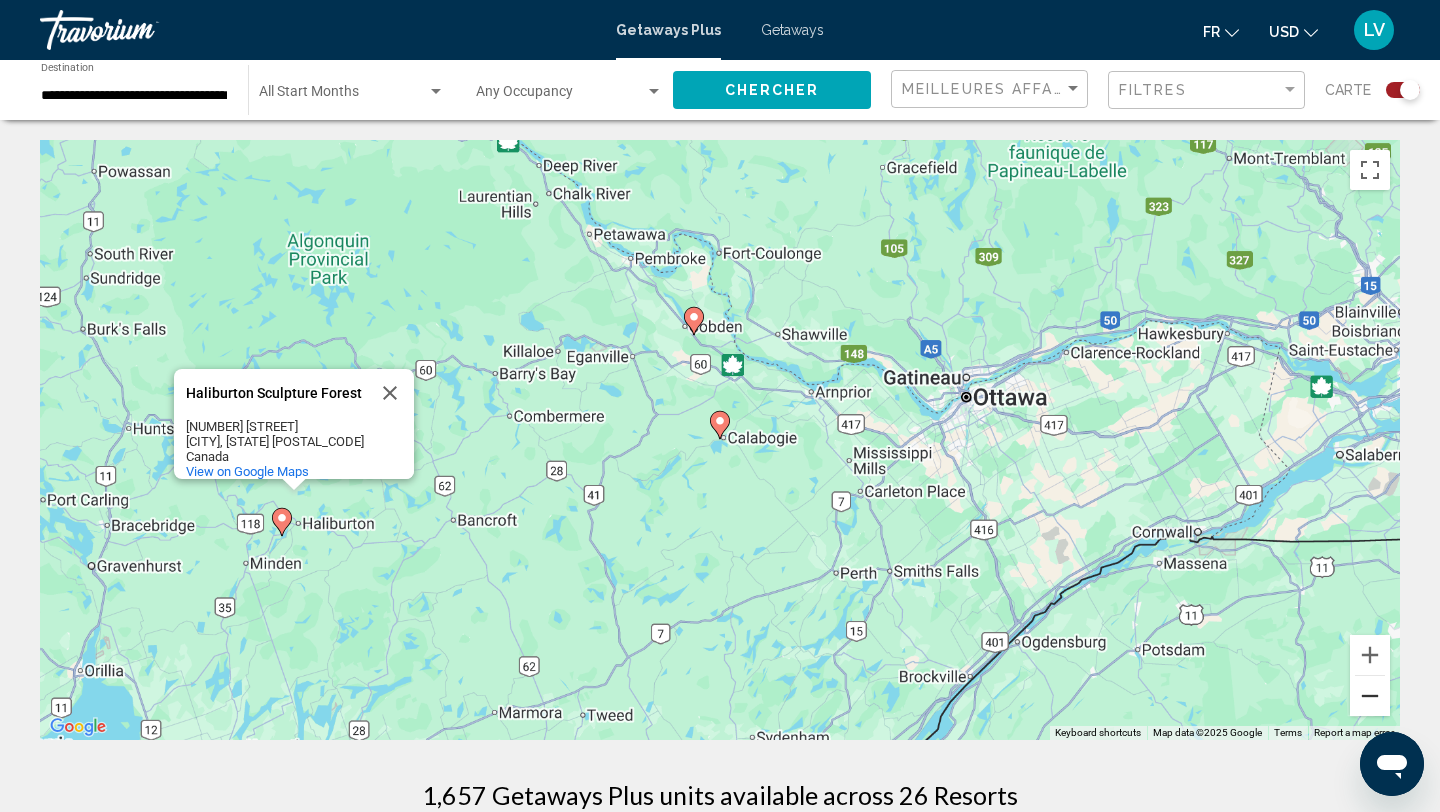 click at bounding box center [1370, 696] 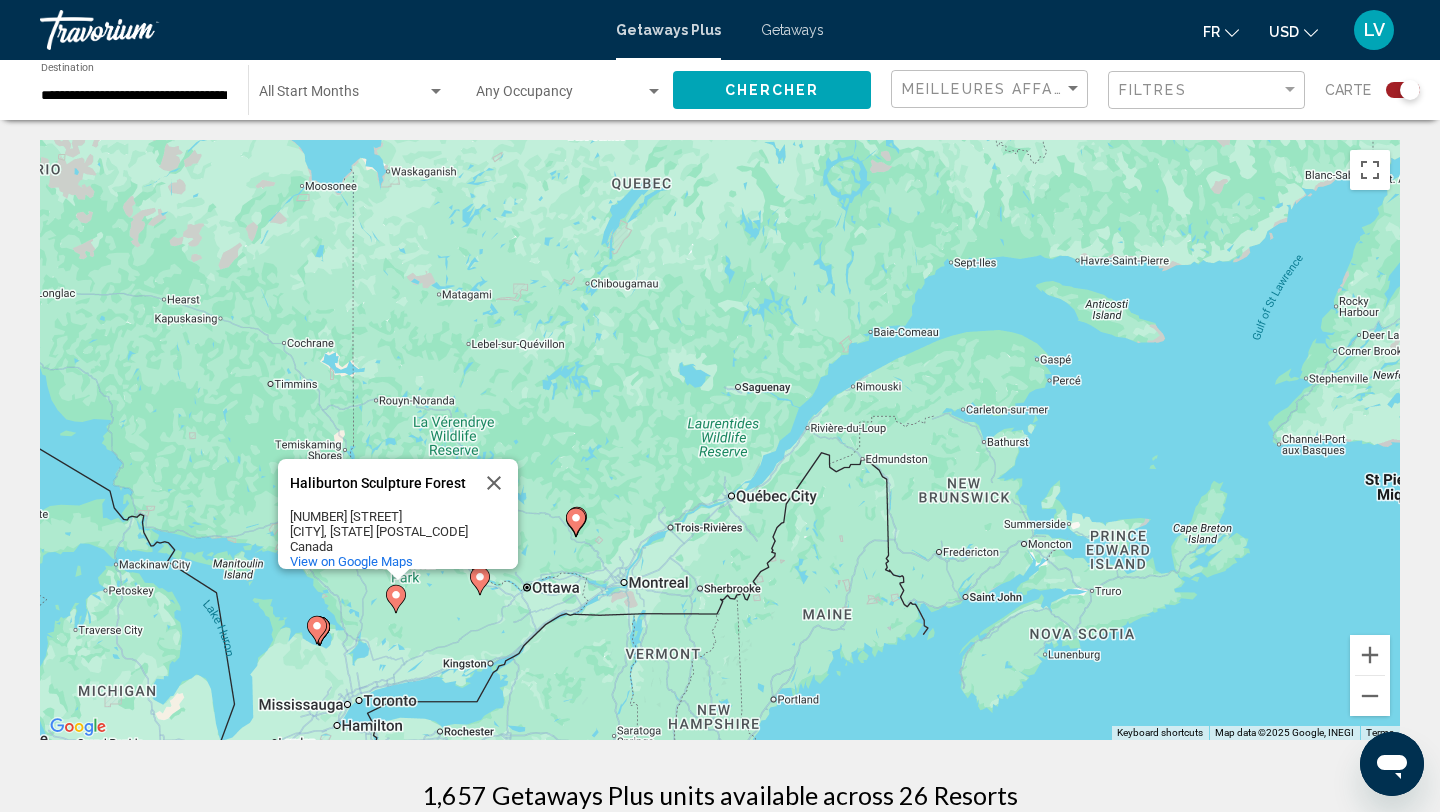 drag, startPoint x: 974, startPoint y: 441, endPoint x: 731, endPoint y: 596, distance: 288.22562 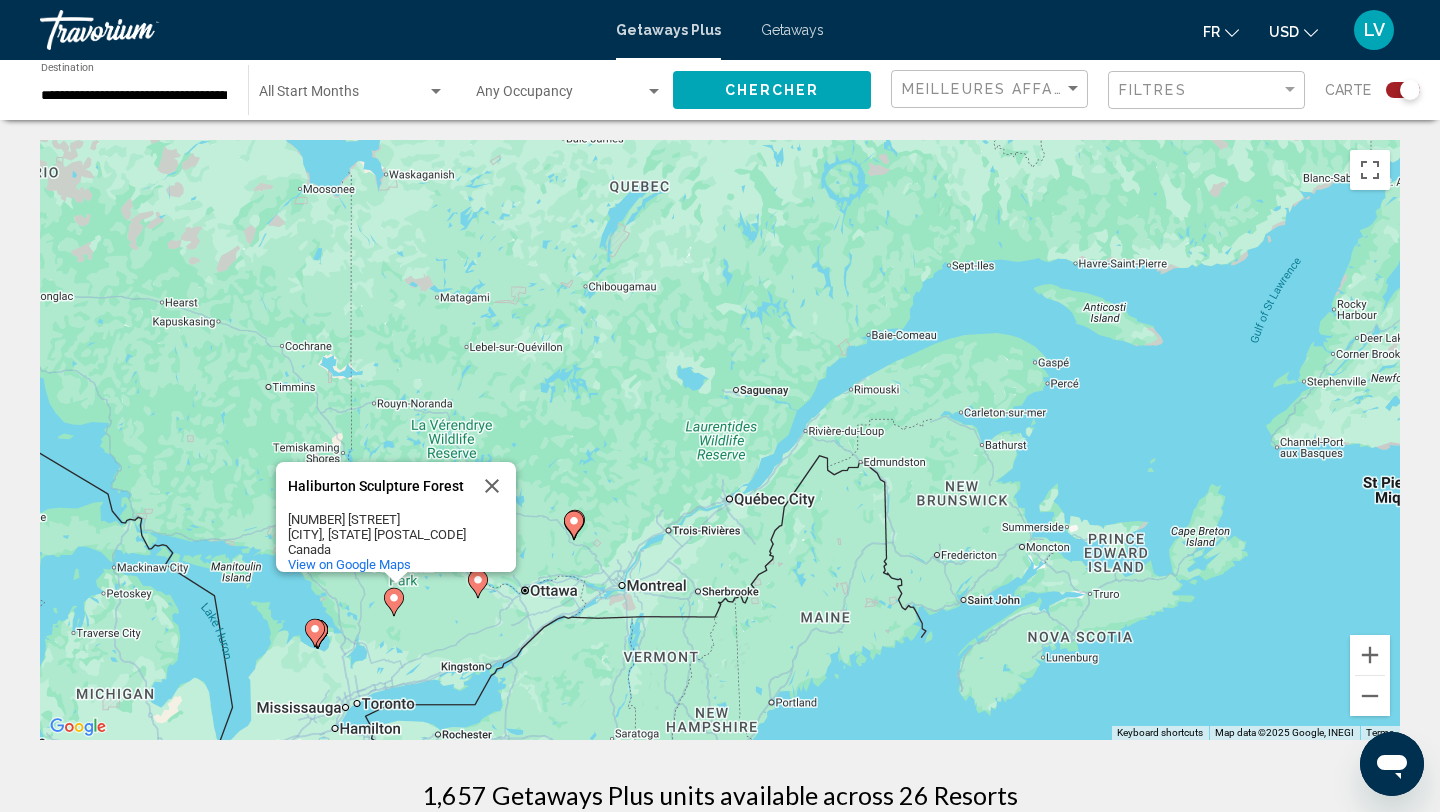 click 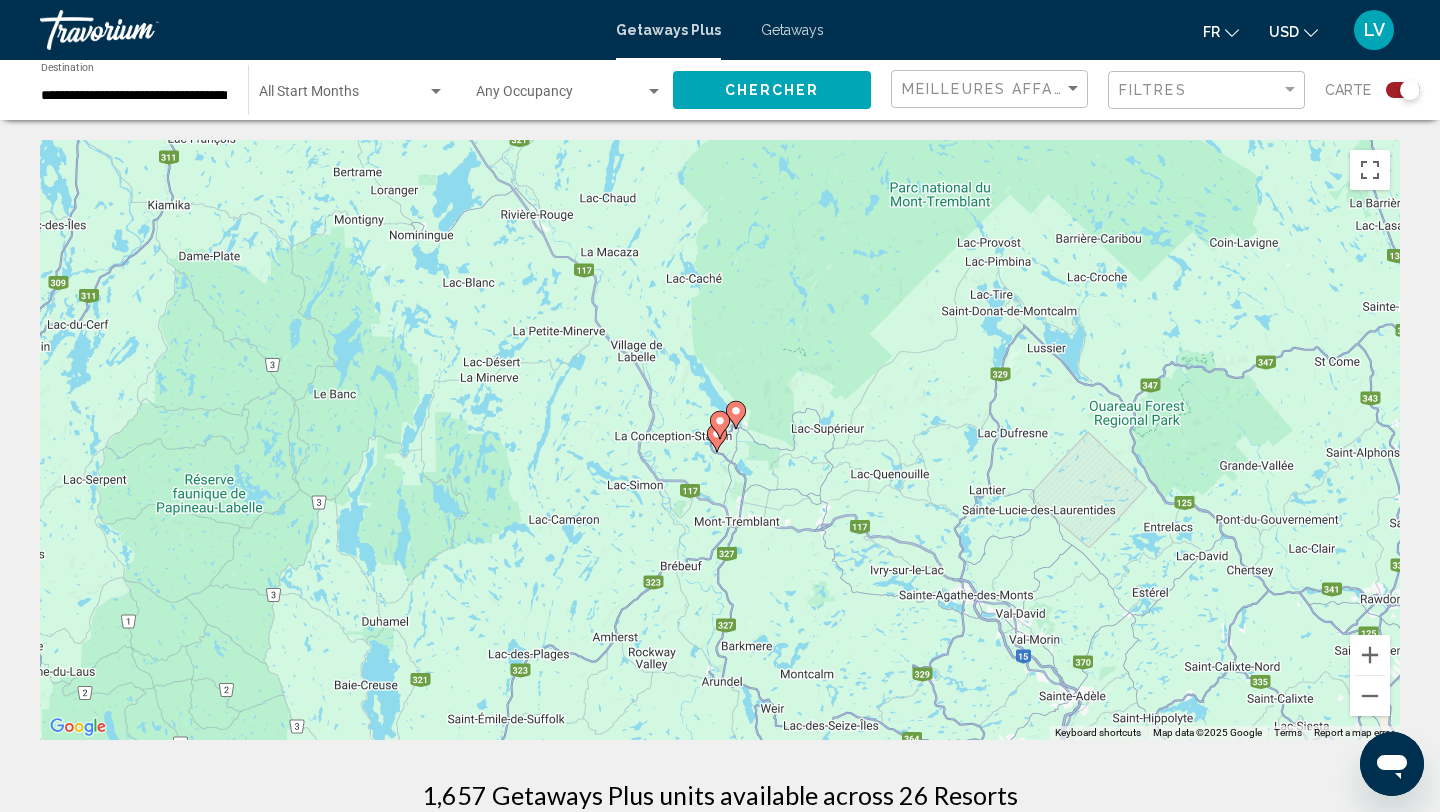 click on "To activate drag with keyboard, press Alt + Enter. Once in keyboard drag state, use the arrow keys to move the marker. To complete the drag, press the Enter key. To cancel, press Escape.     Haliburton Sculpture Forest                     Haliburton Sculpture Forest                 297 College Dr Haliburton, ON K0M 1S0 Canada              View on Google Maps" at bounding box center (720, 440) 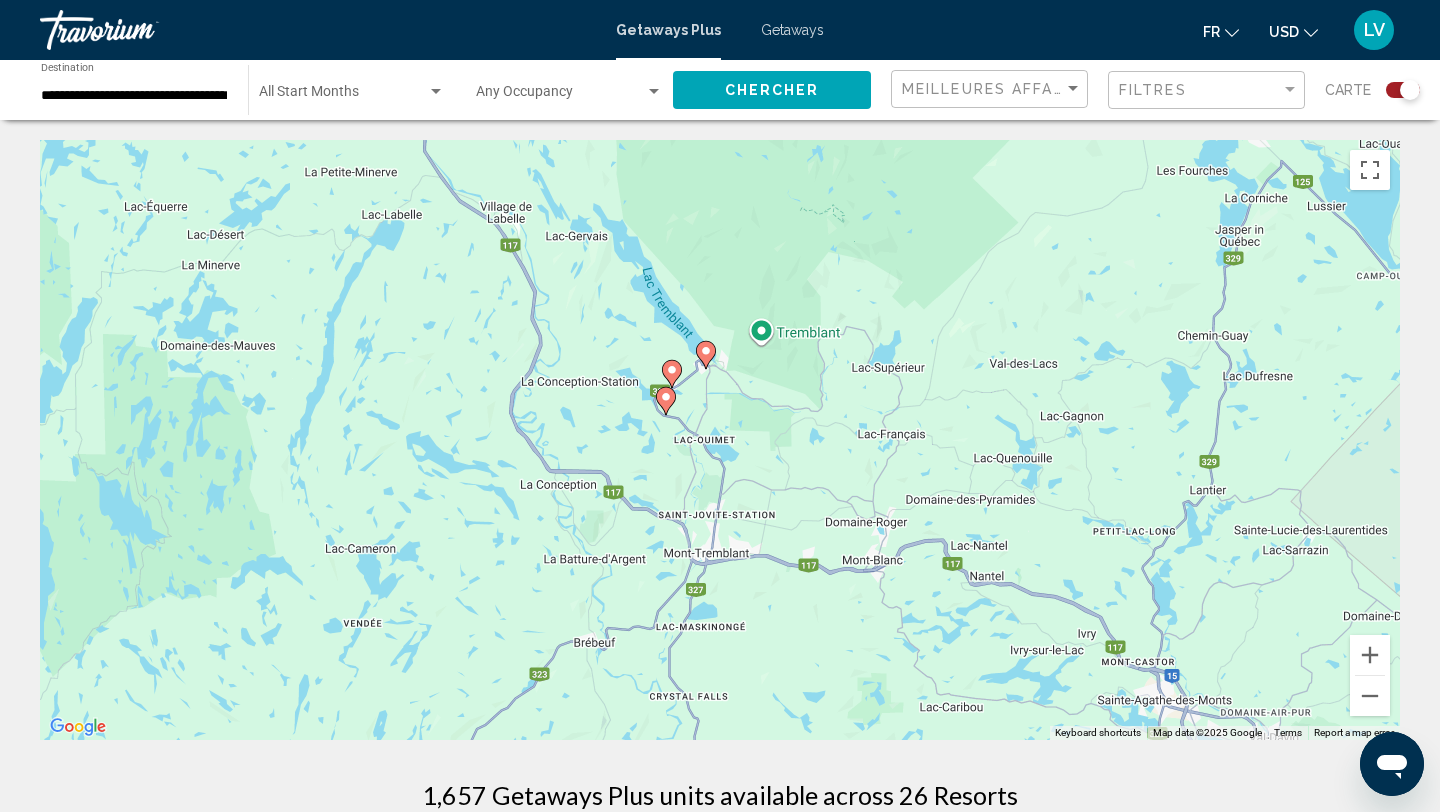 click on "To activate drag with keyboard, press Alt + Enter. Once in keyboard drag state, use the arrow keys to move the marker. To complete the drag, press the Enter key. To cancel, press Escape.     Haliburton Sculpture Forest                     Haliburton Sculpture Forest                 297 College Dr Haliburton, ON K0M 1S0 Canada              View on Google Maps" at bounding box center (720, 440) 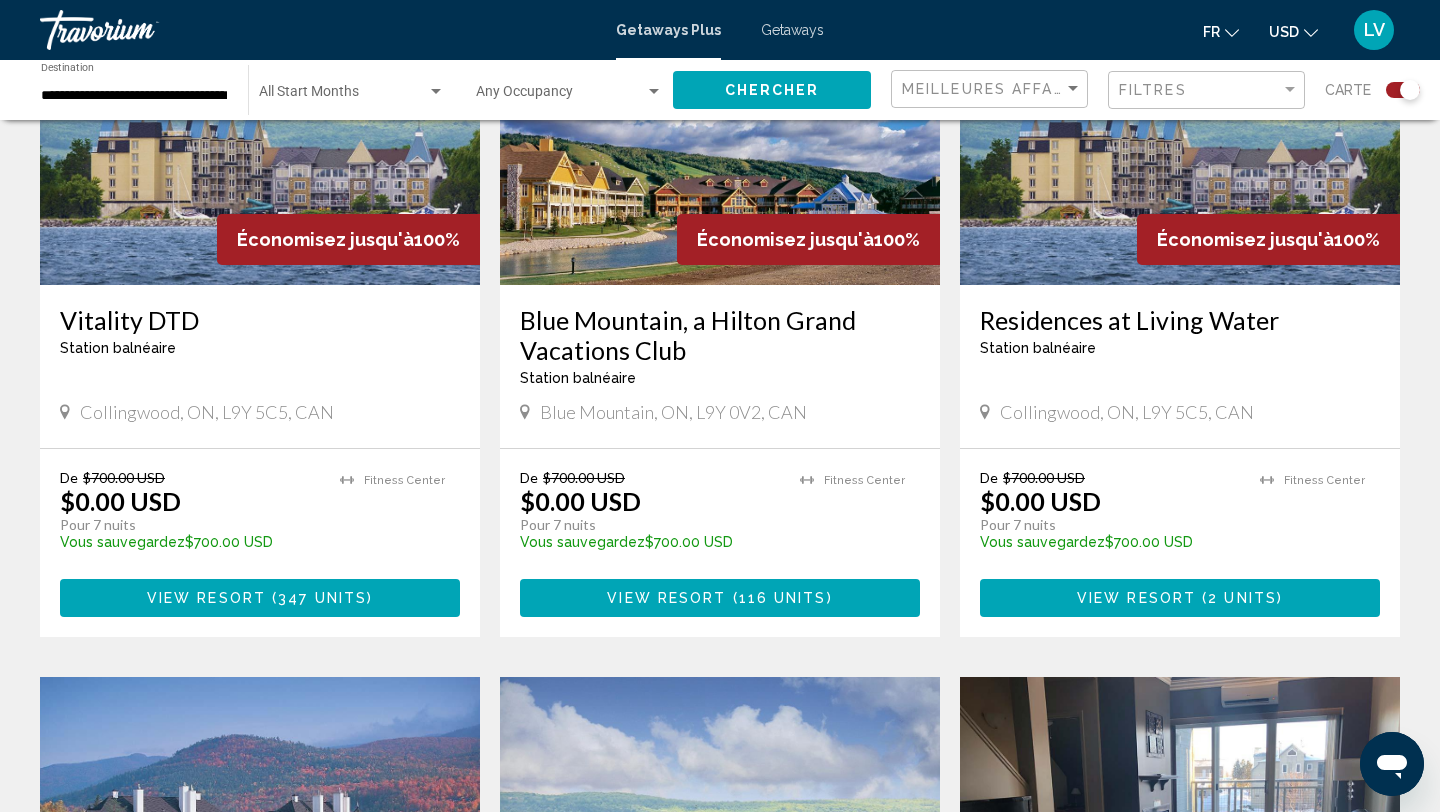 scroll, scrollTop: 1580, scrollLeft: 0, axis: vertical 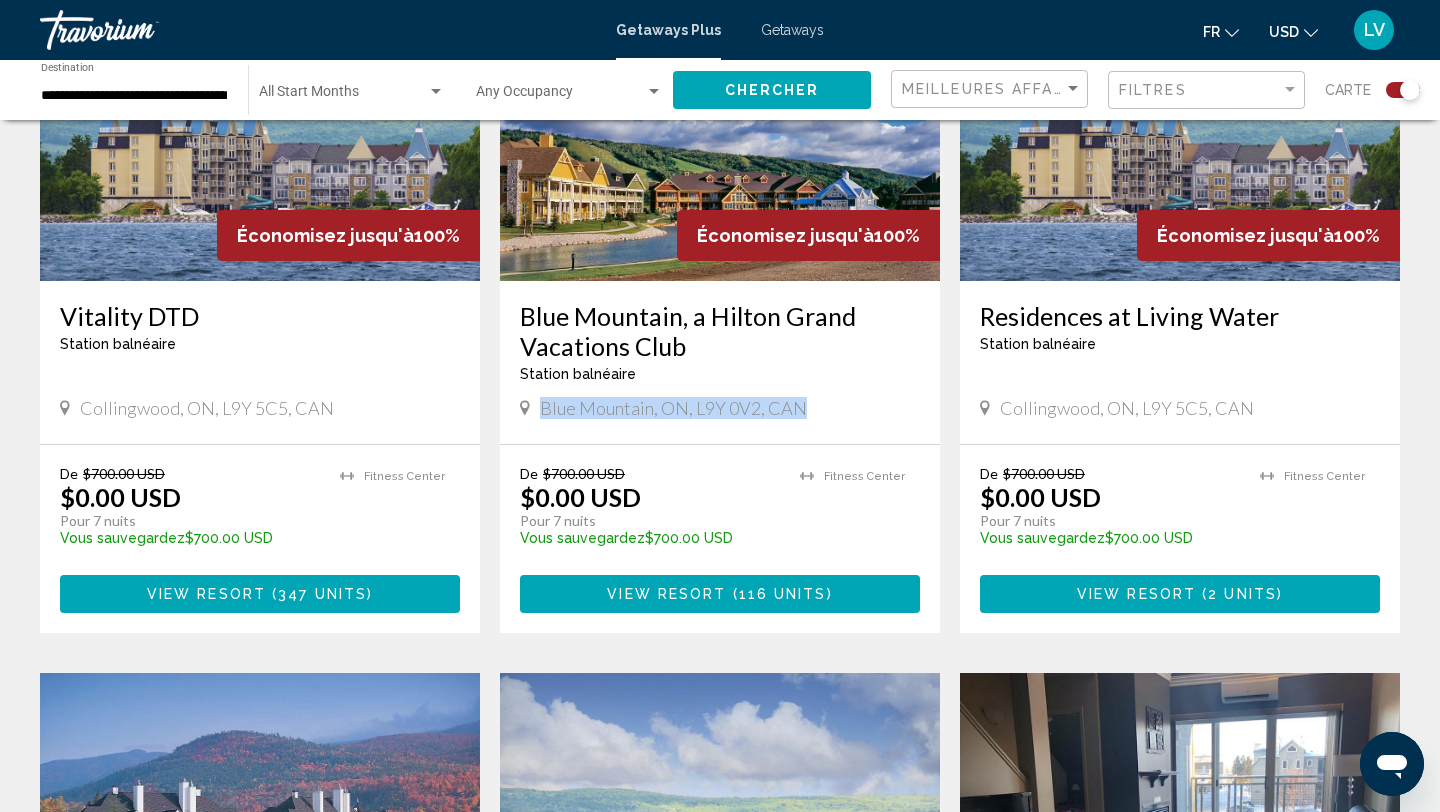 drag, startPoint x: 812, startPoint y: 400, endPoint x: 543, endPoint y: 414, distance: 269.36407 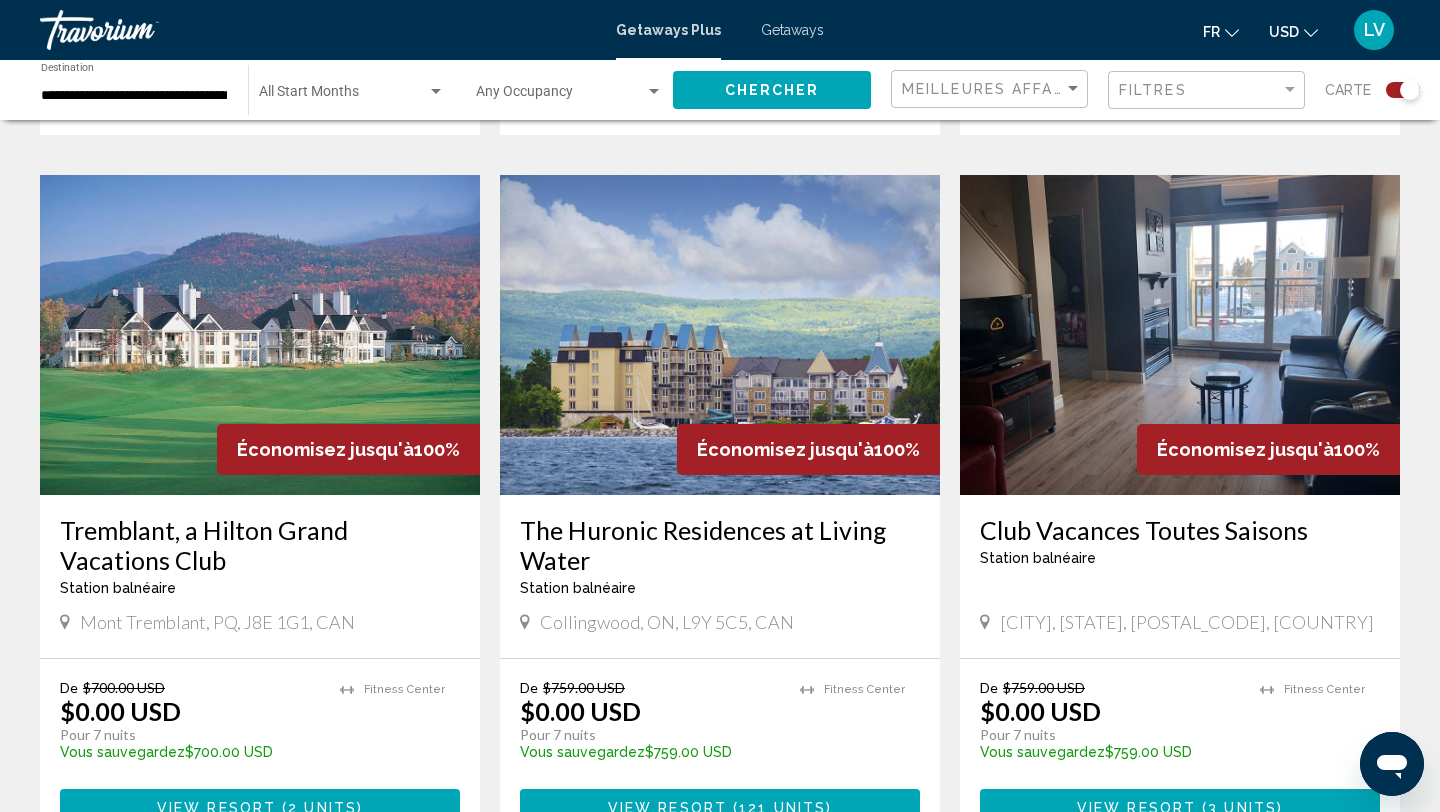 scroll, scrollTop: 2079, scrollLeft: 0, axis: vertical 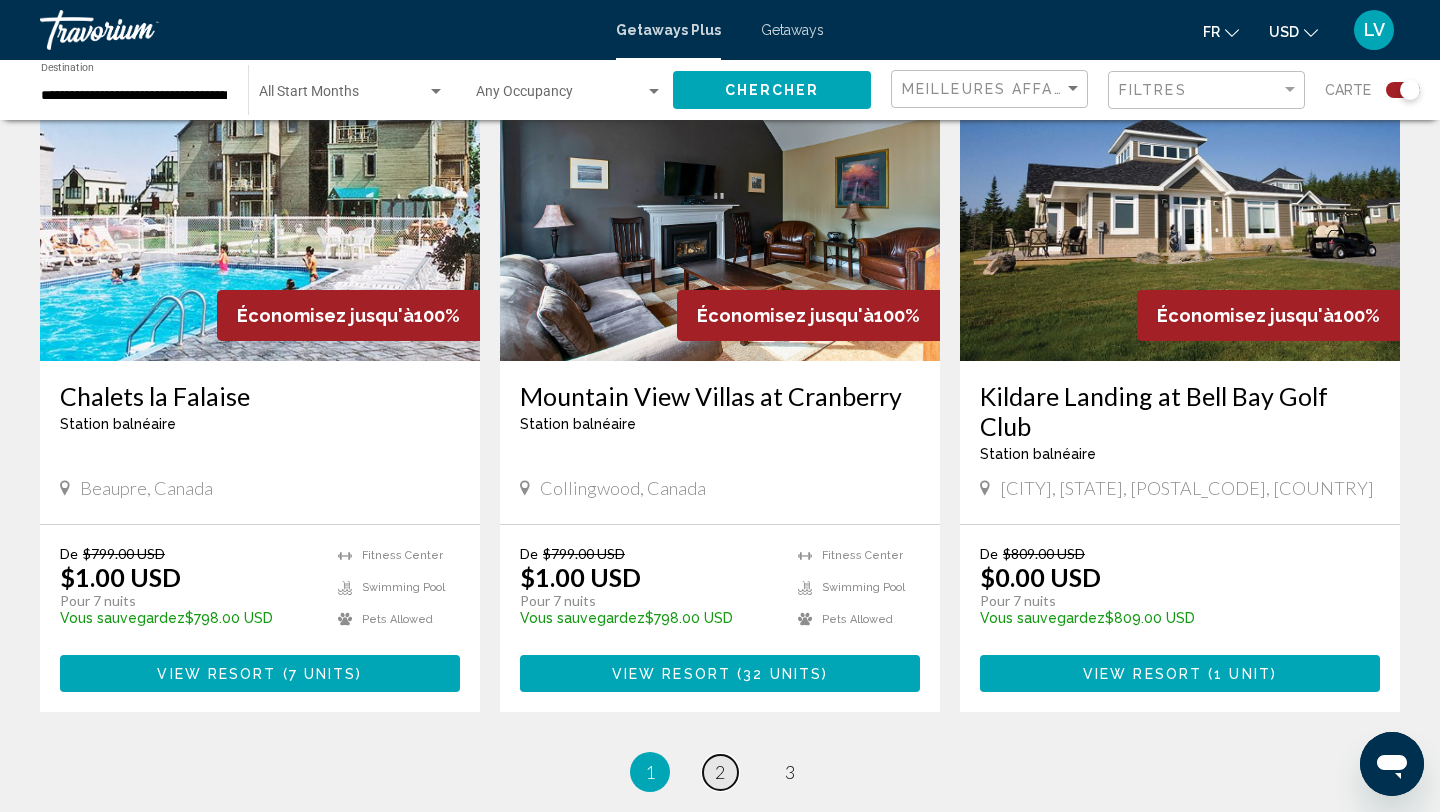 click on "page  2" at bounding box center (720, 772) 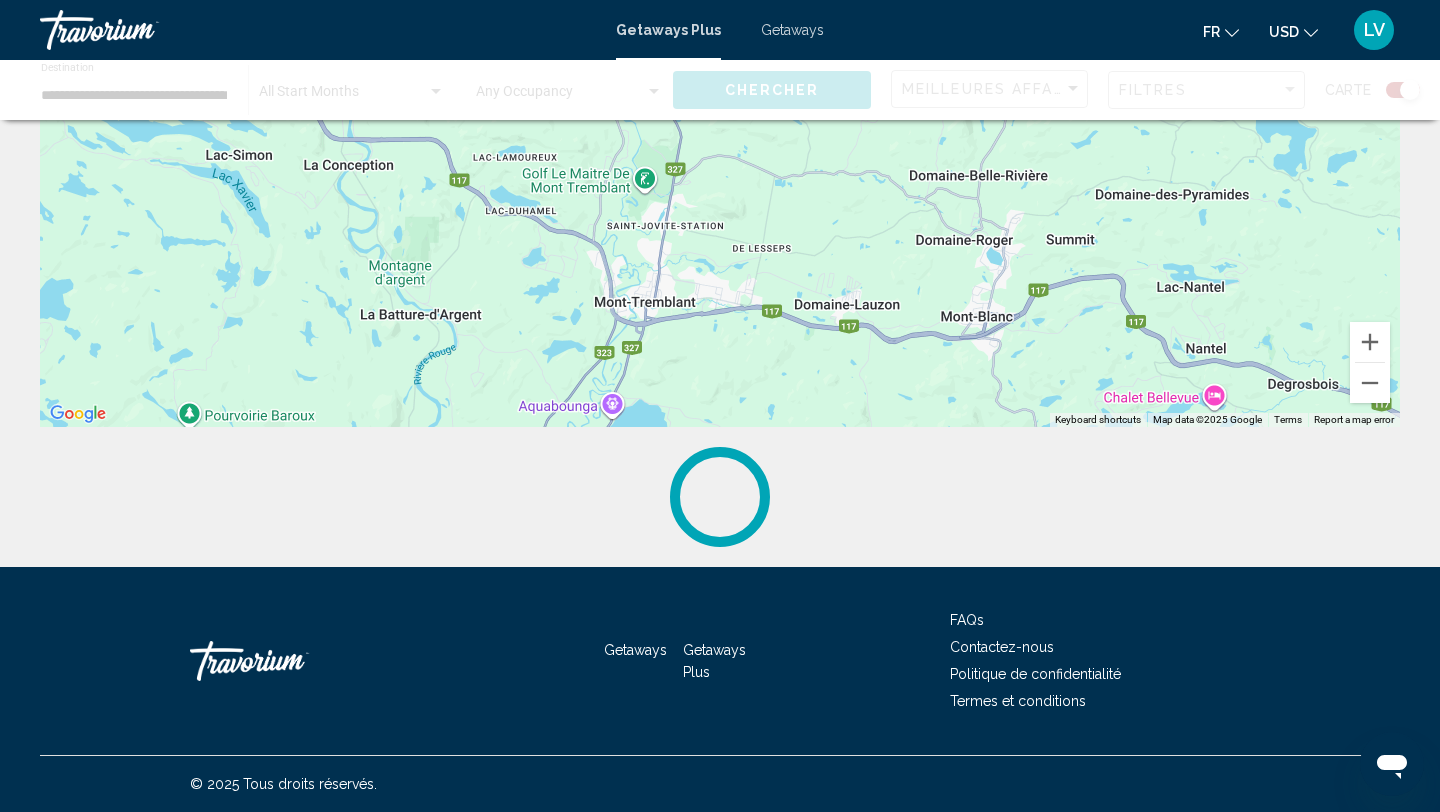 scroll, scrollTop: 0, scrollLeft: 0, axis: both 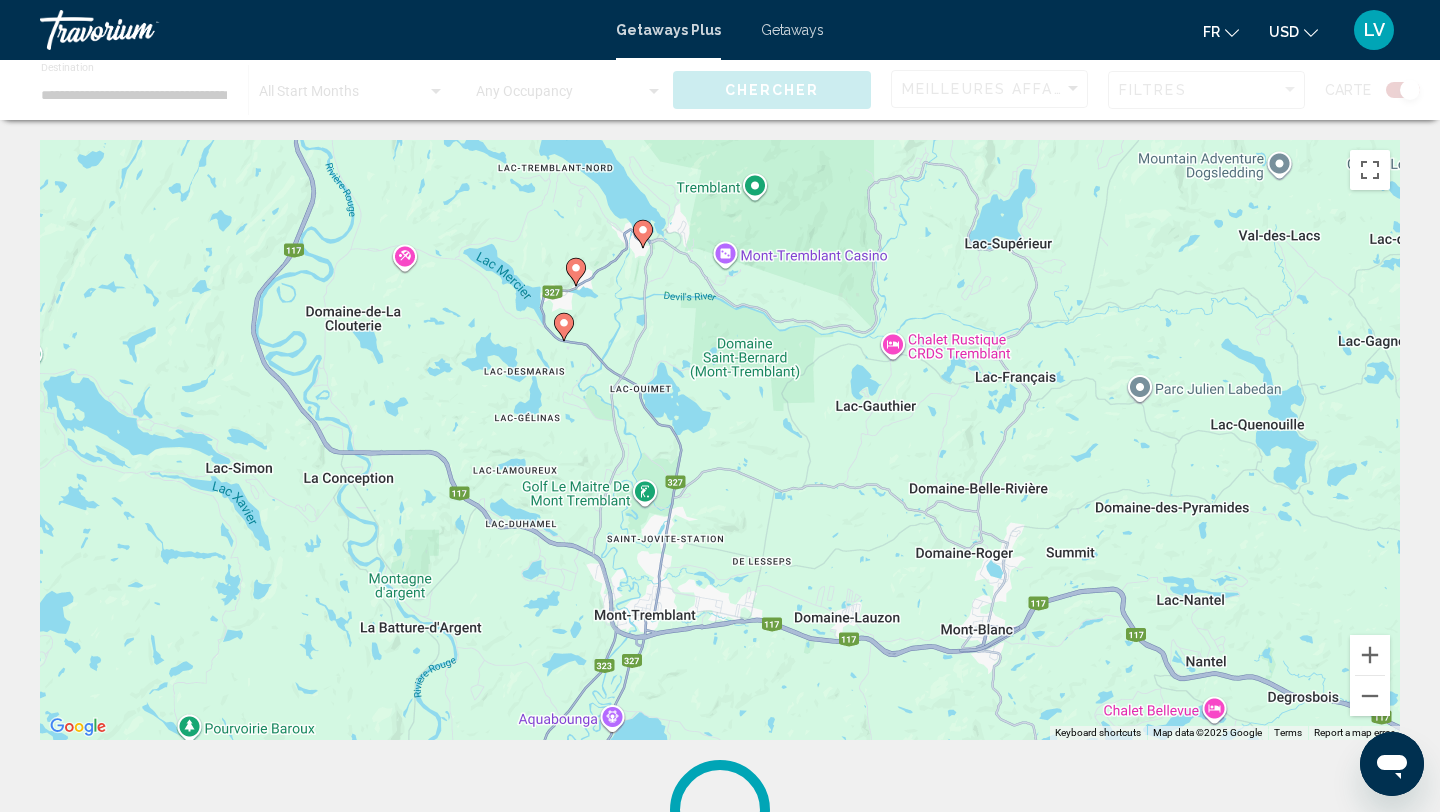 click at bounding box center [564, 327] 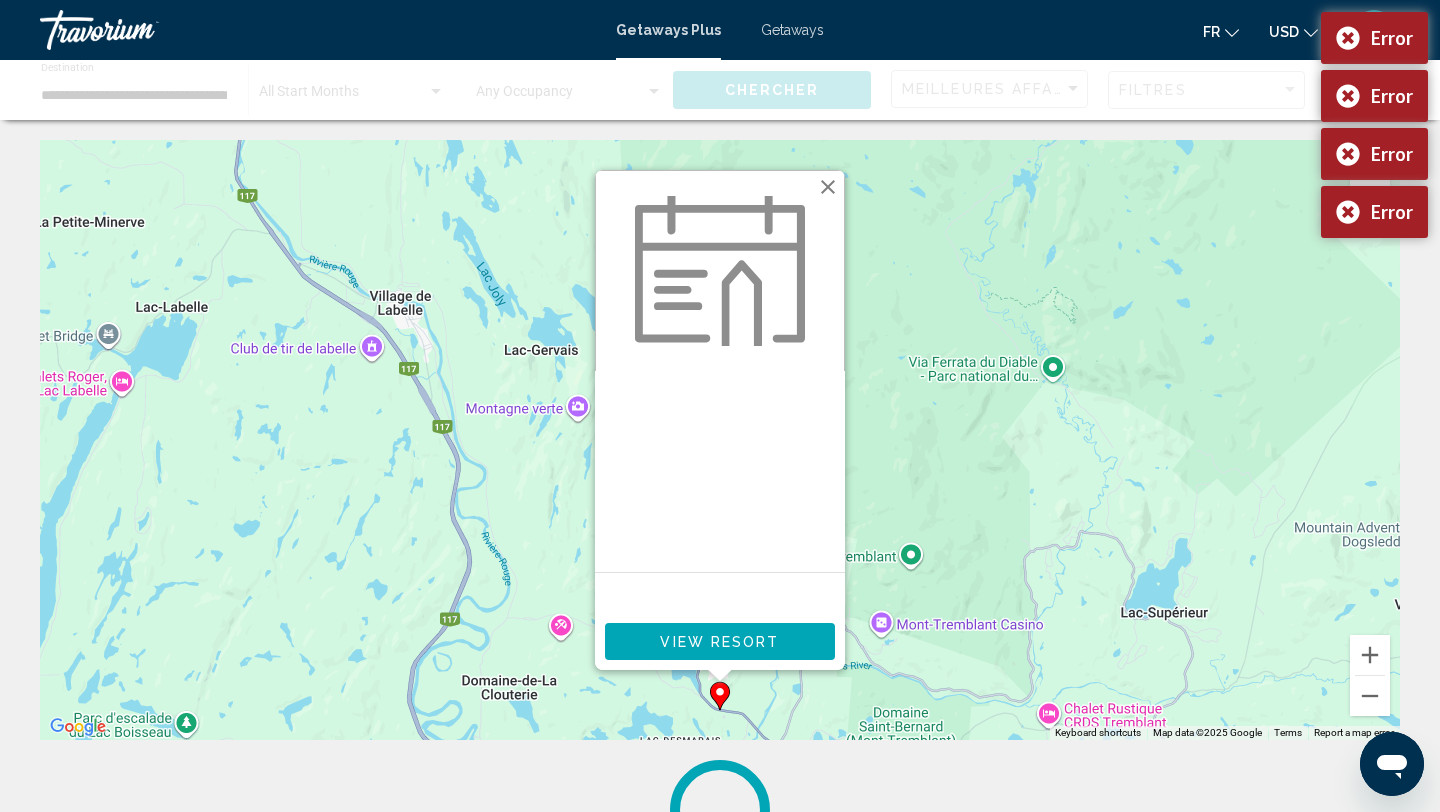 click on "View Resort" at bounding box center [719, 642] 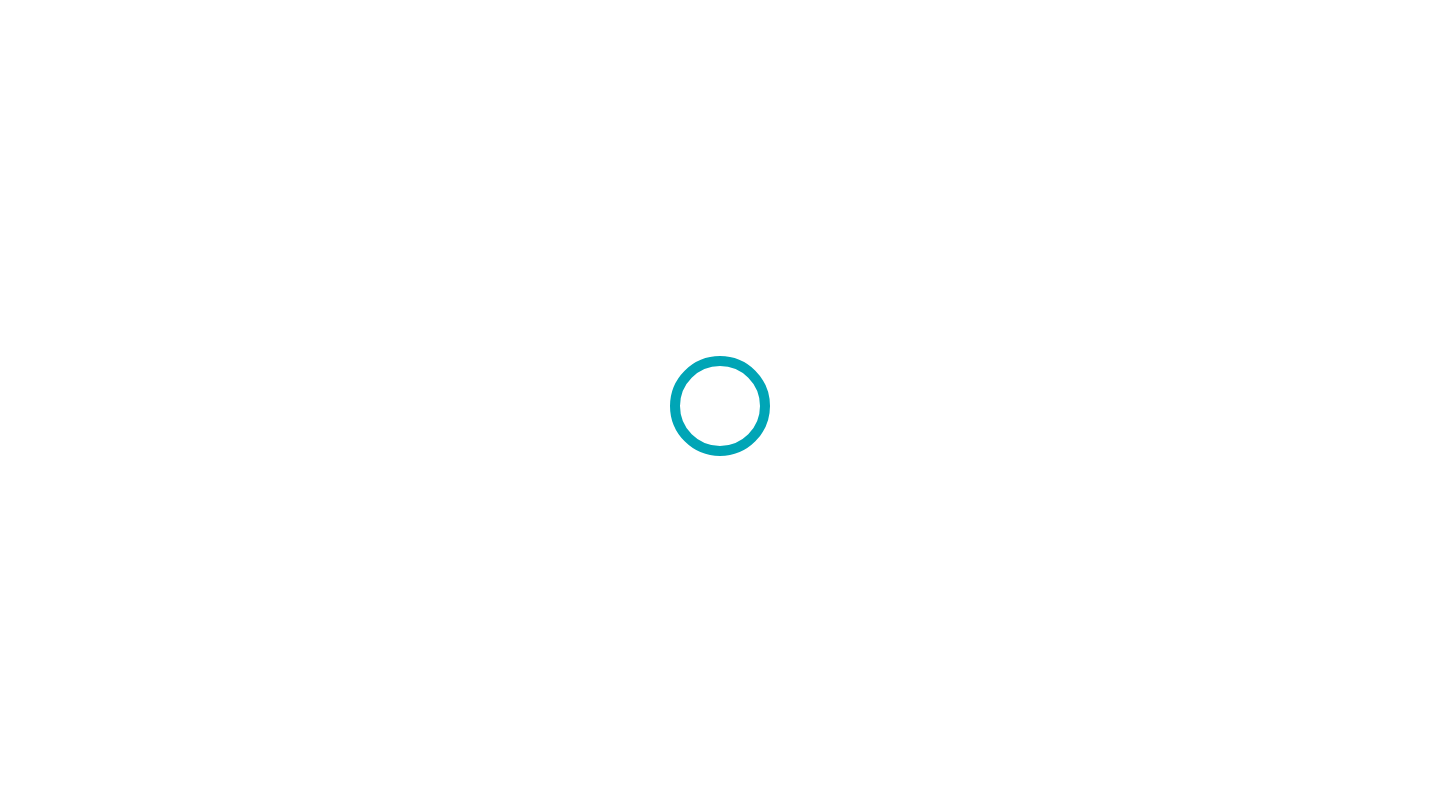 scroll, scrollTop: 0, scrollLeft: 0, axis: both 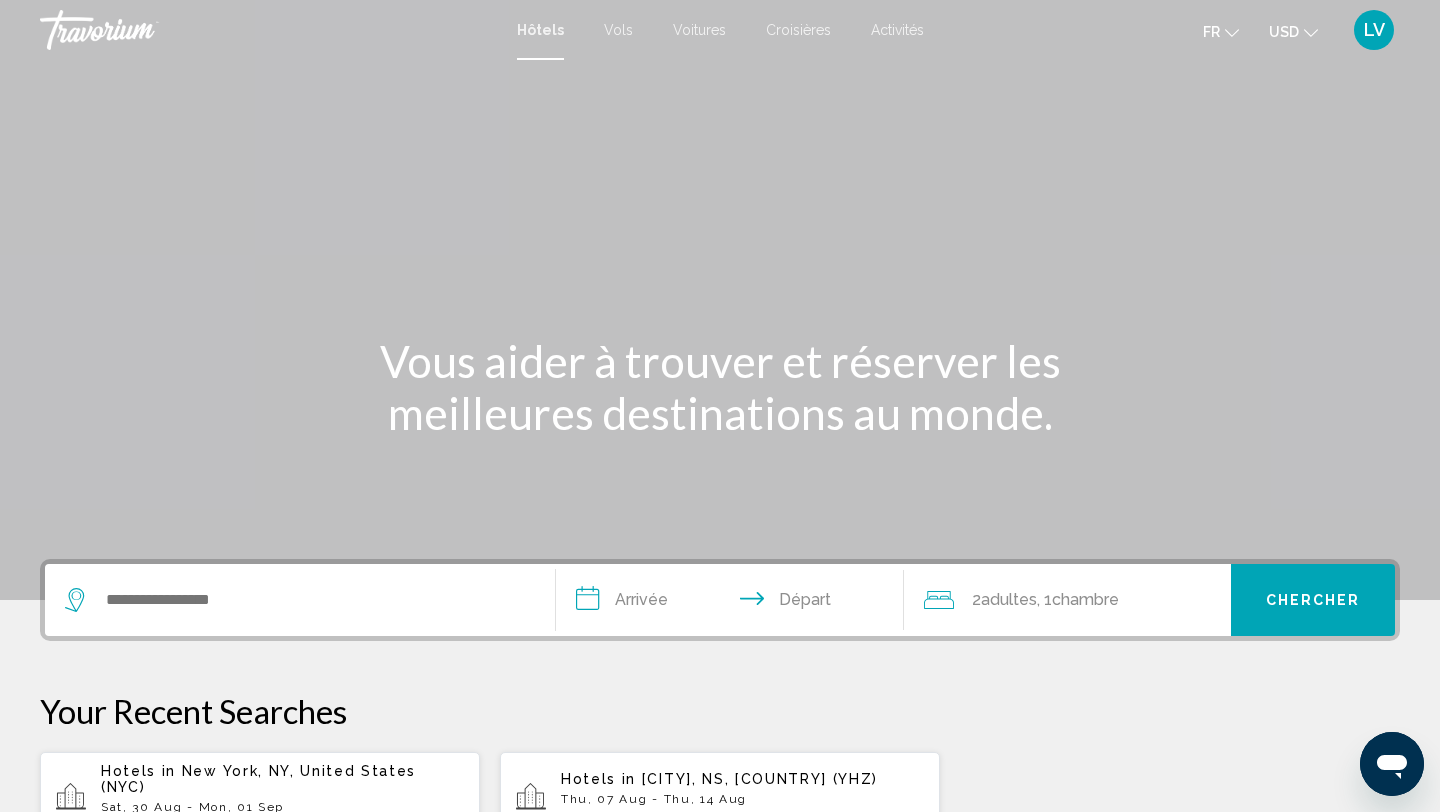 click on "Vols" at bounding box center (618, 30) 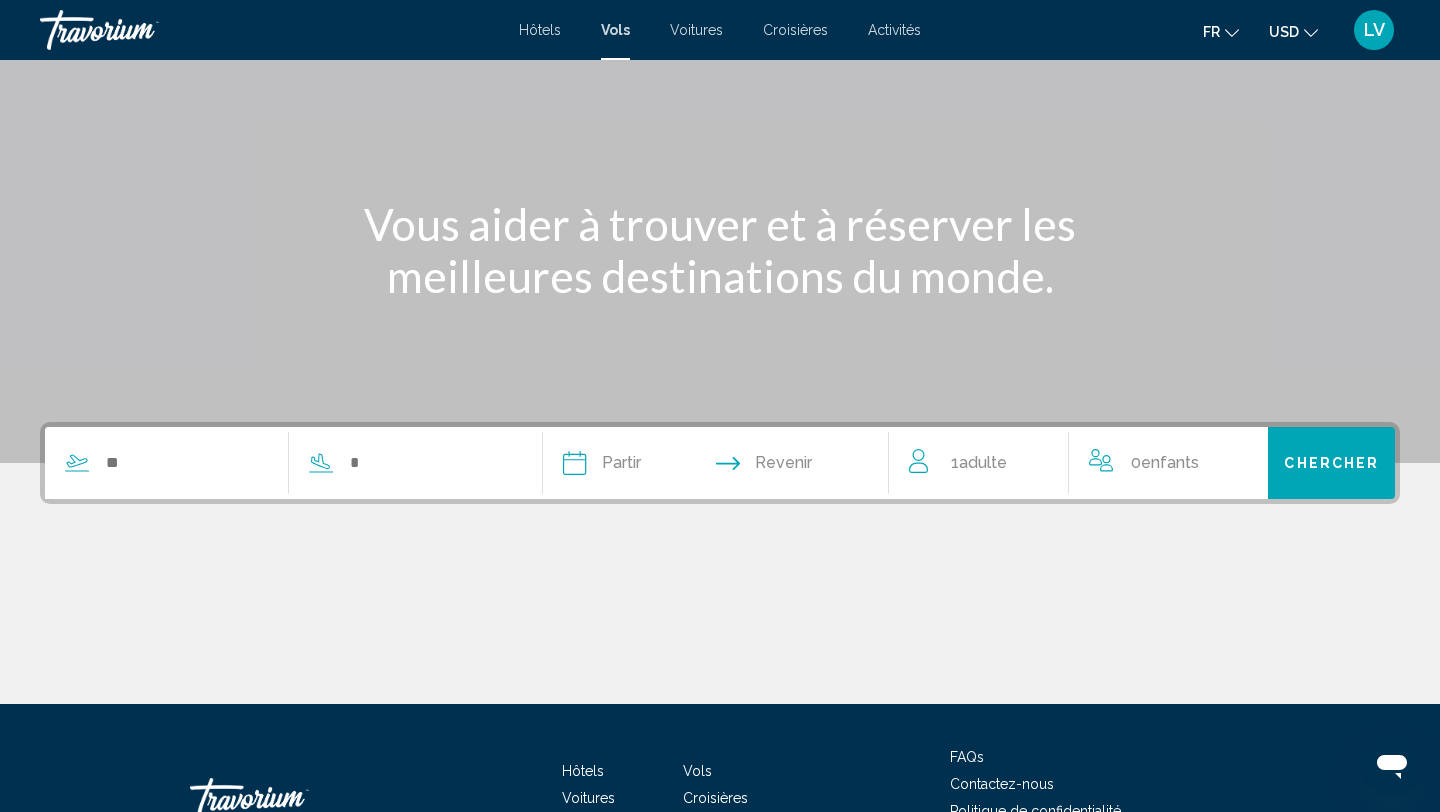 scroll, scrollTop: 131, scrollLeft: 0, axis: vertical 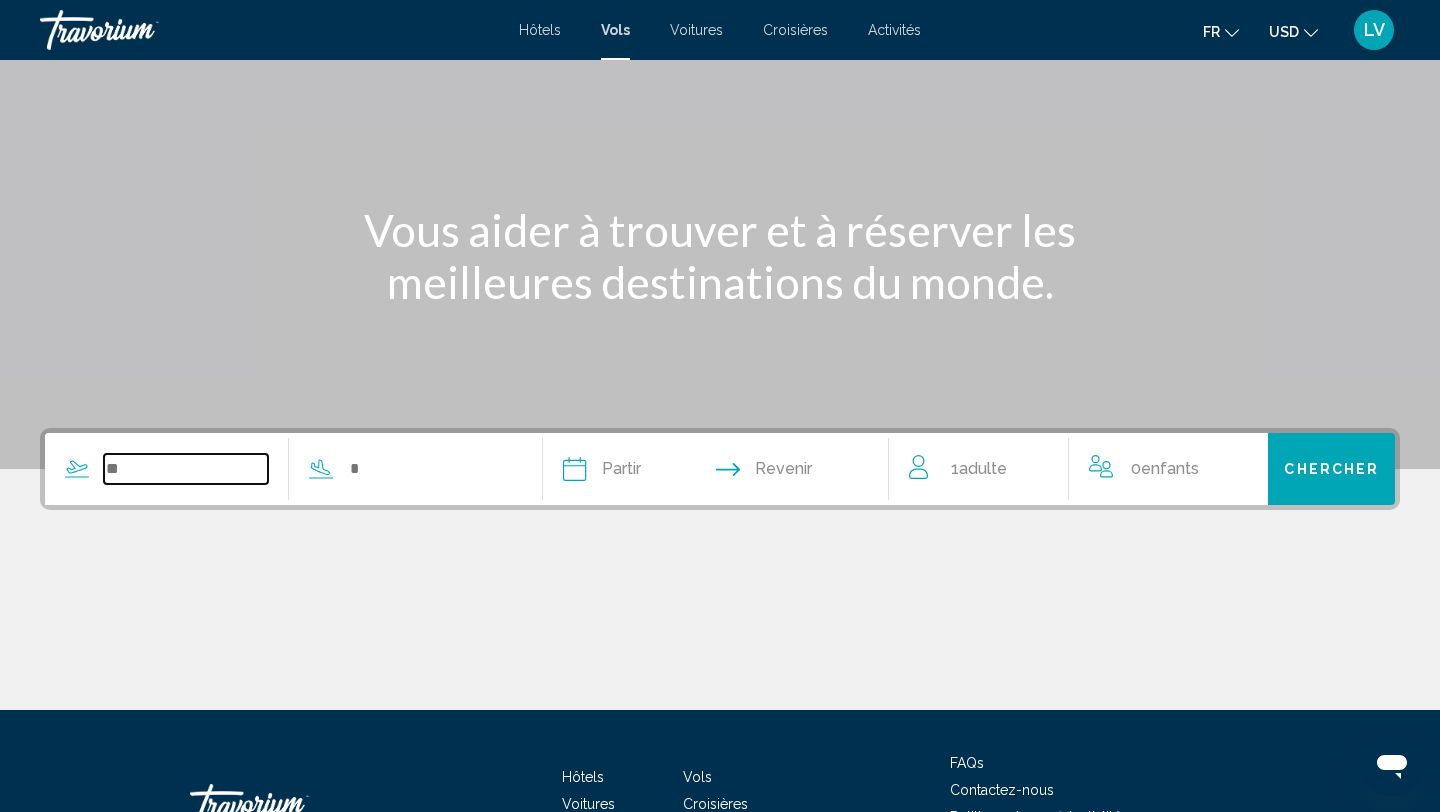 click at bounding box center [186, 469] 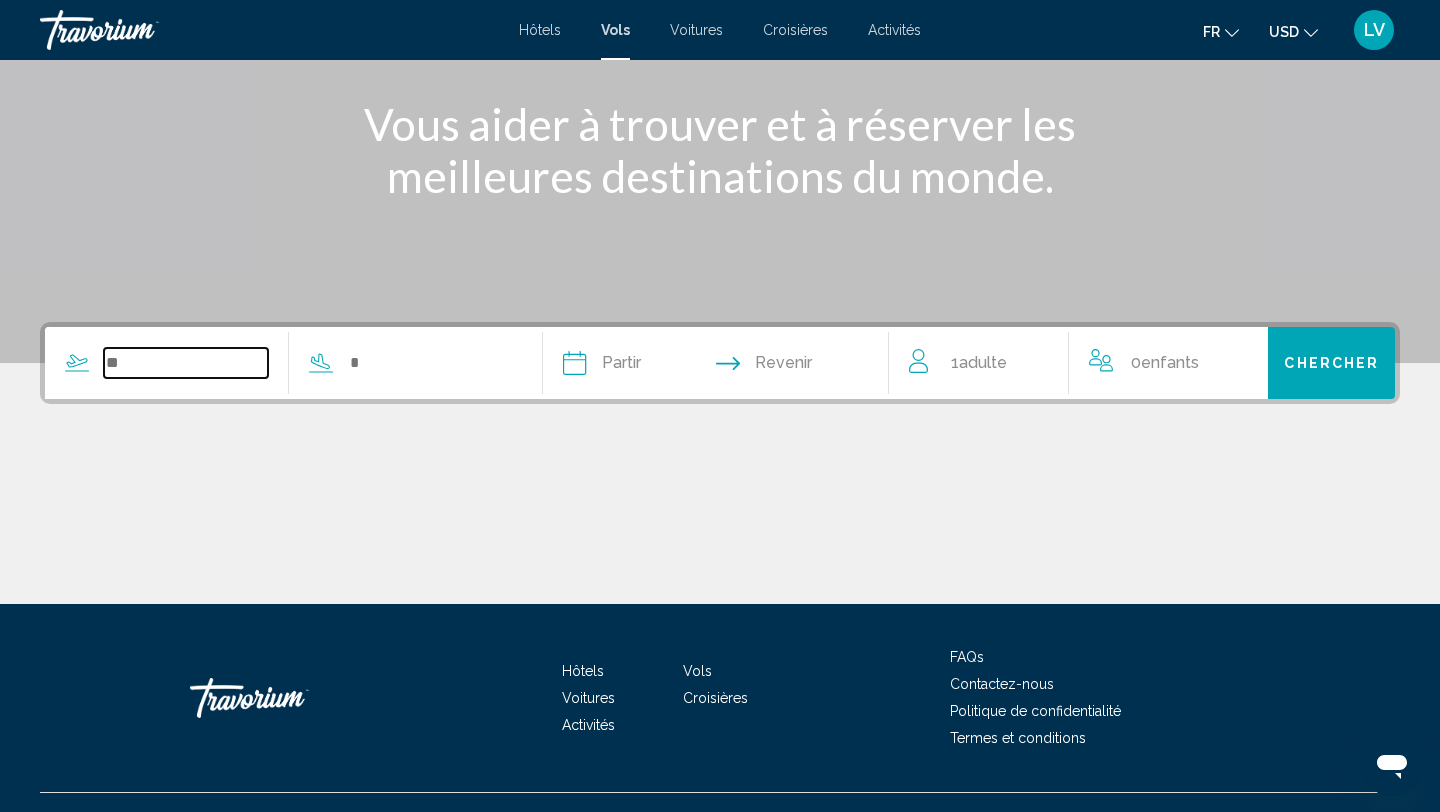scroll, scrollTop: 274, scrollLeft: 0, axis: vertical 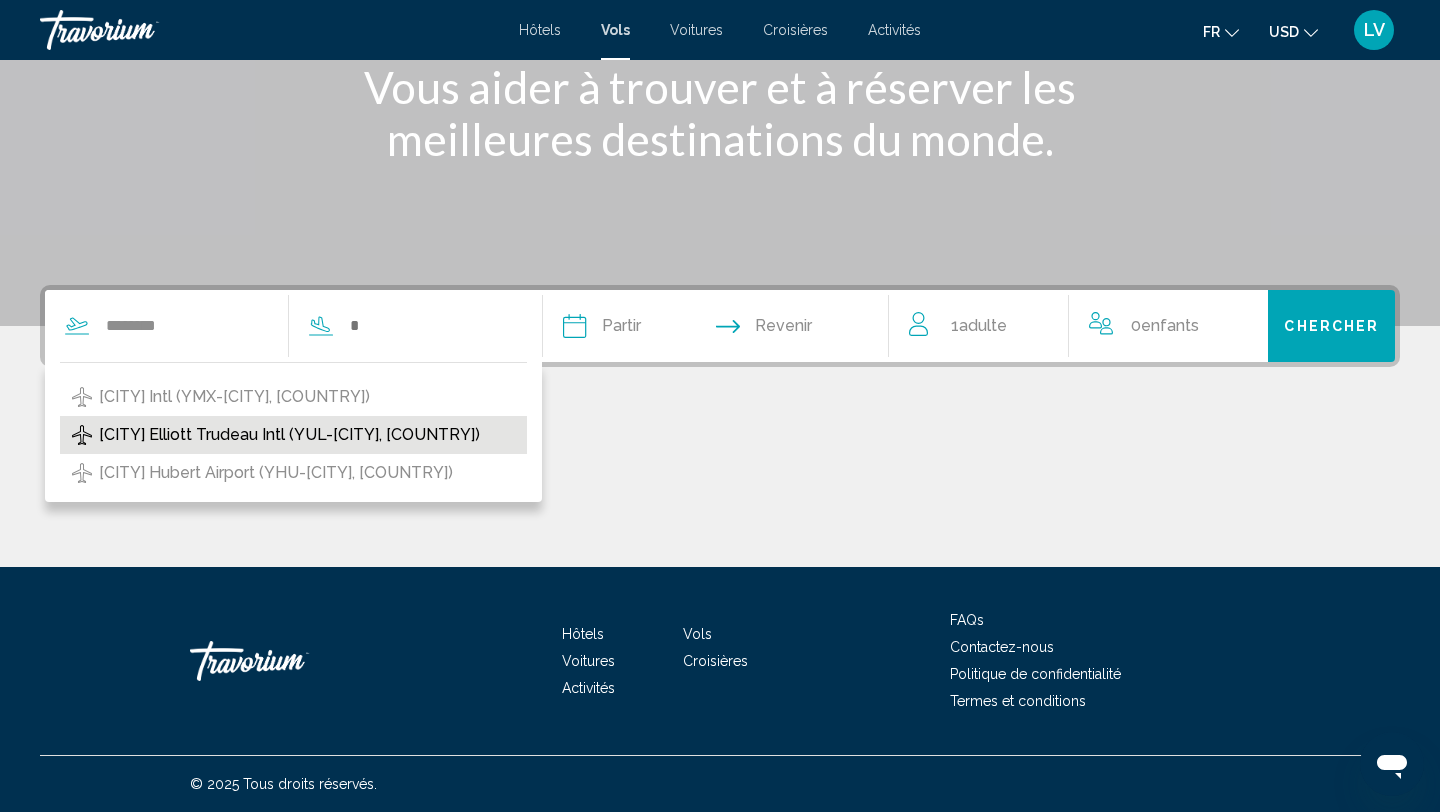 click on "[CITY] Elliott Trudeau Intl  (YUL-[CITY], [COUNTRY])" at bounding box center (289, 435) 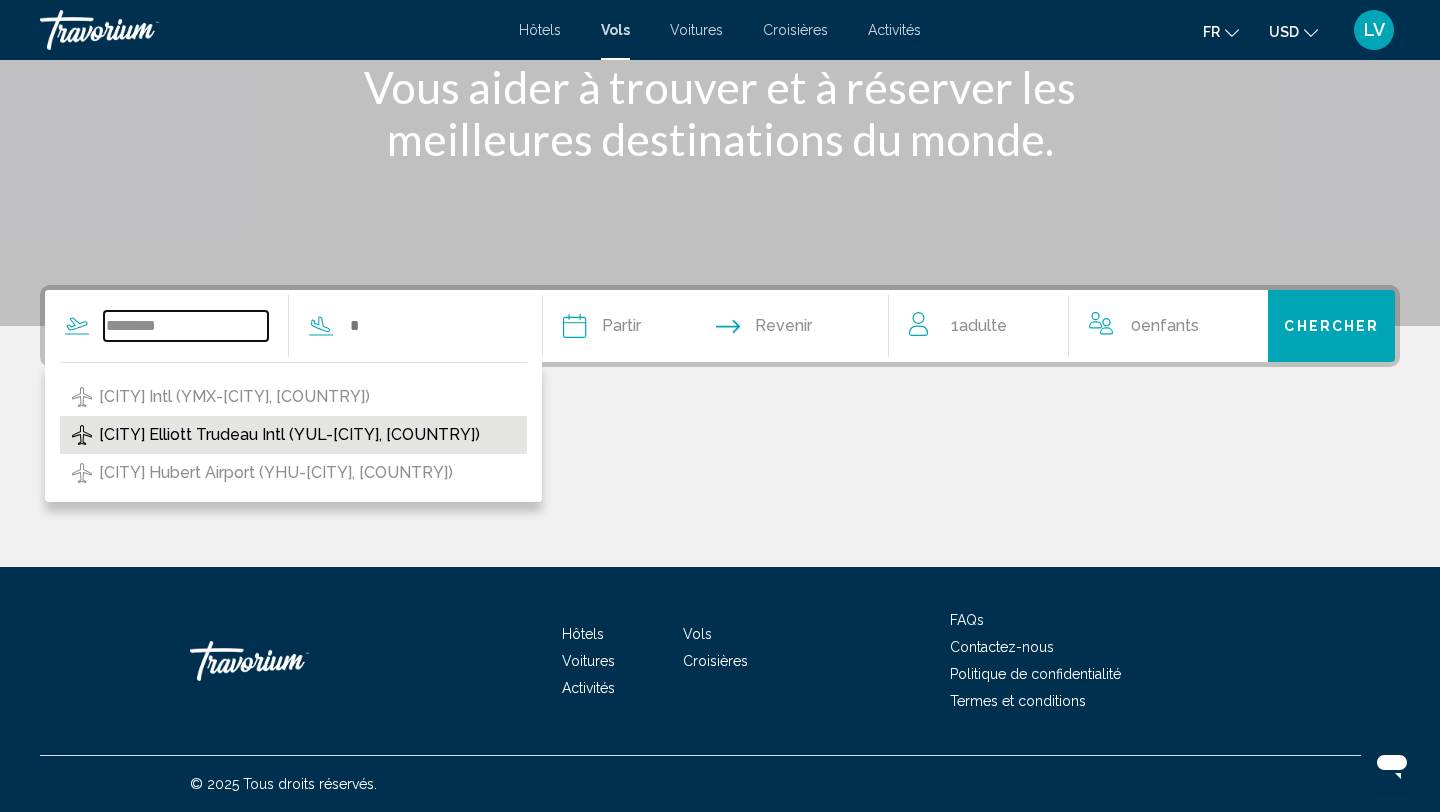 type on "**********" 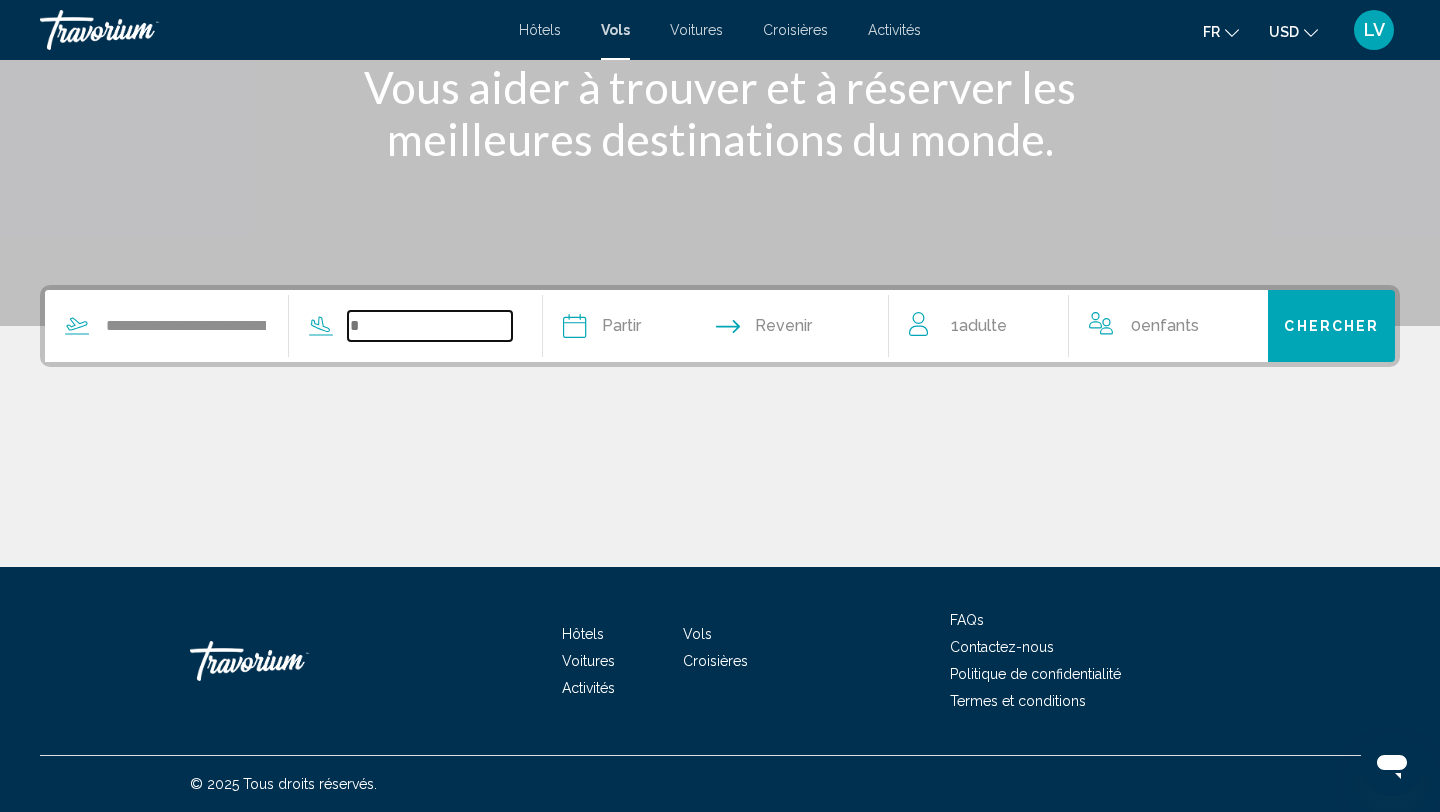 click at bounding box center (430, 326) 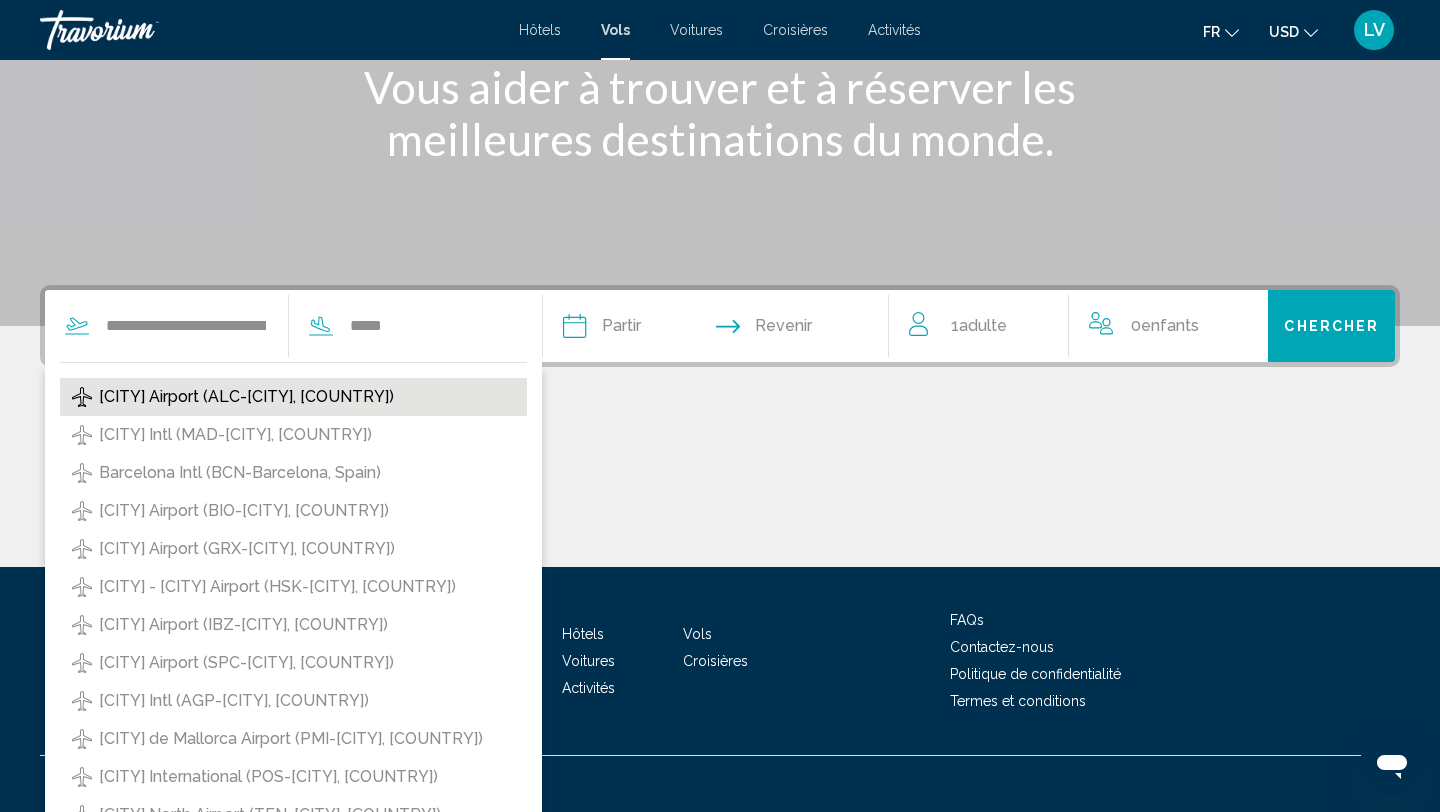 click on "[CITY] Airport (ALC-[CITY], [COUNTRY])" at bounding box center [246, 397] 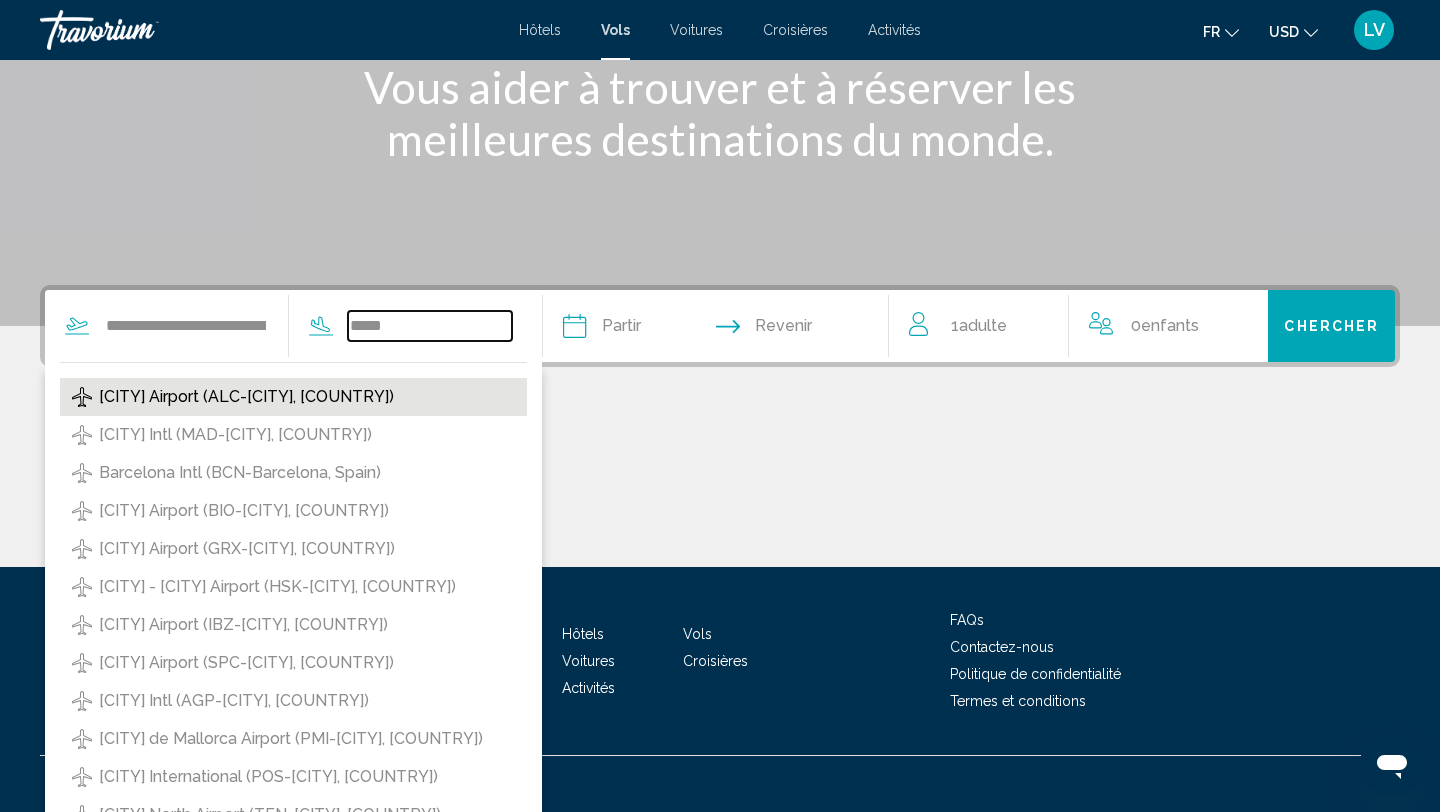 type on "**********" 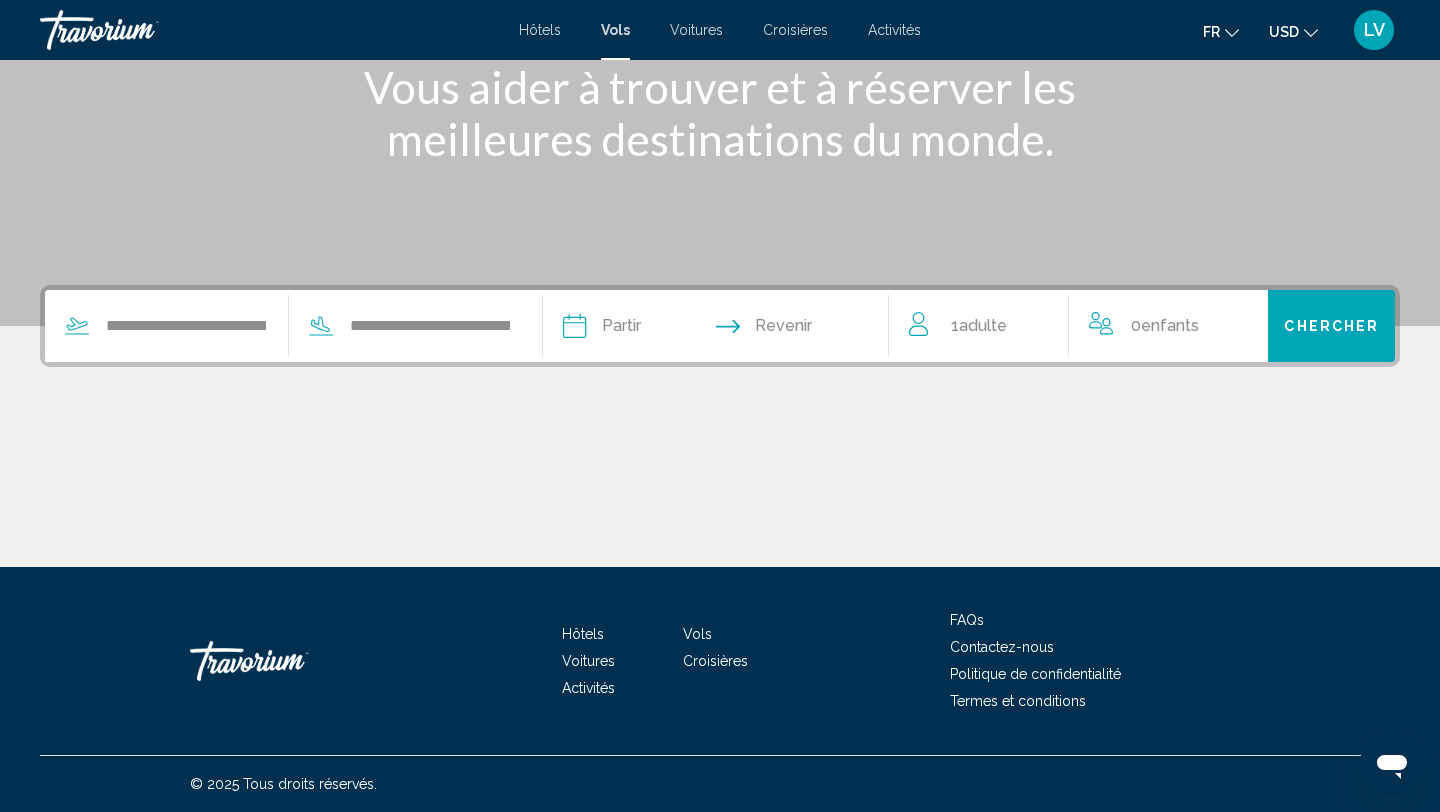click at bounding box center [643, 329] 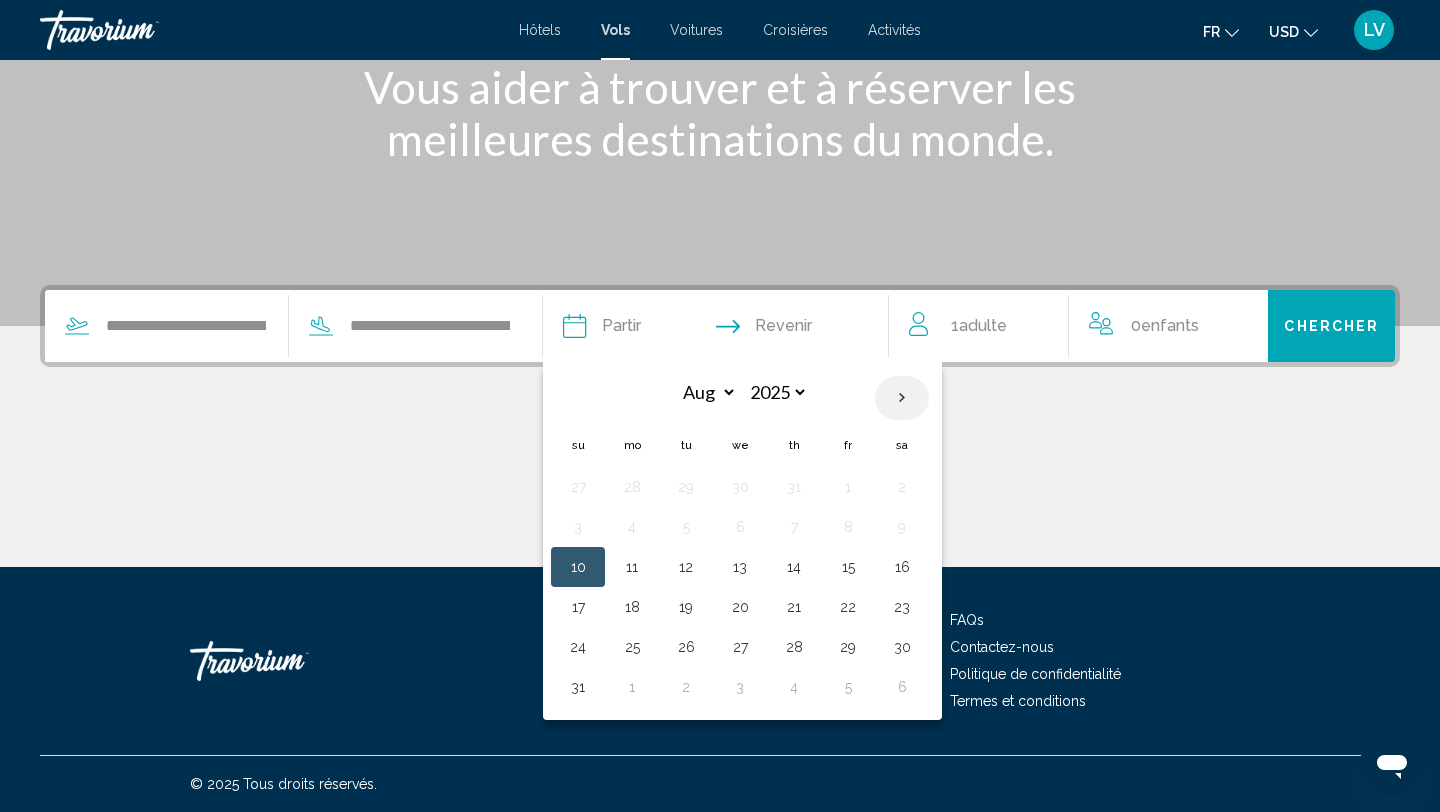 click at bounding box center (902, 398) 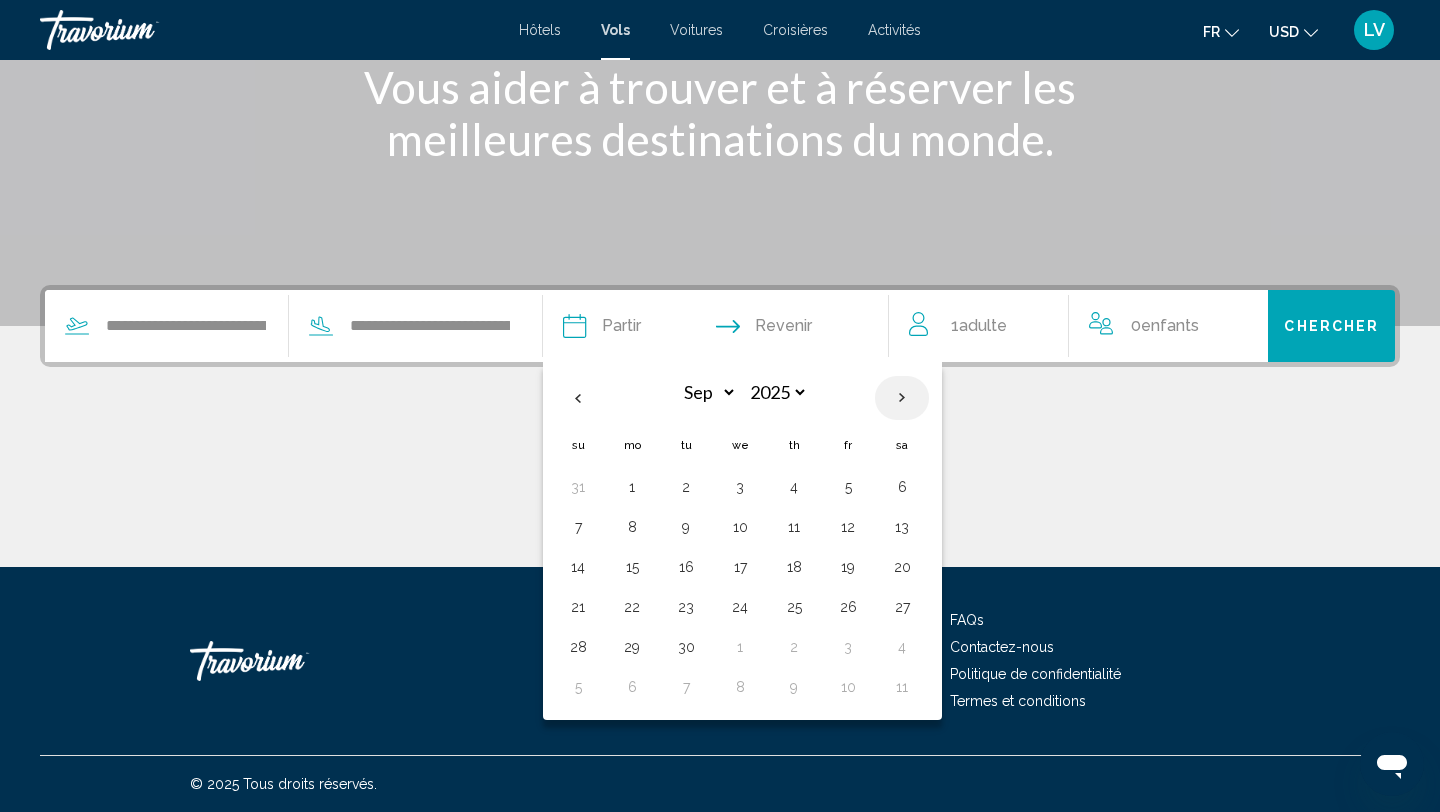 click at bounding box center [902, 398] 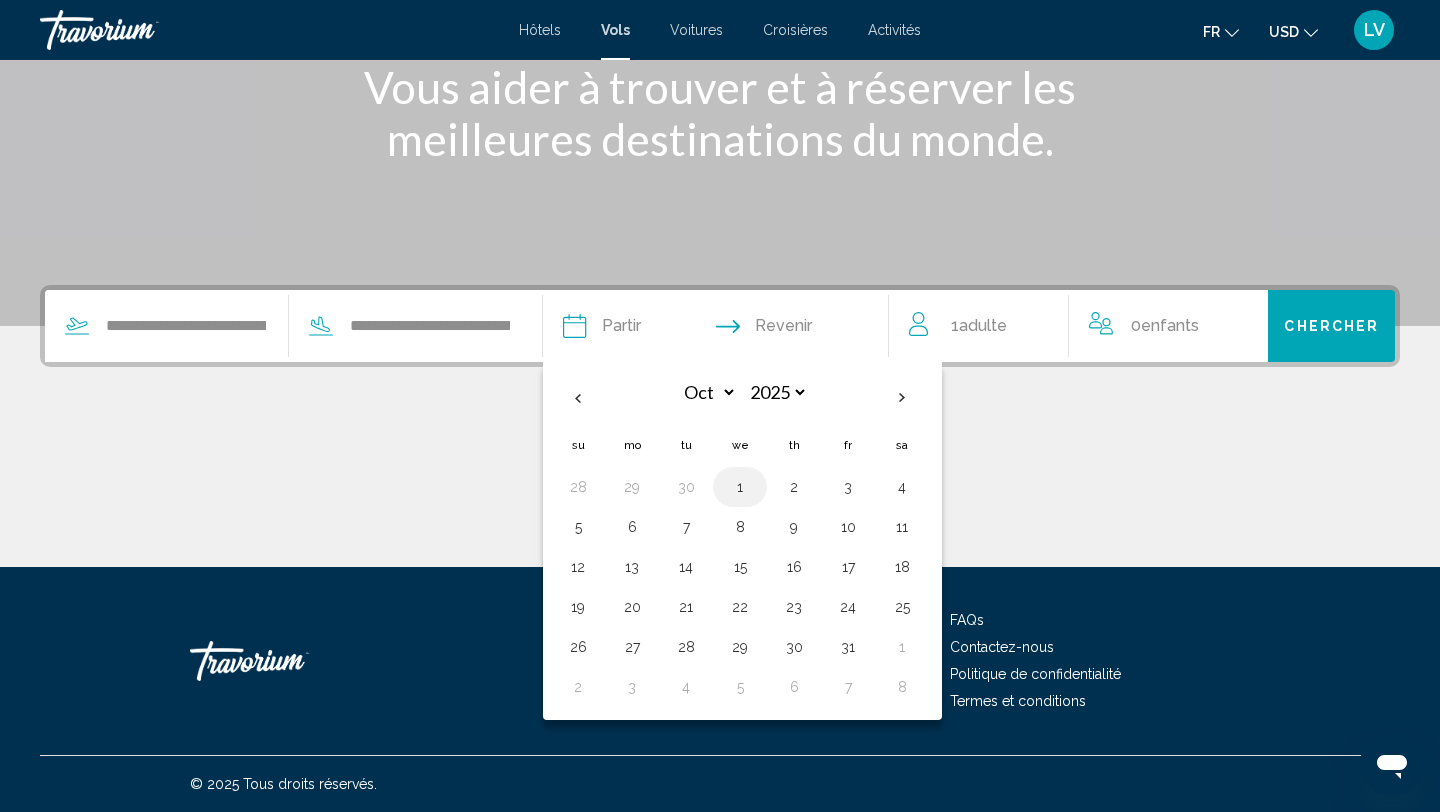 click on "1" at bounding box center [740, 487] 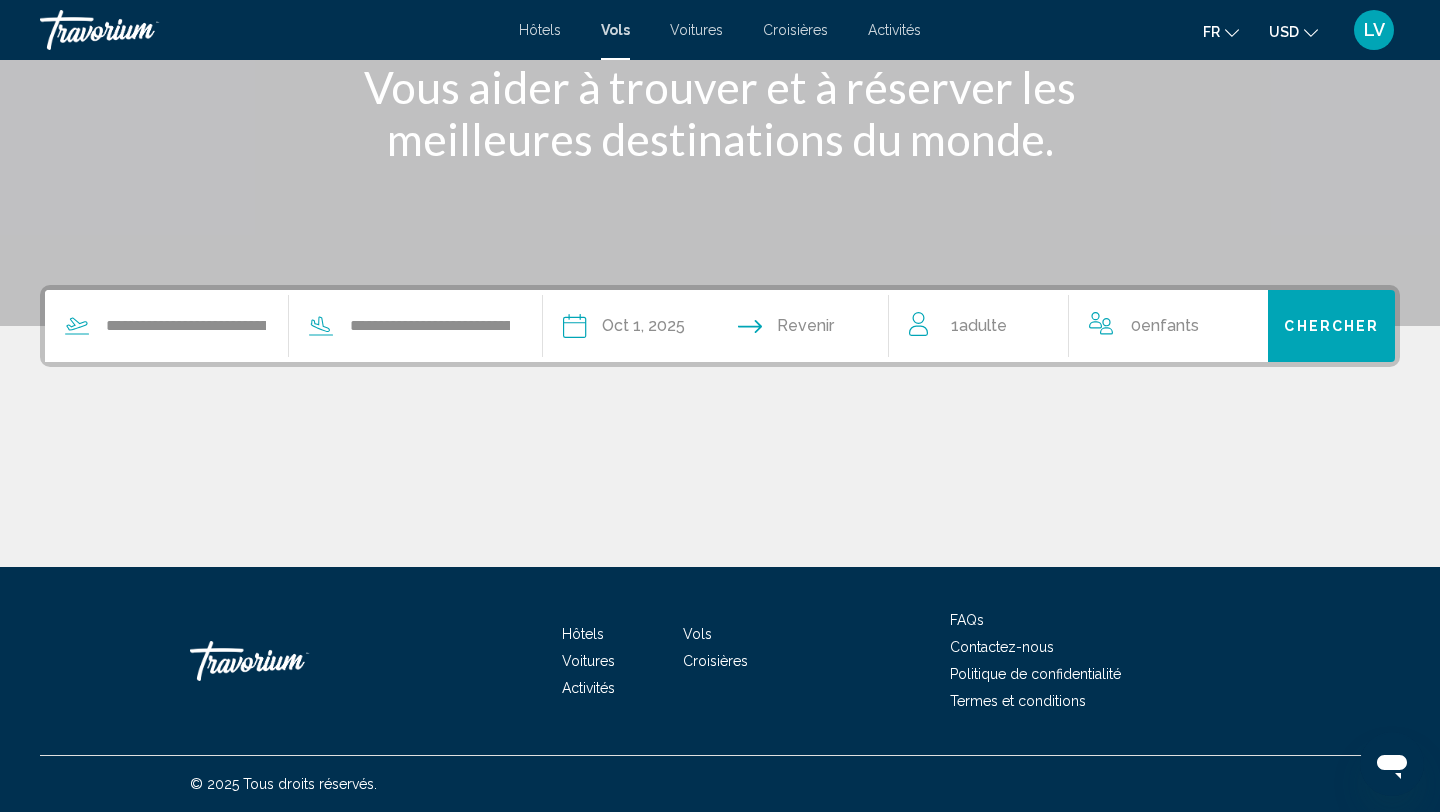 click at bounding box center [811, 329] 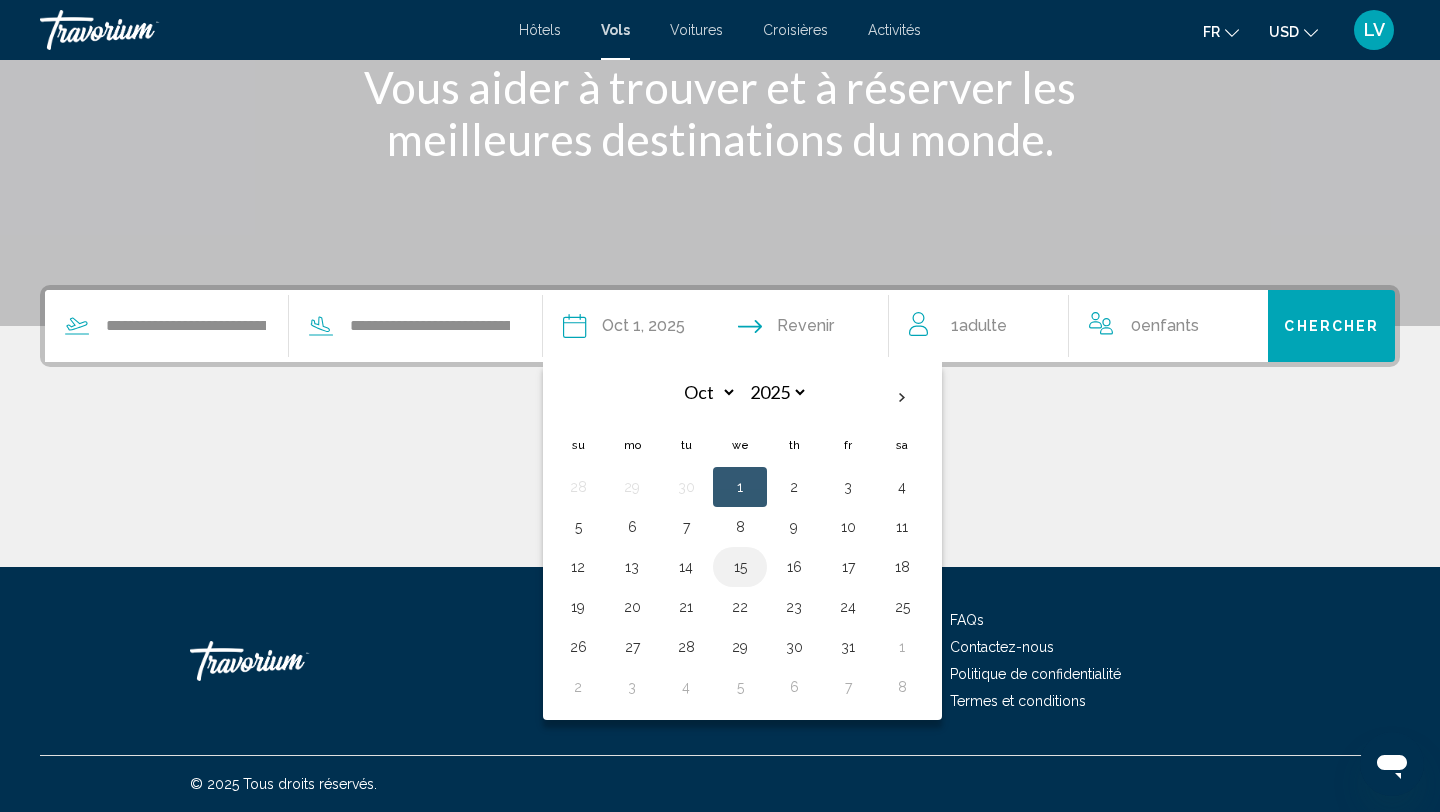 click on "15" at bounding box center [740, 567] 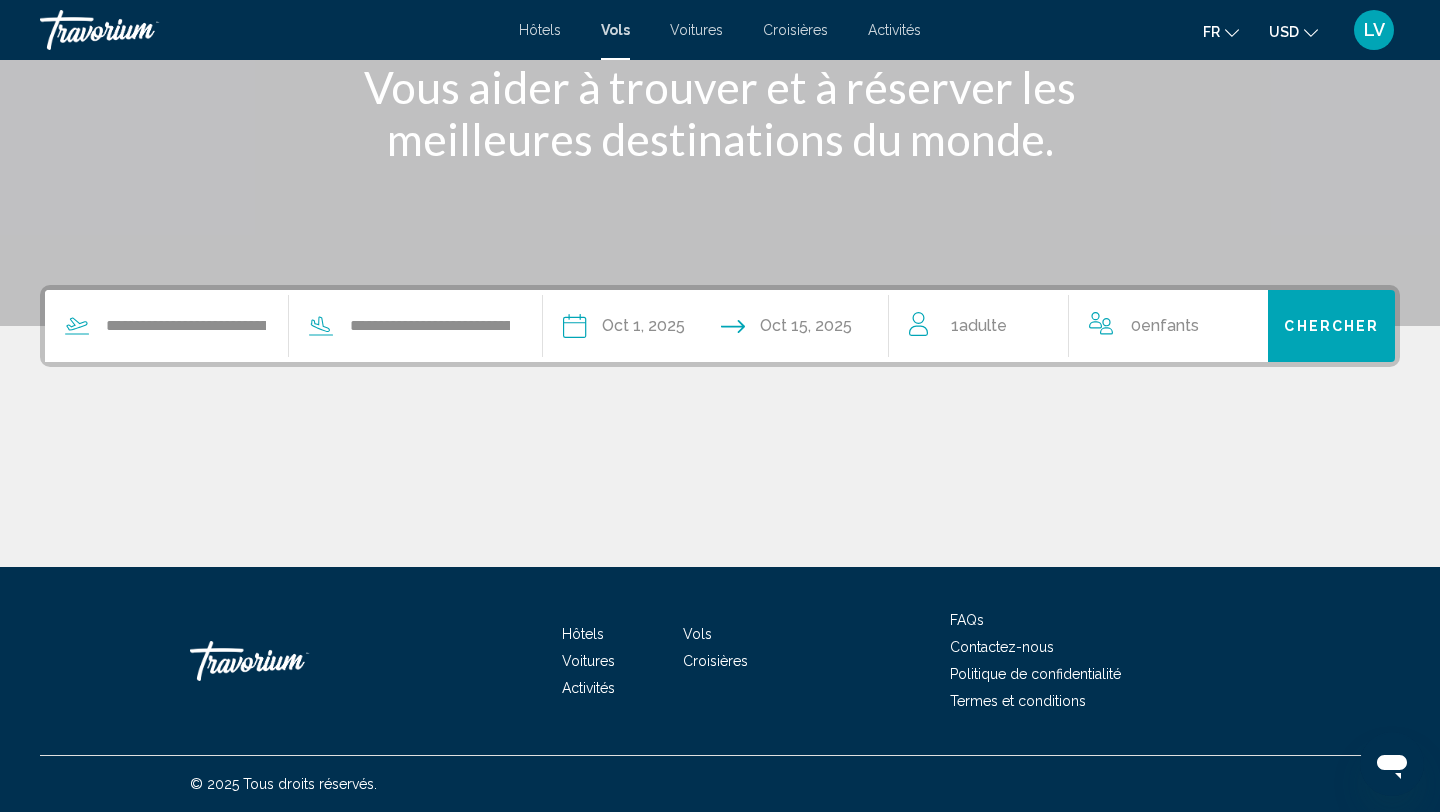 click on "Chercher" at bounding box center (1331, 327) 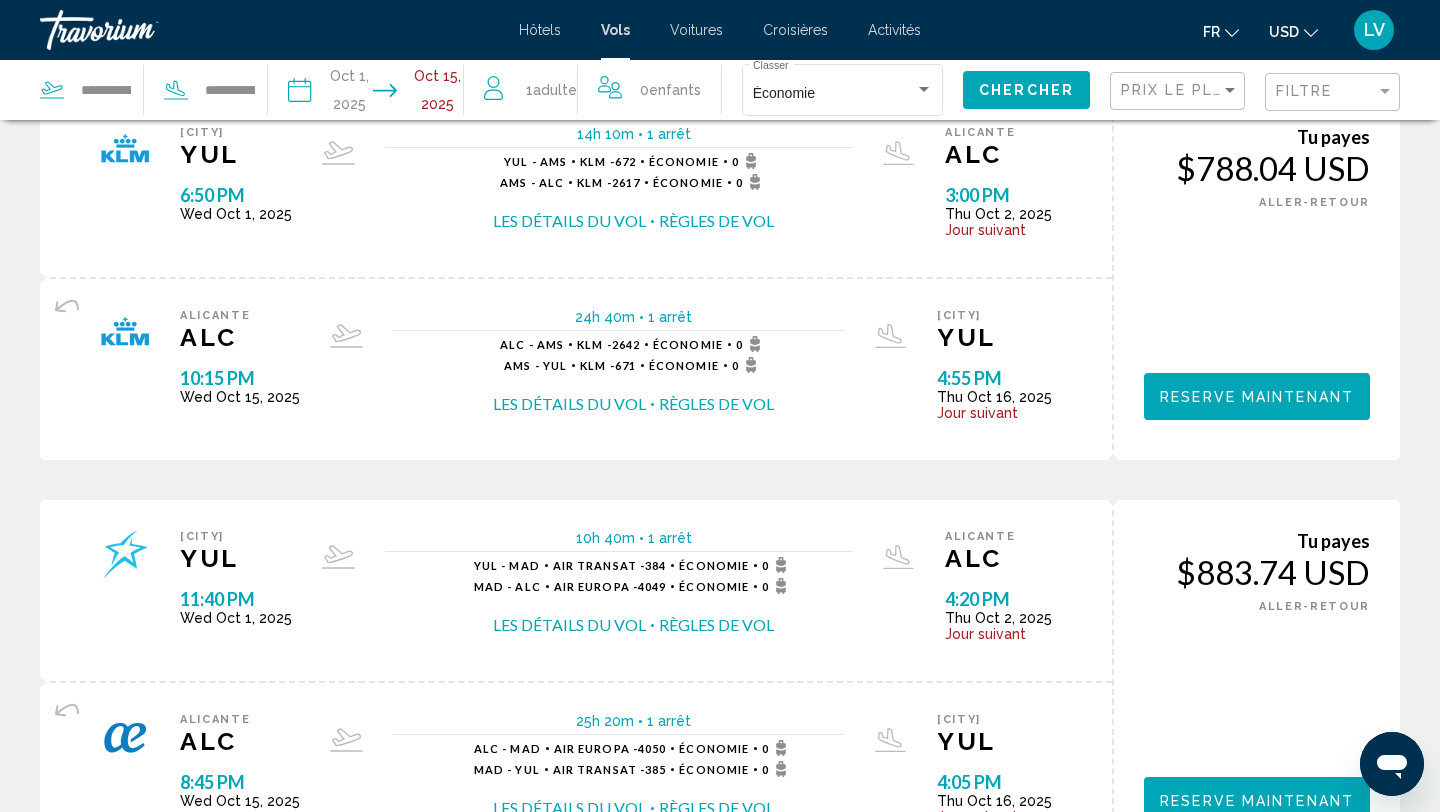 scroll, scrollTop: 123, scrollLeft: 0, axis: vertical 